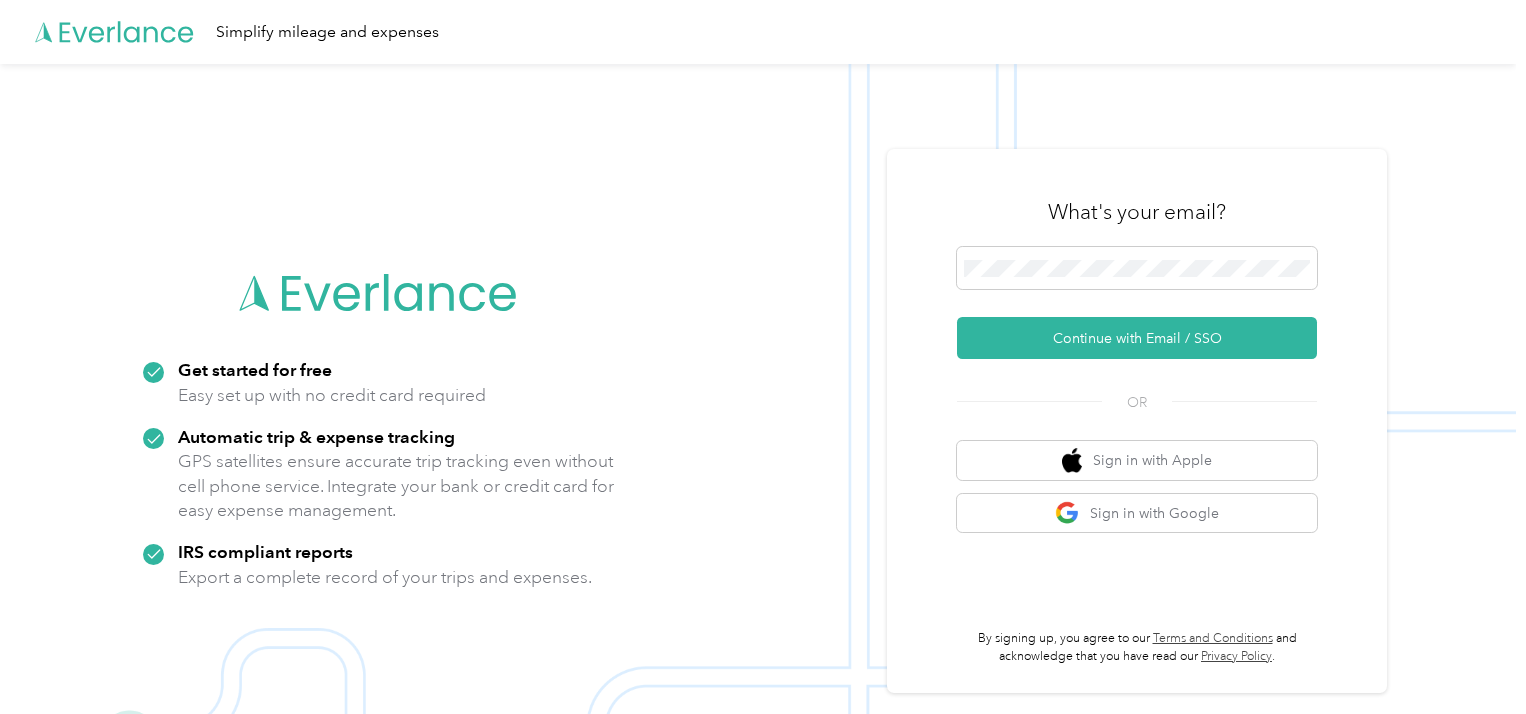 scroll, scrollTop: 0, scrollLeft: 0, axis: both 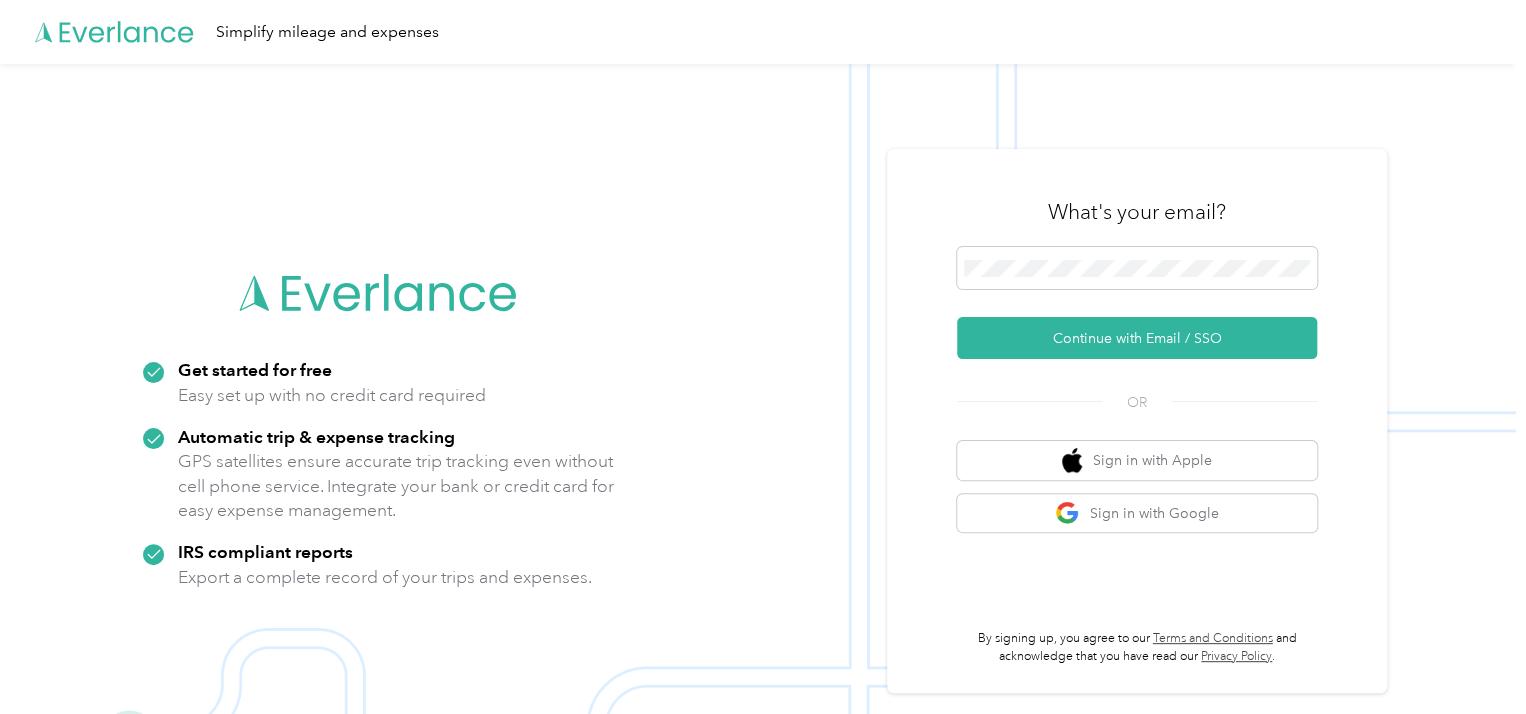 click at bounding box center (1137, 271) 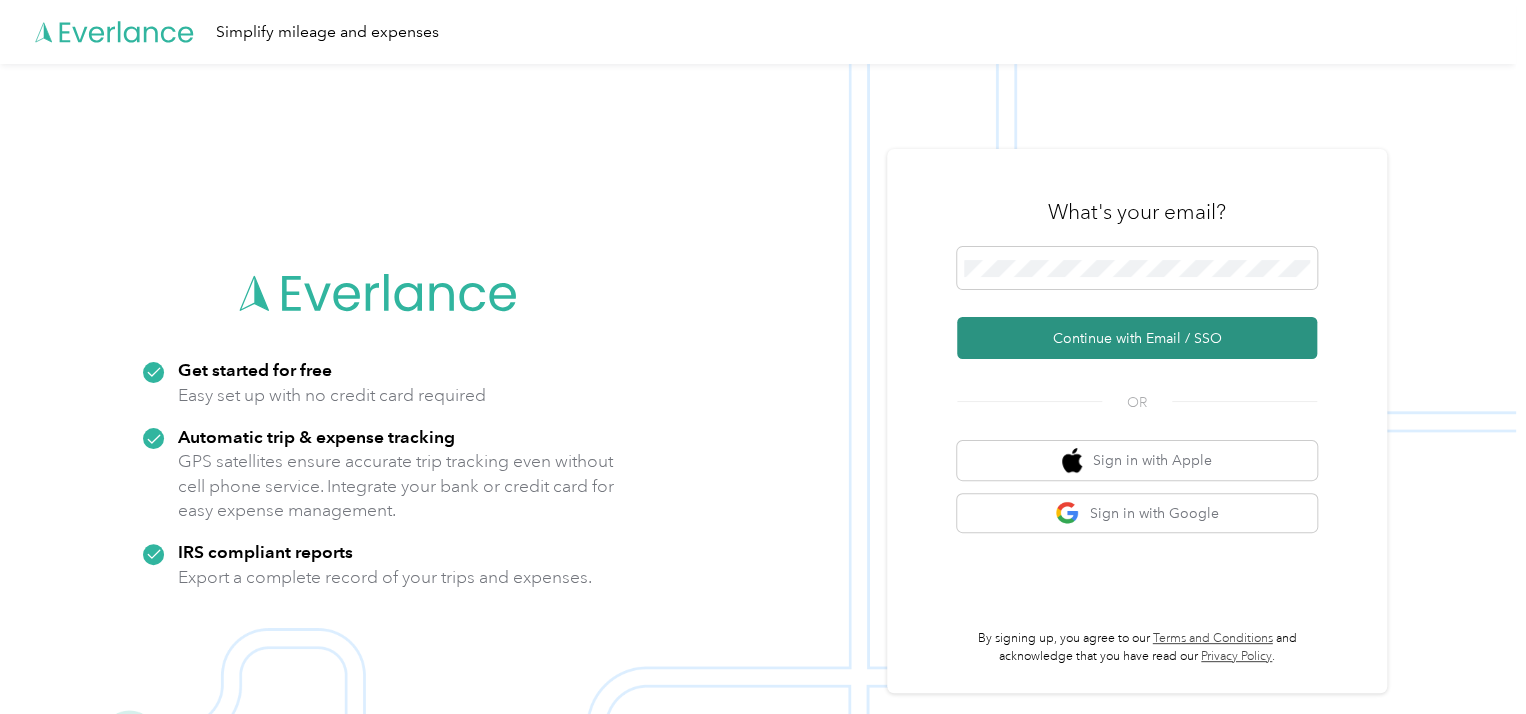 click on "Continue with Email / SSO" at bounding box center (1137, 338) 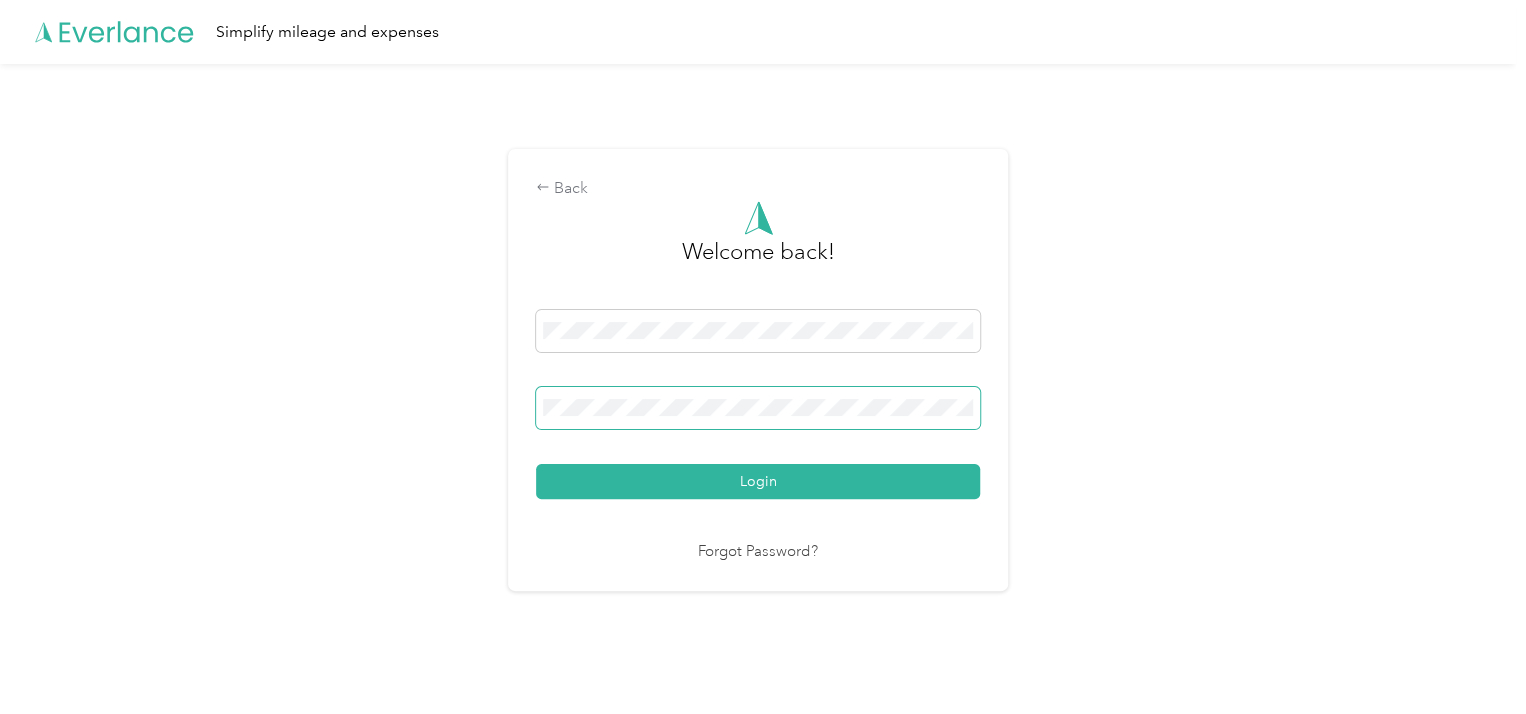 click at bounding box center (758, 408) 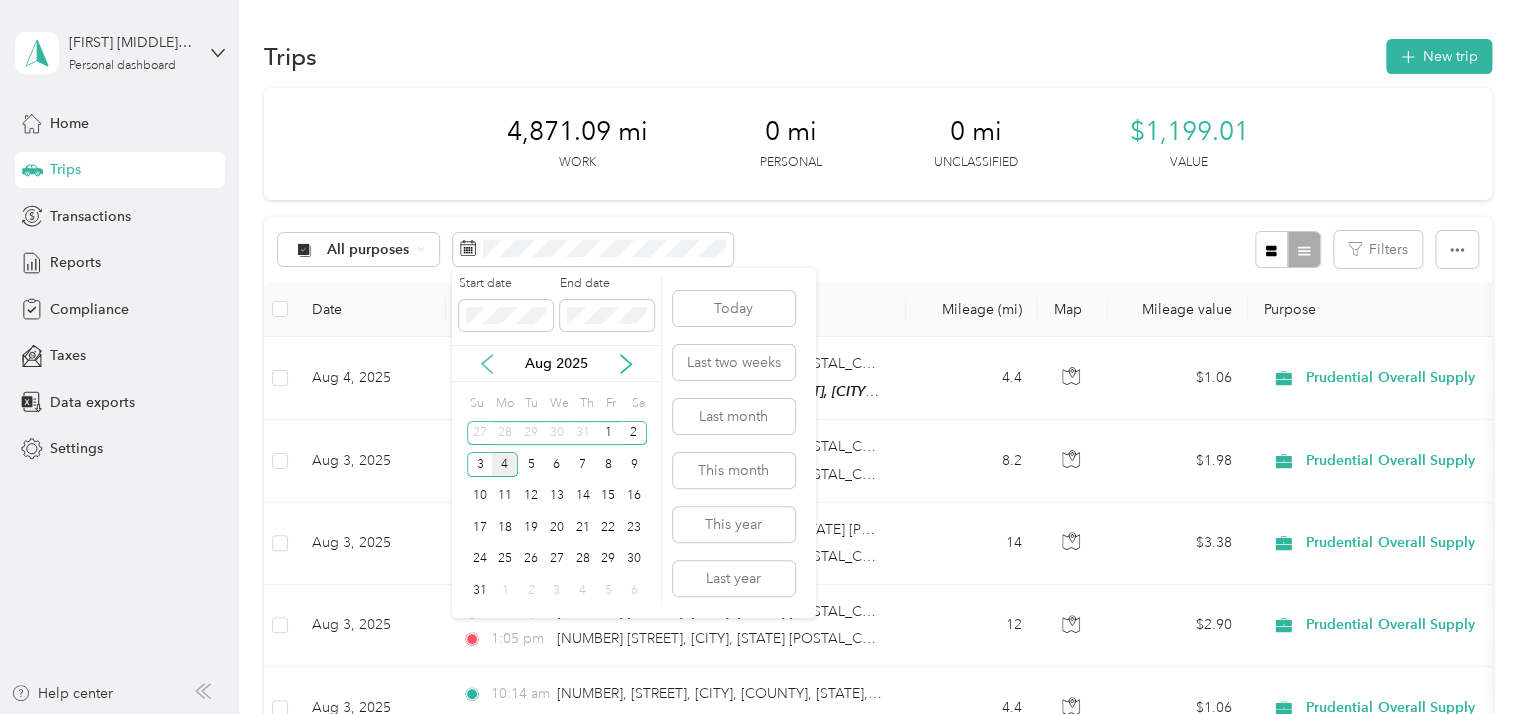 click 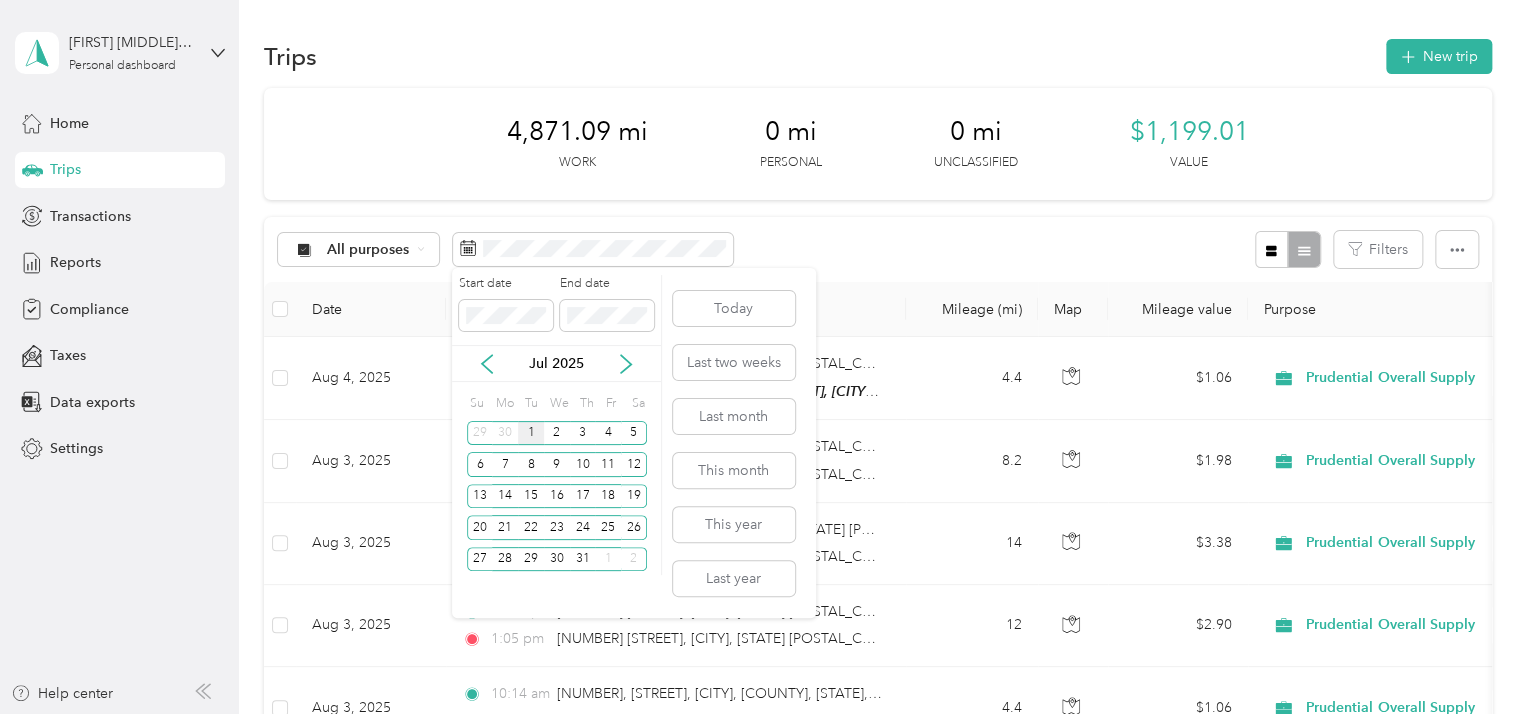 click on "1" at bounding box center (531, 433) 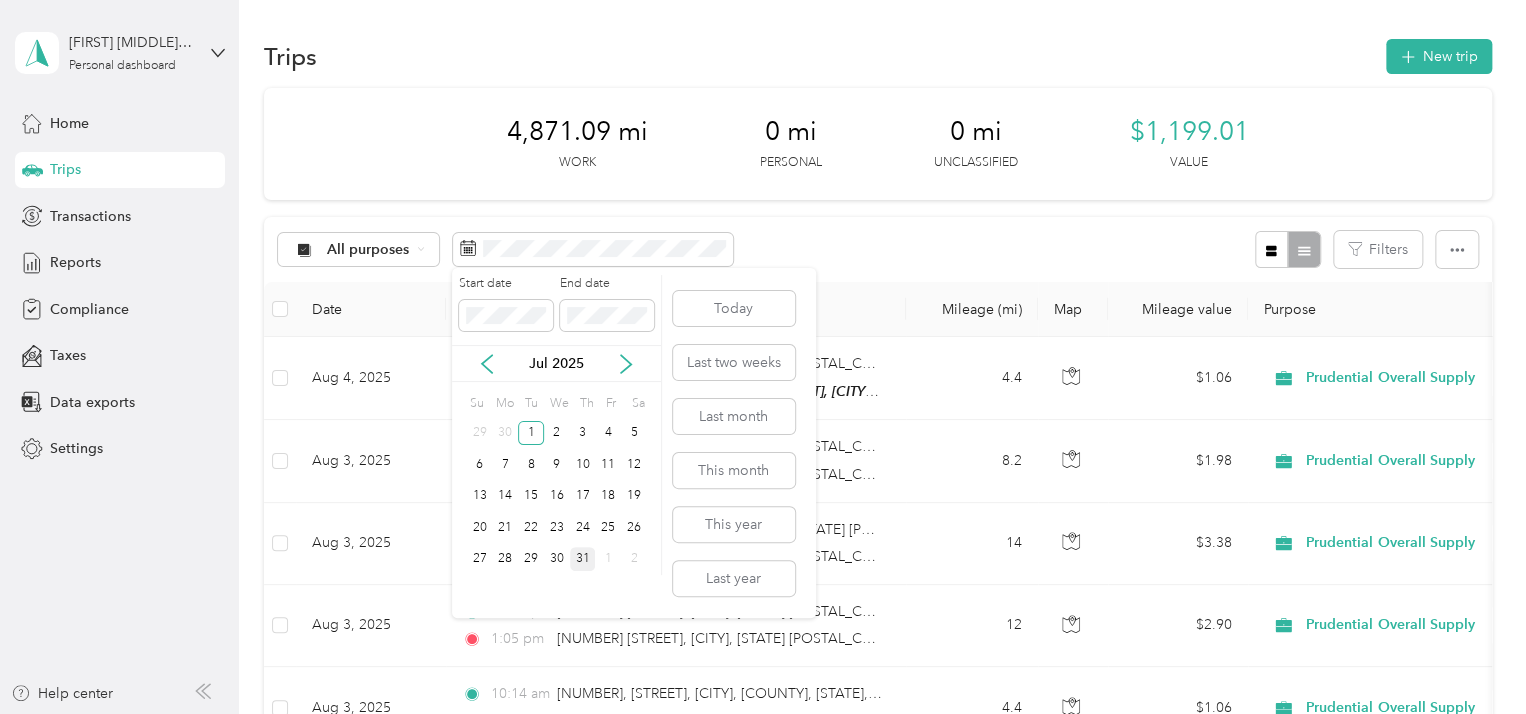 click on "31" at bounding box center [583, 559] 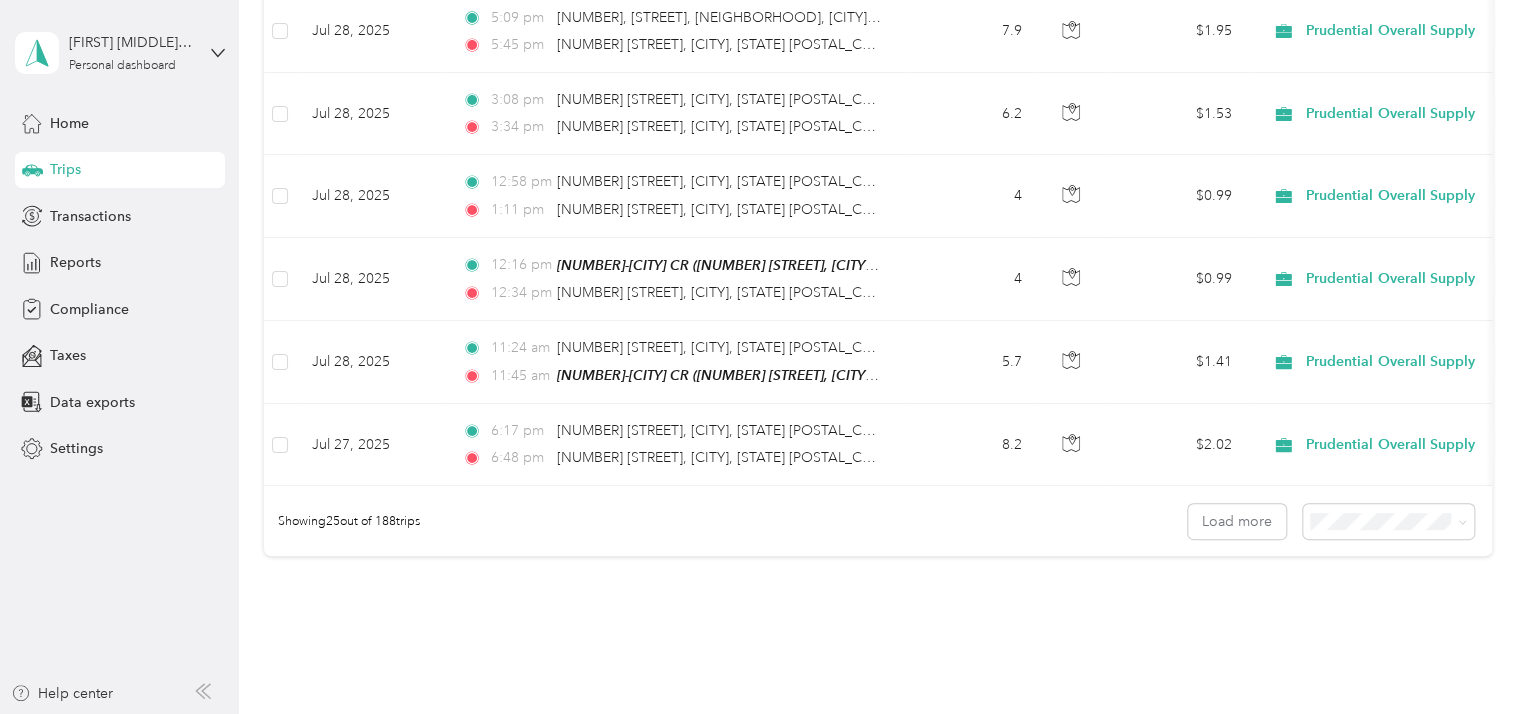 scroll, scrollTop: 2036, scrollLeft: 0, axis: vertical 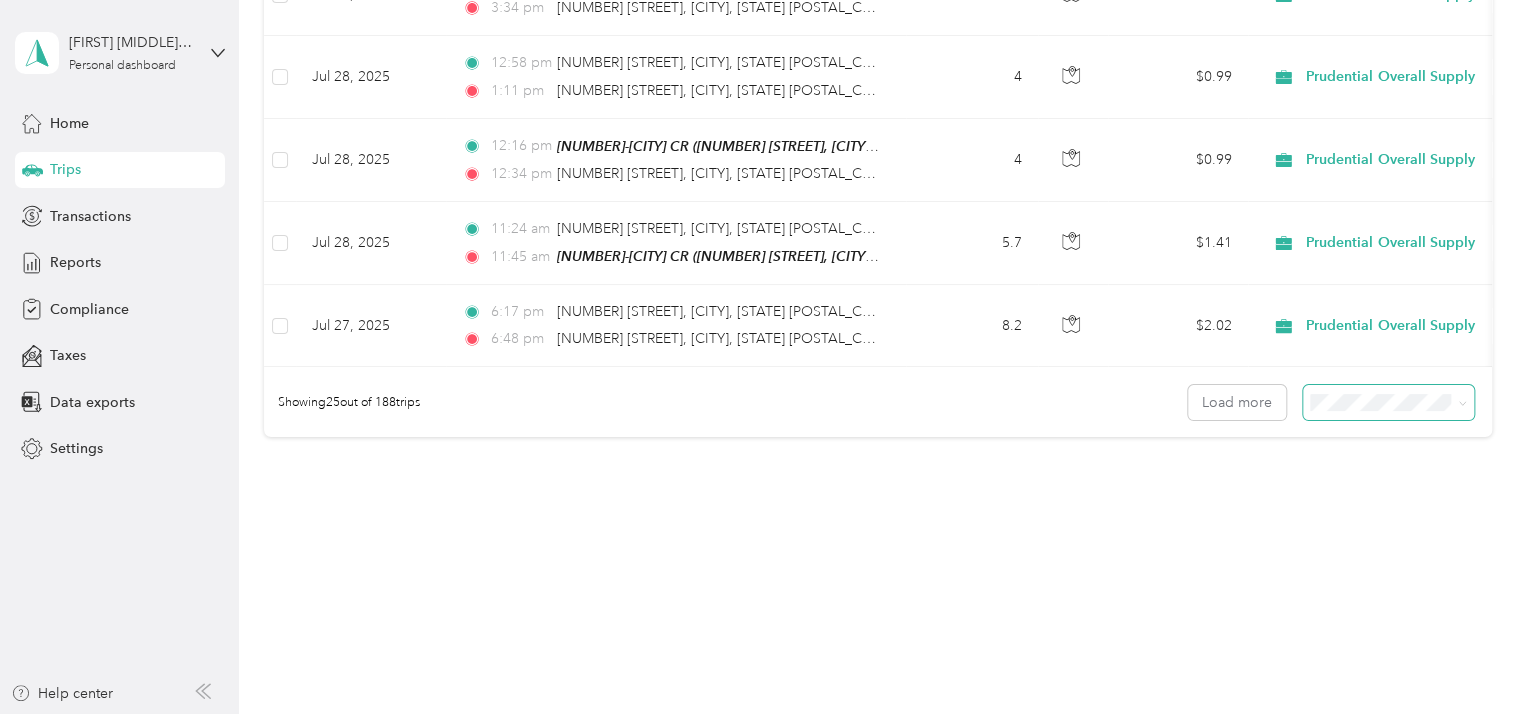 click 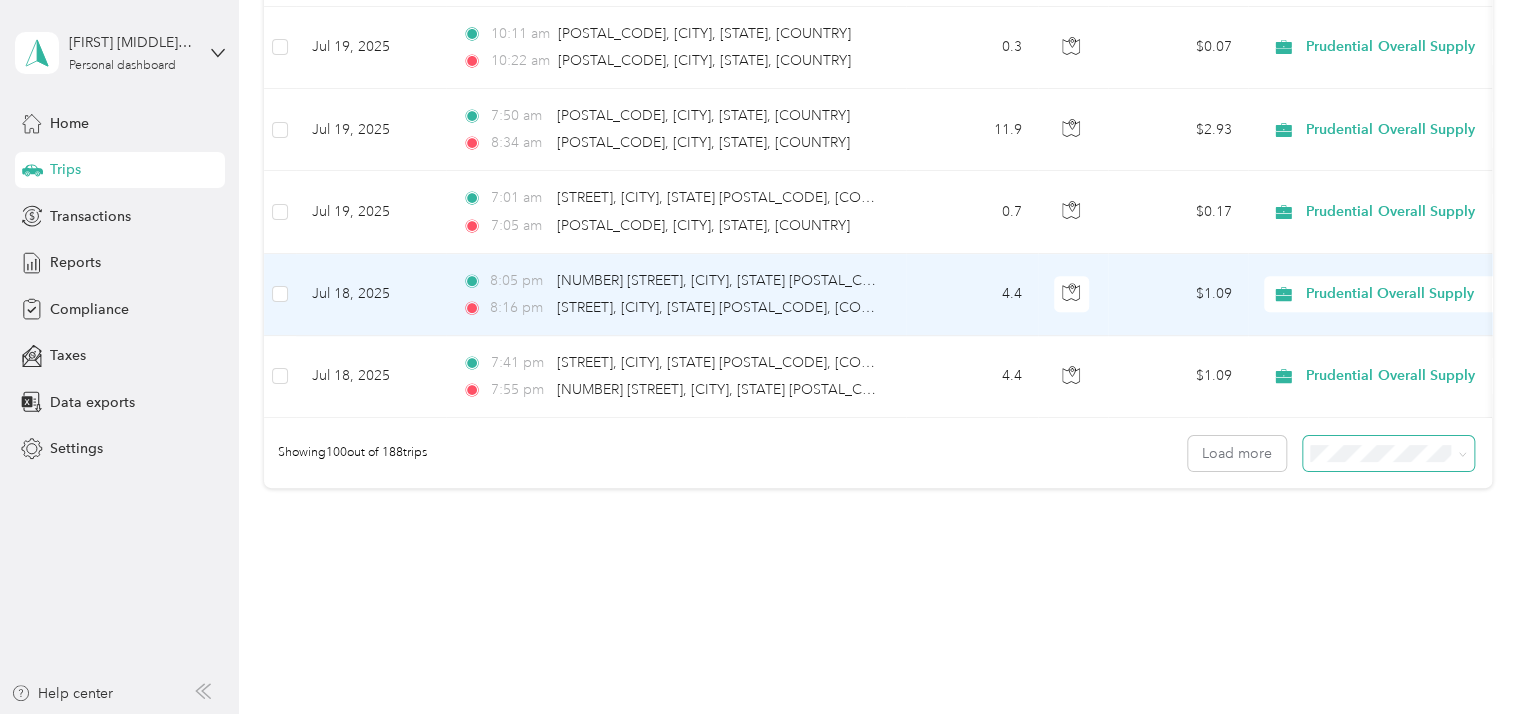 scroll, scrollTop: 8189, scrollLeft: 0, axis: vertical 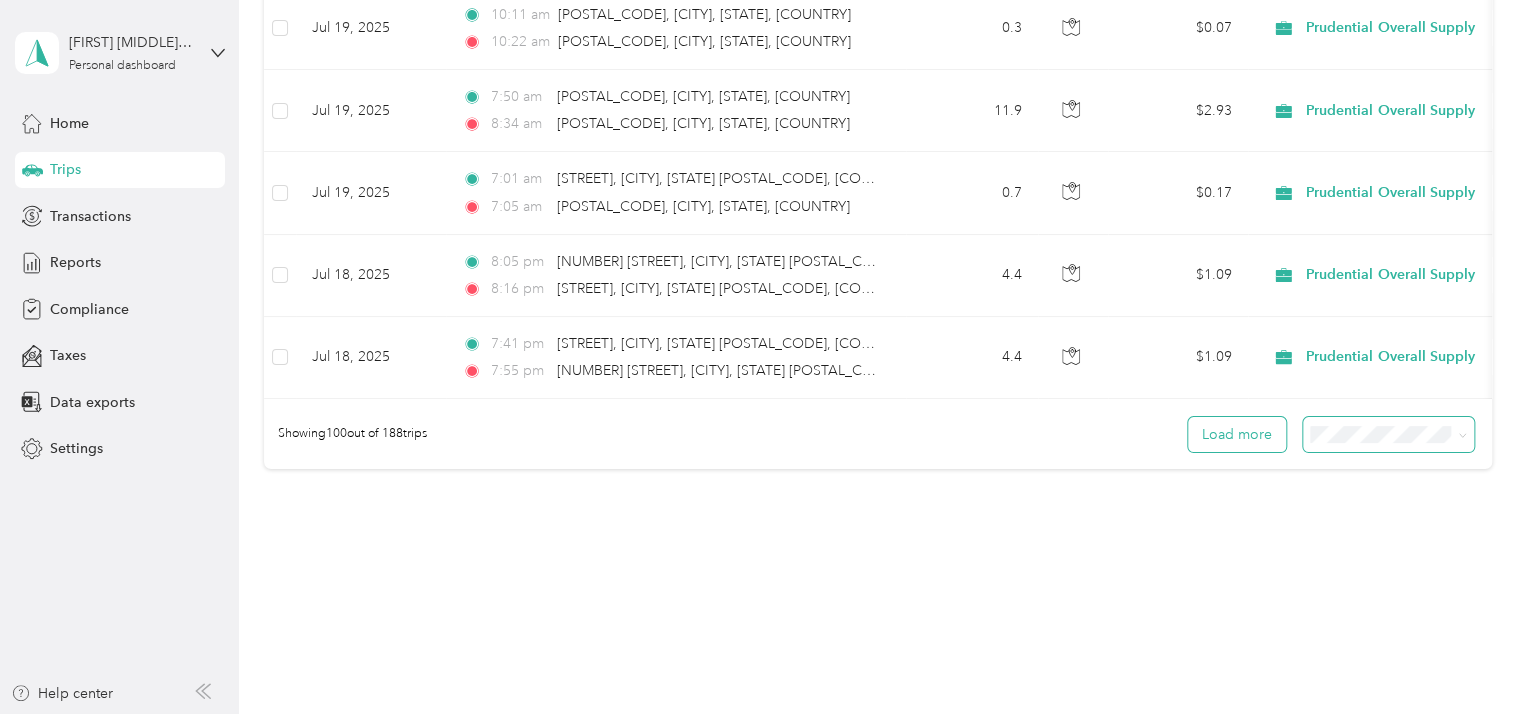 click on "Load more" at bounding box center (1237, 434) 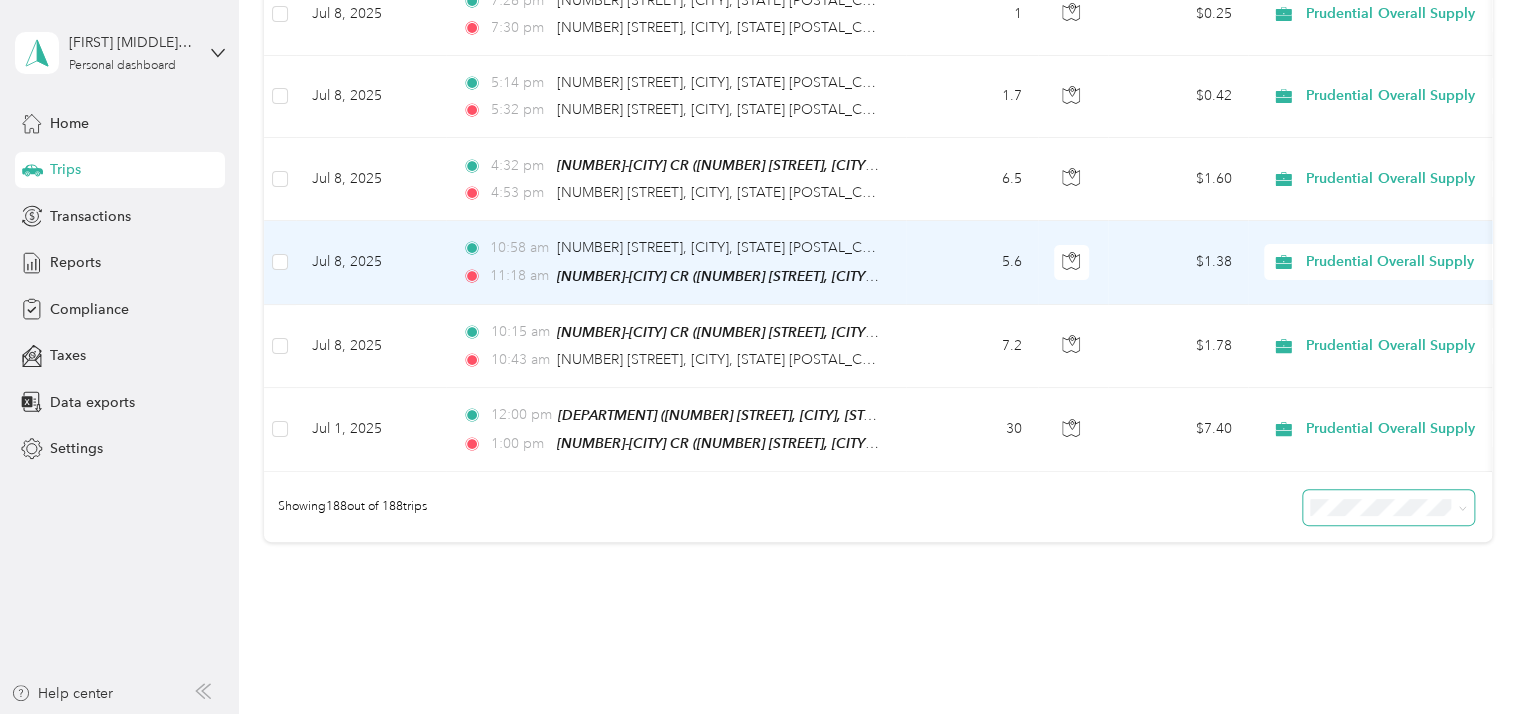 scroll, scrollTop: 15409, scrollLeft: 0, axis: vertical 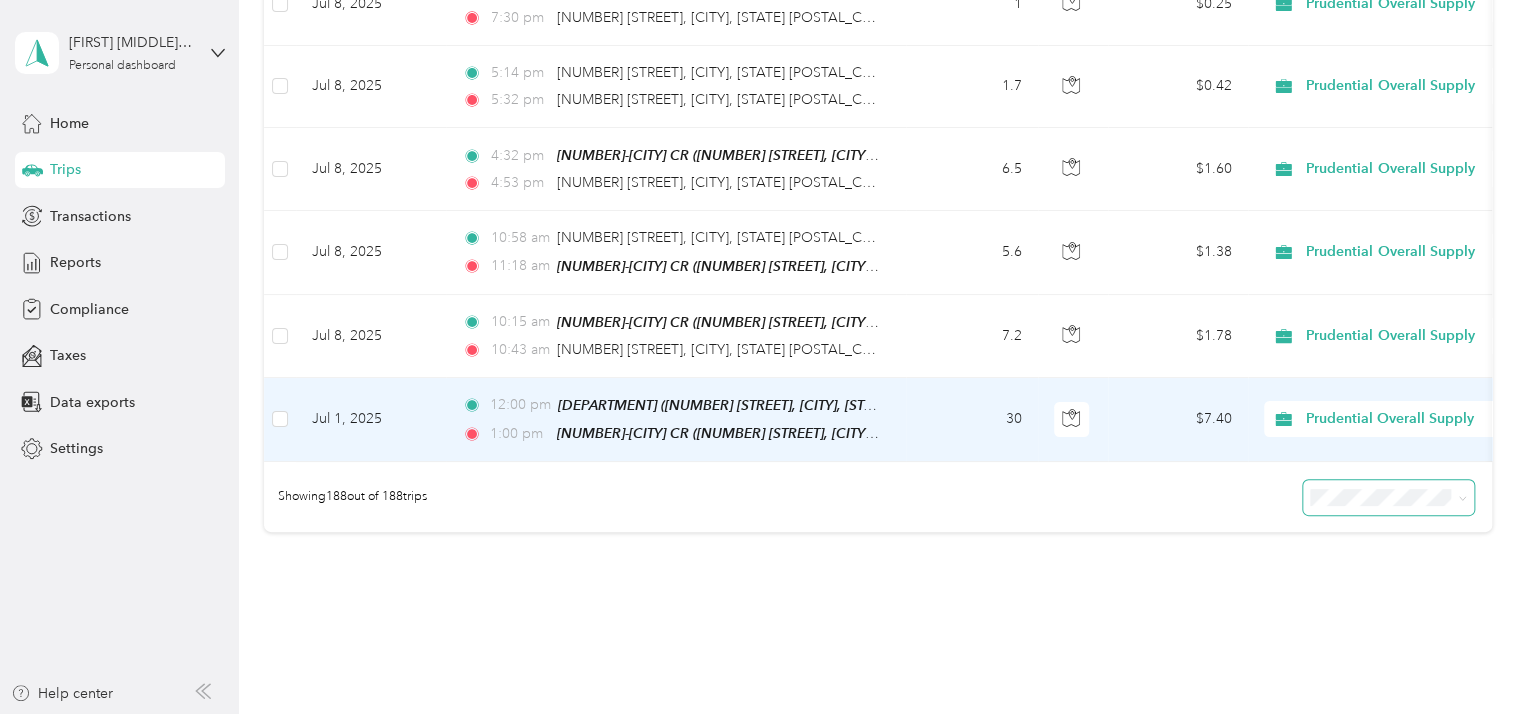 click on "Jul 1, 2025" at bounding box center (371, 420) 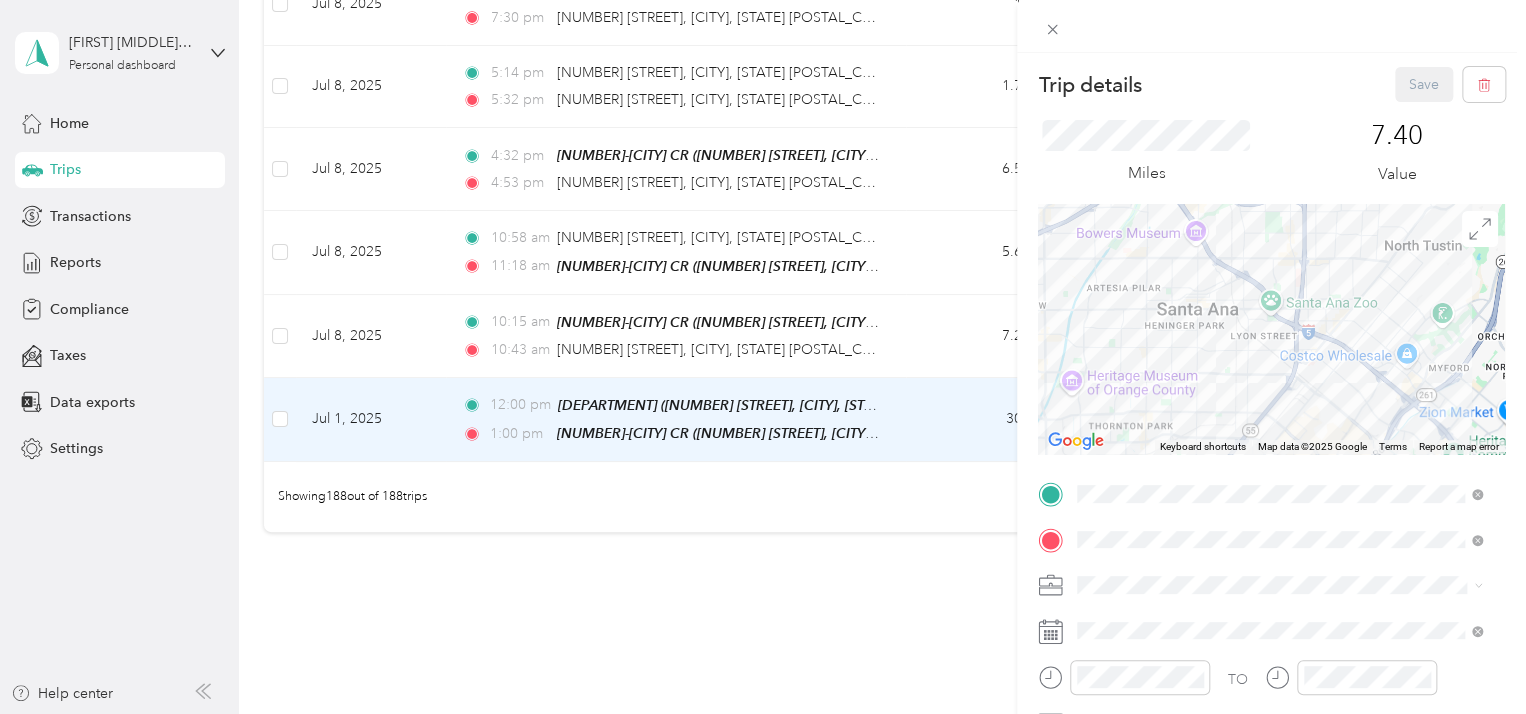 drag, startPoint x: 1265, startPoint y: 243, endPoint x: 1322, endPoint y: 455, distance: 219.52904 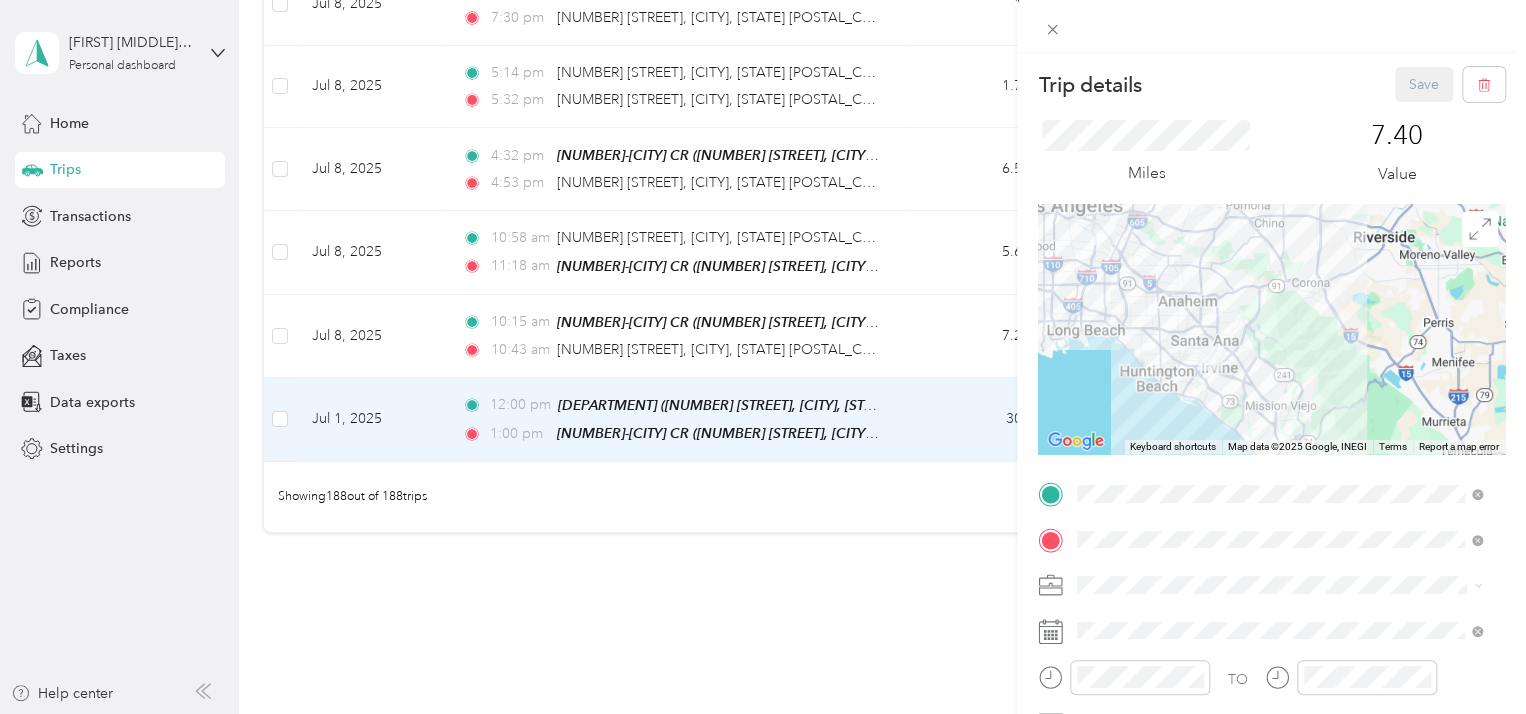 click on "Trip details Save This trip cannot be edited because it is either under review, approved, or paid. Contact your Team Manager to edit it. Miles 7.40 Value  ← Move left → Move right ↑ Move up ↓ Move down + Zoom in - Zoom out Home Jump left by 75% End Jump right by 75% Page Up Jump up by 75% Page Down Jump down by 75% Keyboard shortcuts Map Data Map data ©2025 Google, INEGI Map data ©2025 Google, INEGI 20 km  Click to toggle between metric and imperial units Terms Report a map error TO Add photo" at bounding box center (763, 357) 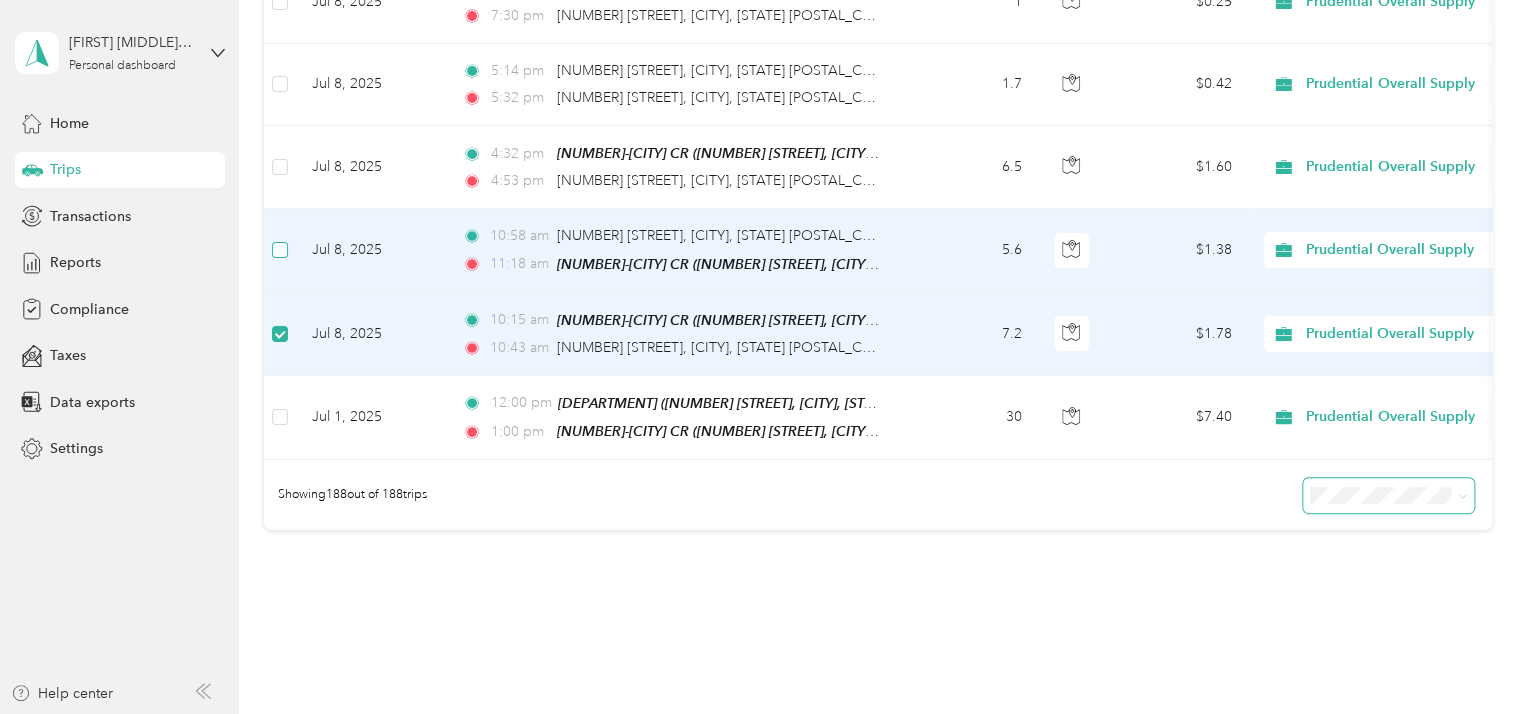 scroll, scrollTop: 15408, scrollLeft: 0, axis: vertical 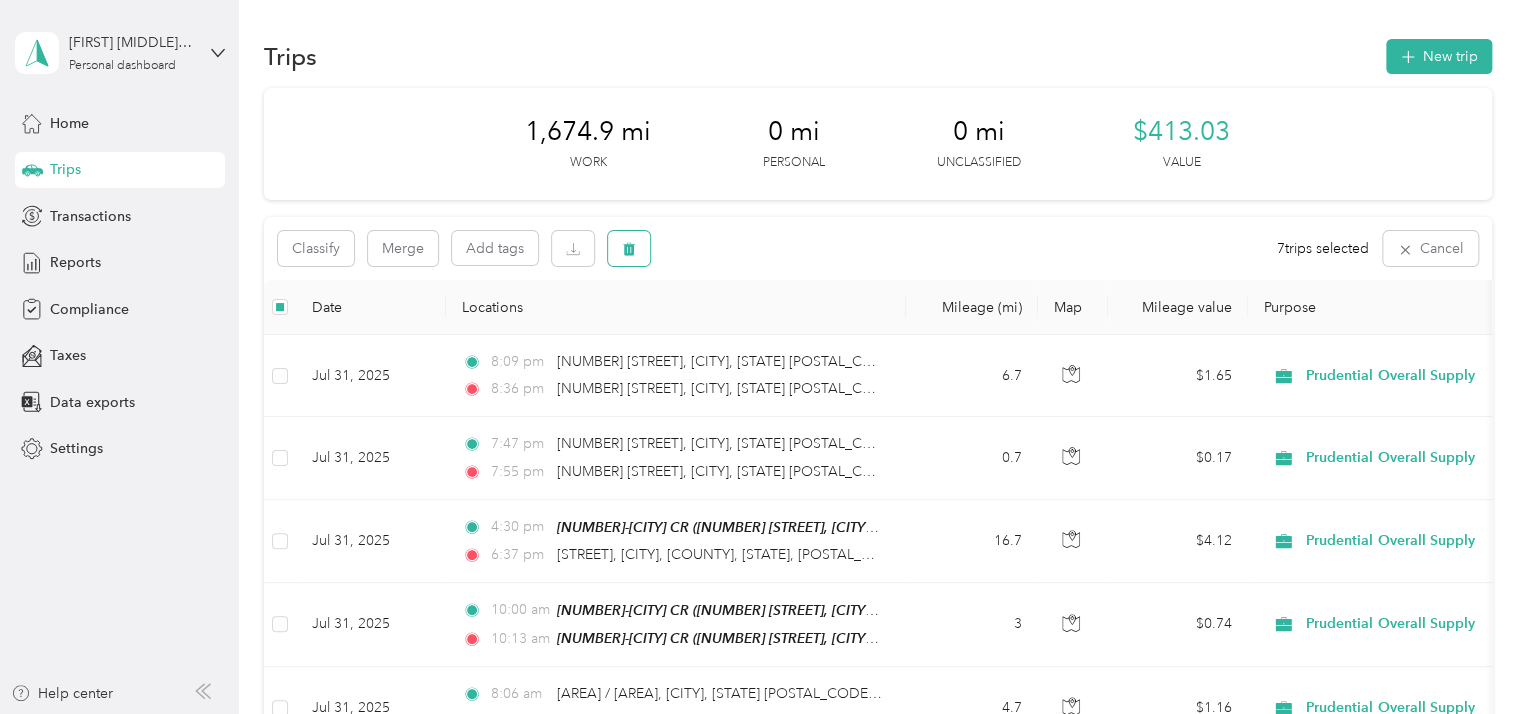 click 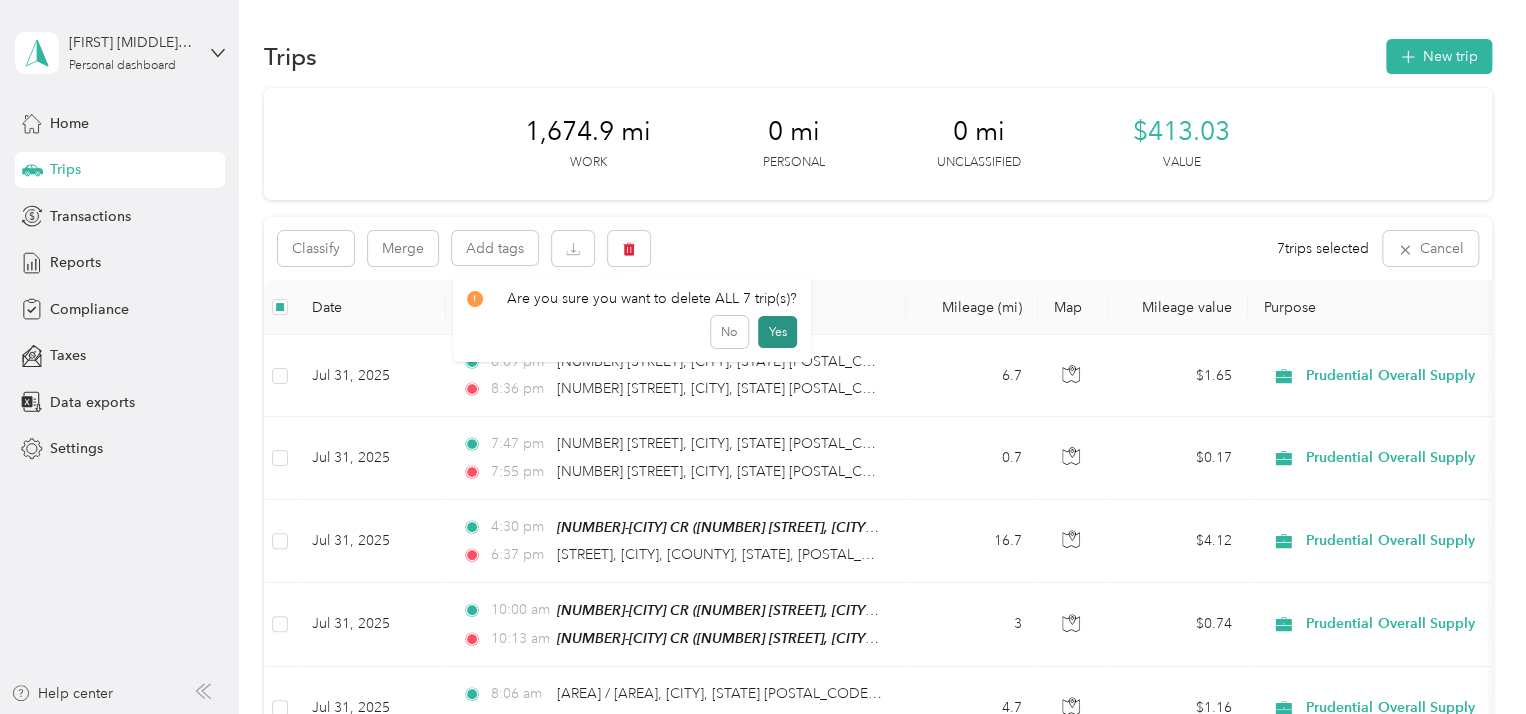 click on "Yes" at bounding box center (777, 332) 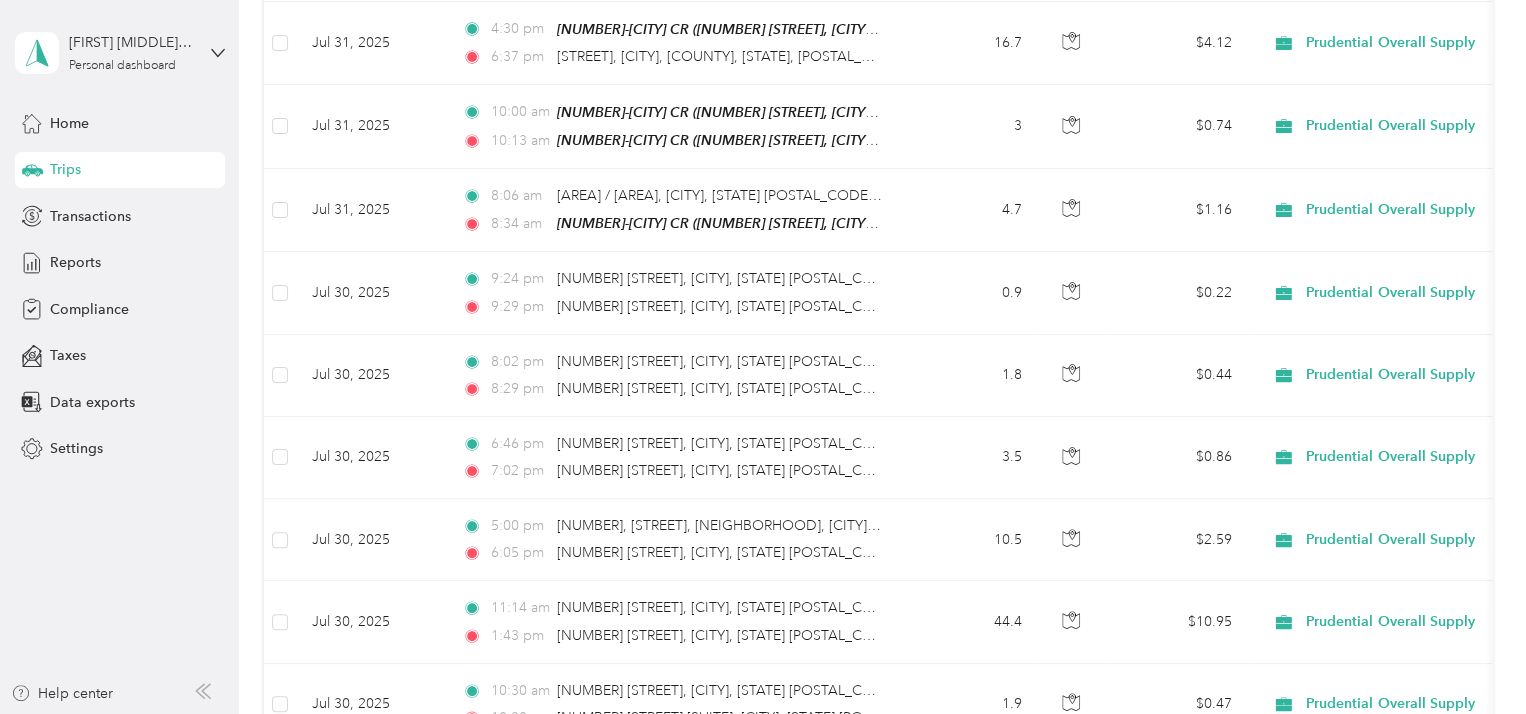 scroll, scrollTop: 1100, scrollLeft: 0, axis: vertical 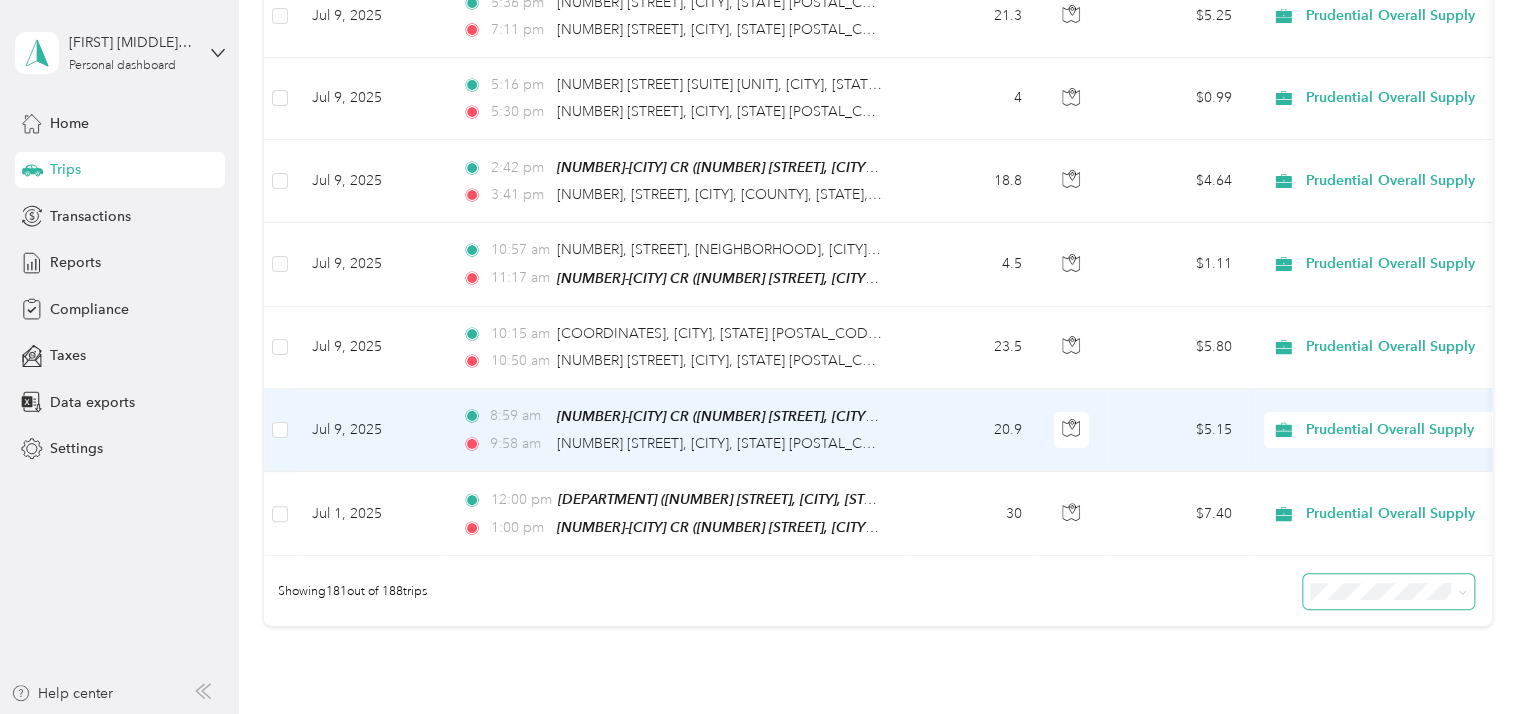 click on "Jul 9, 2025" at bounding box center (371, 430) 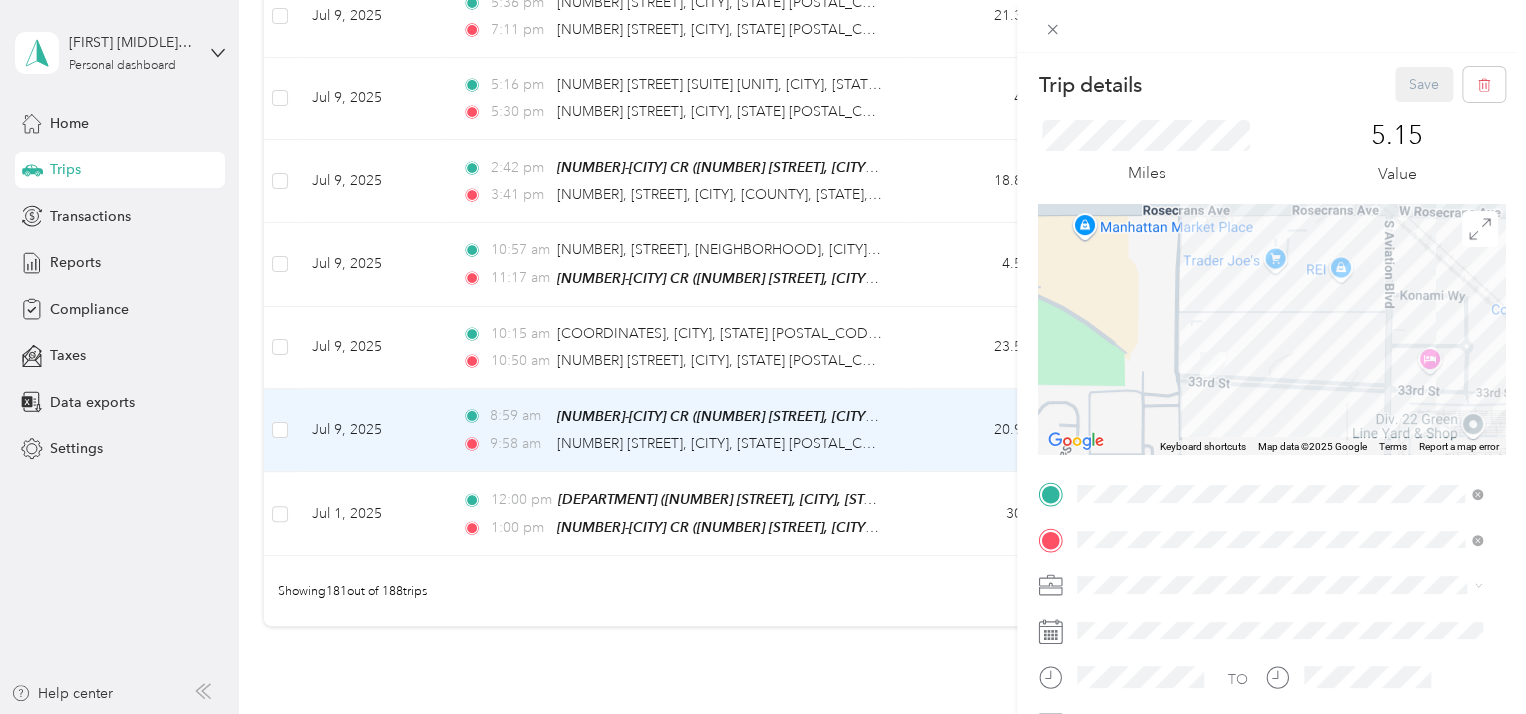 drag, startPoint x: 1140, startPoint y: 378, endPoint x: 1320, endPoint y: 395, distance: 180.801 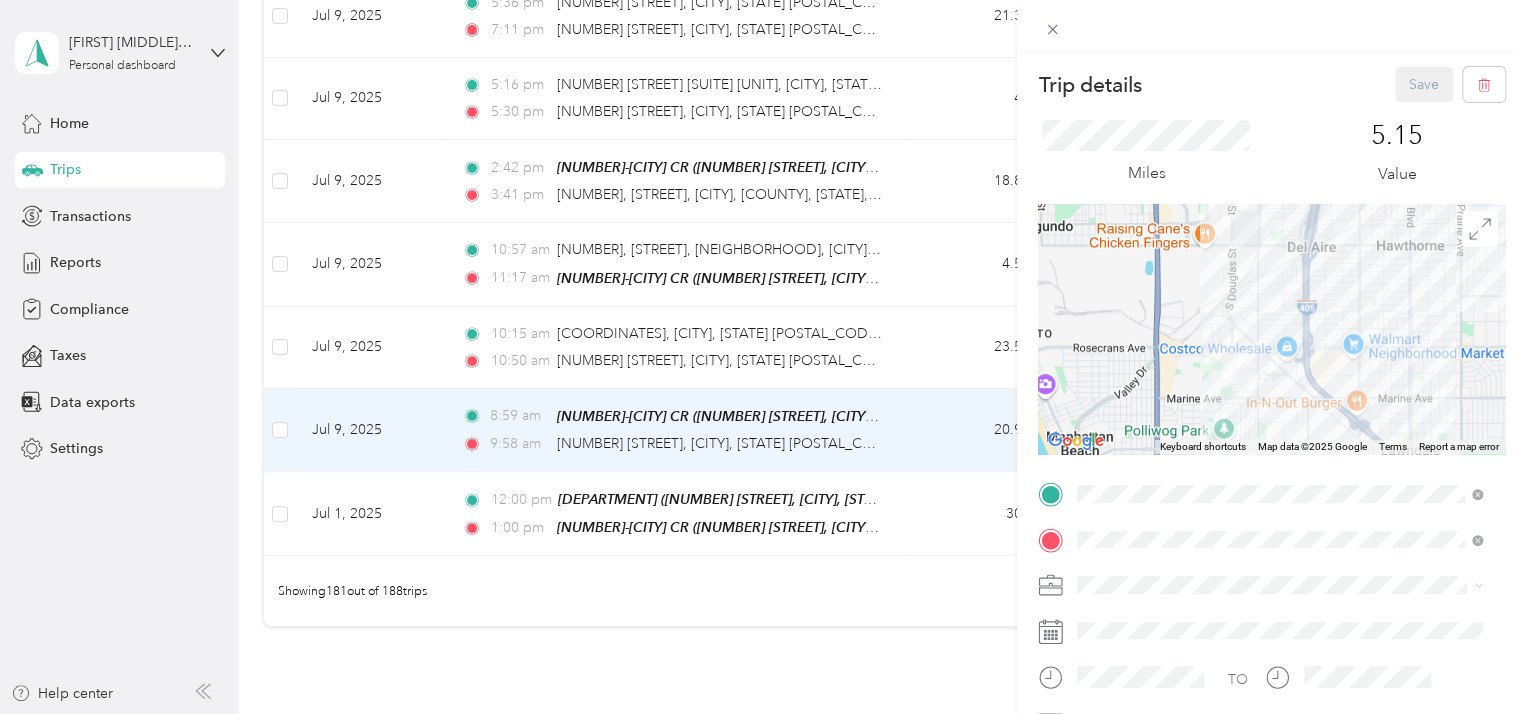 click on "Trip details Save This trip cannot be edited because it is either under review, approved, or paid. Contact your Team Manager to edit it. Miles 5.15 Value  ← Move left → Move right ↑ Move up ↓ Move down + Zoom in - Zoom out Home Jump left by 75% End Jump right by 75% Page Up Jump up by 75% Page Down Jump down by 75% Keyboard shortcuts Map Data Map data ©2025 Google Map data ©2025 Google 1 km  Click to toggle between metric and imperial units Terms Report a map error TO Add photo" at bounding box center [763, 357] 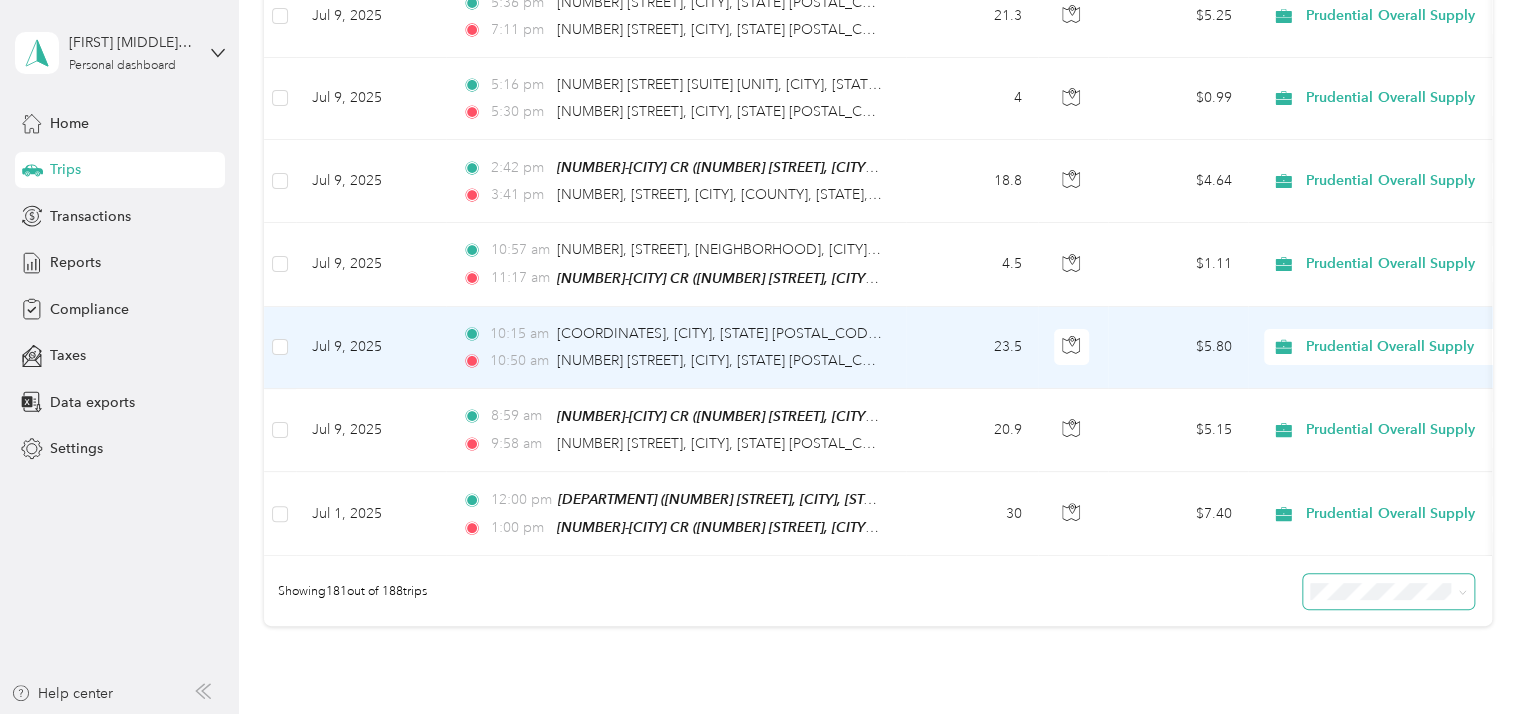 click on "Jul 9, 2025" at bounding box center [371, 348] 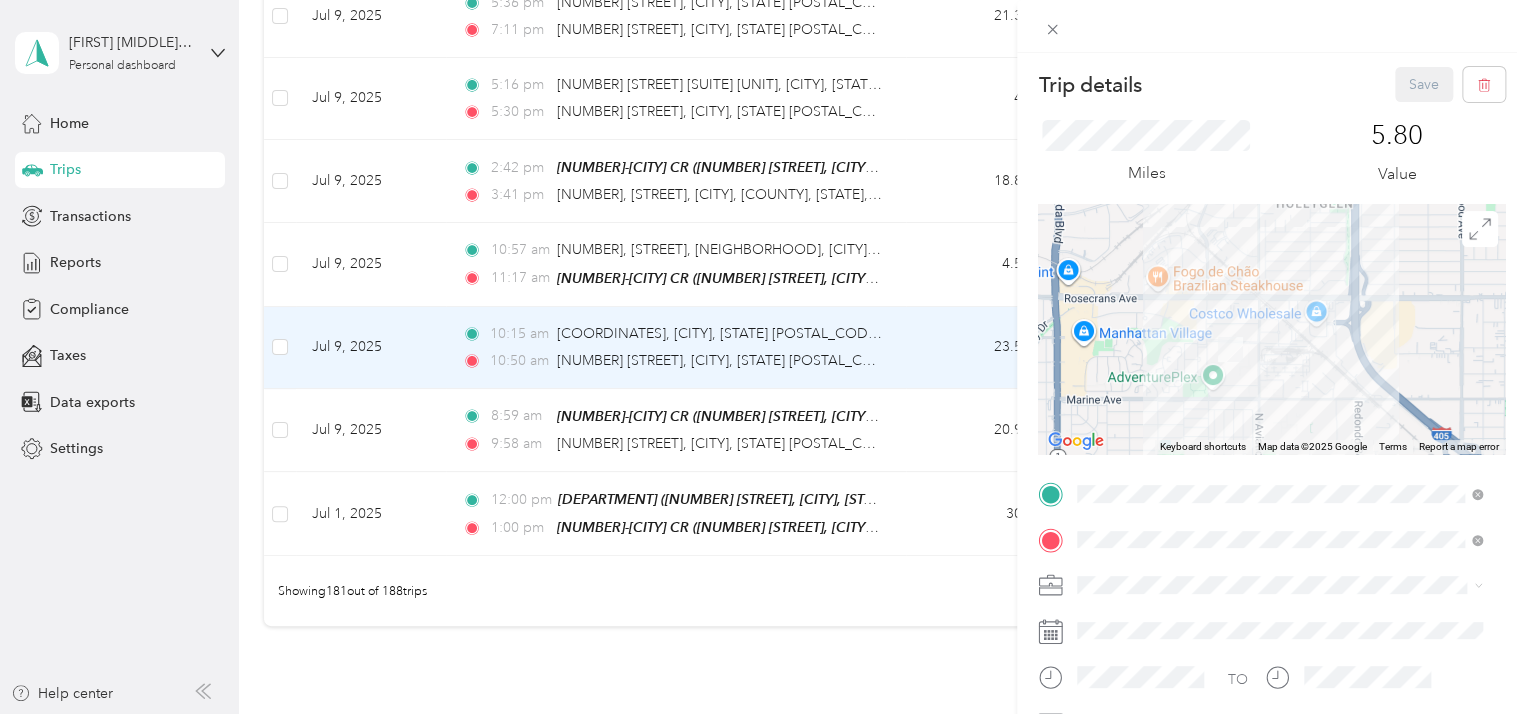 drag, startPoint x: 1114, startPoint y: 376, endPoint x: 1241, endPoint y: 377, distance: 127.00394 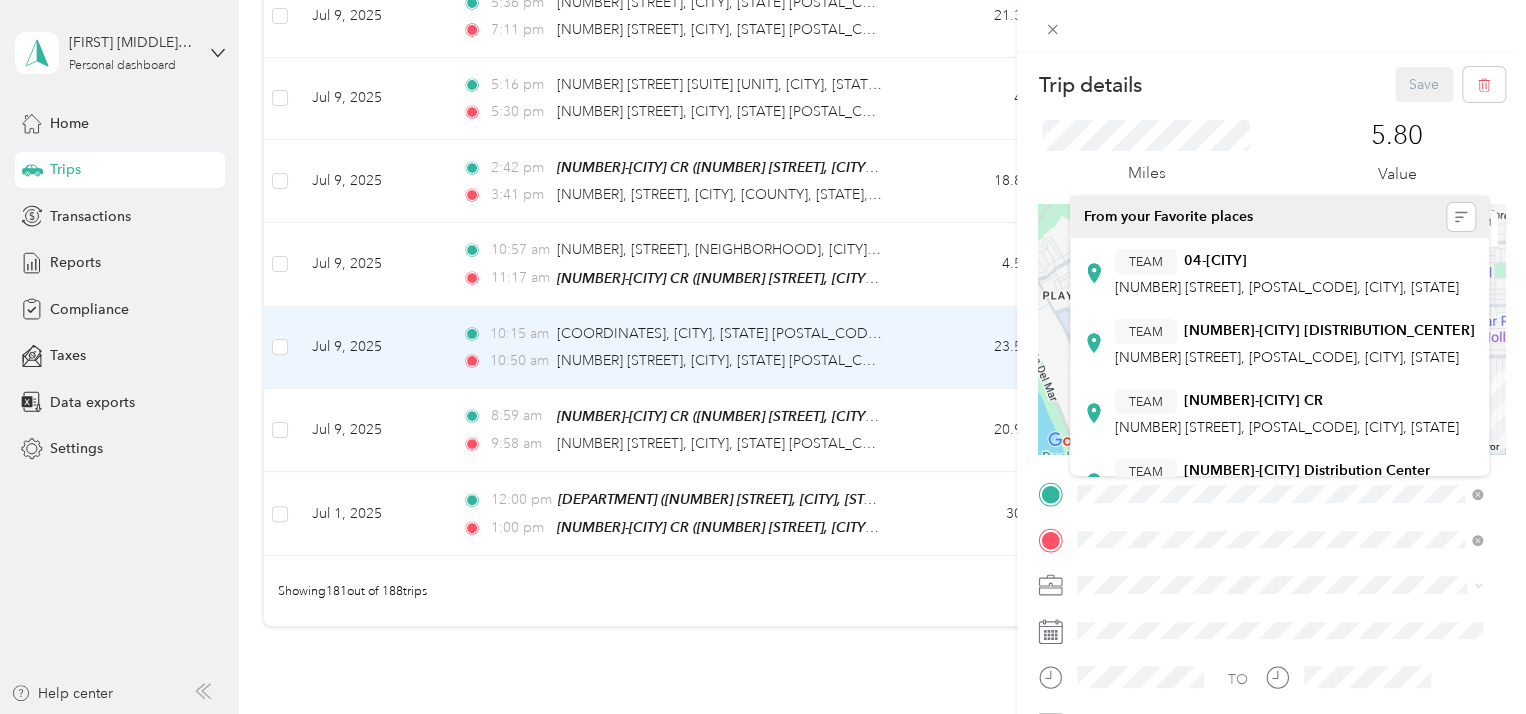 click on "Trip details Save This trip cannot be edited because it is either under review, approved, or paid. Contact your Team Manager to edit it. Miles 5.80 Value  ← Move left → Move right ↑ Move up ↓ Move down + Zoom in - Zoom out Home Jump left by 75% End Jump right by 75% Page Up Jump up by 75% Page Down Jump down by 75% Keyboard shortcuts Map Data Map data ©2025 Map data ©2025 1 km  Click to toggle between metric and imperial units Terms Report a map error TO Add photo" at bounding box center [1271, 514] 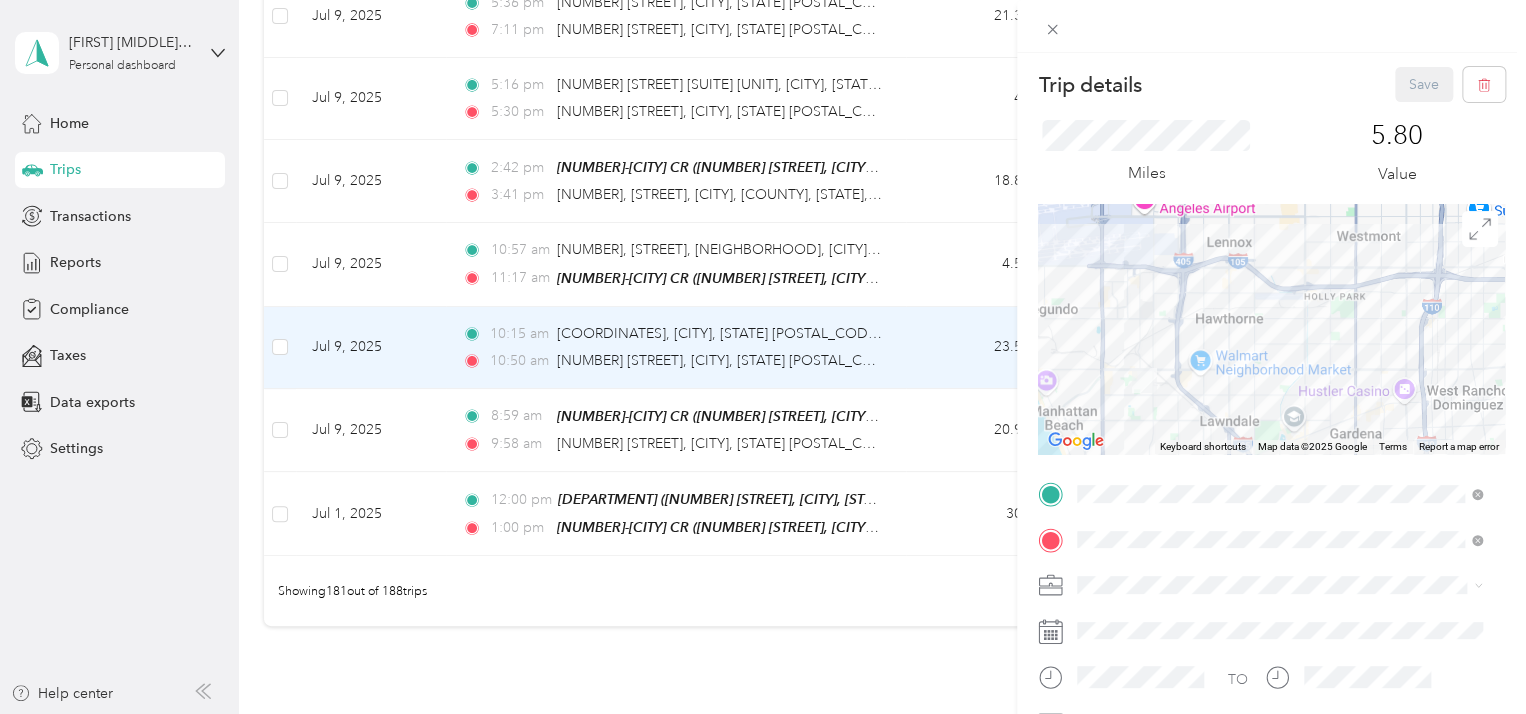 drag, startPoint x: 1439, startPoint y: 418, endPoint x: 1196, endPoint y: 290, distance: 274.6507 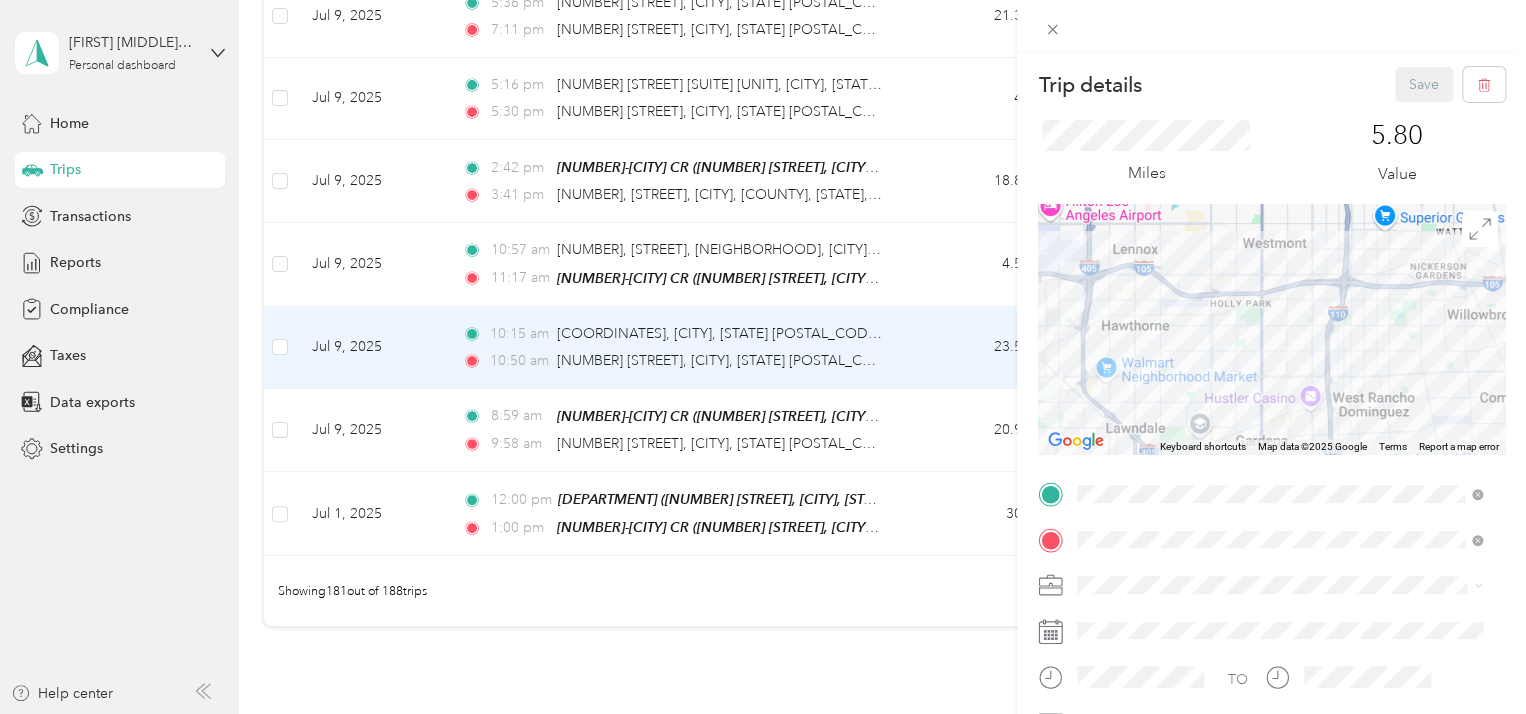 drag, startPoint x: 1429, startPoint y: 353, endPoint x: 1265, endPoint y: 339, distance: 164.59648 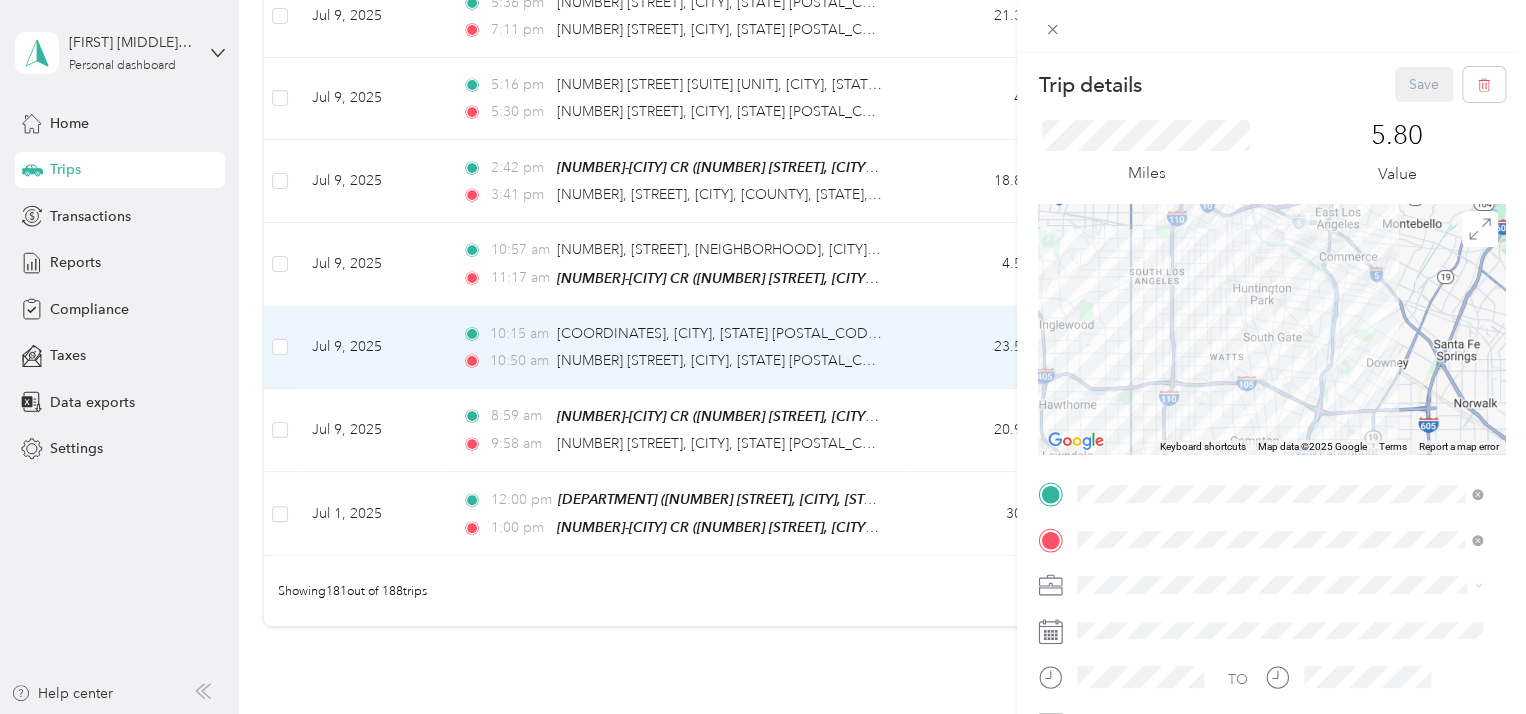 drag, startPoint x: 1380, startPoint y: 343, endPoint x: 1244, endPoint y: 415, distance: 153.88307 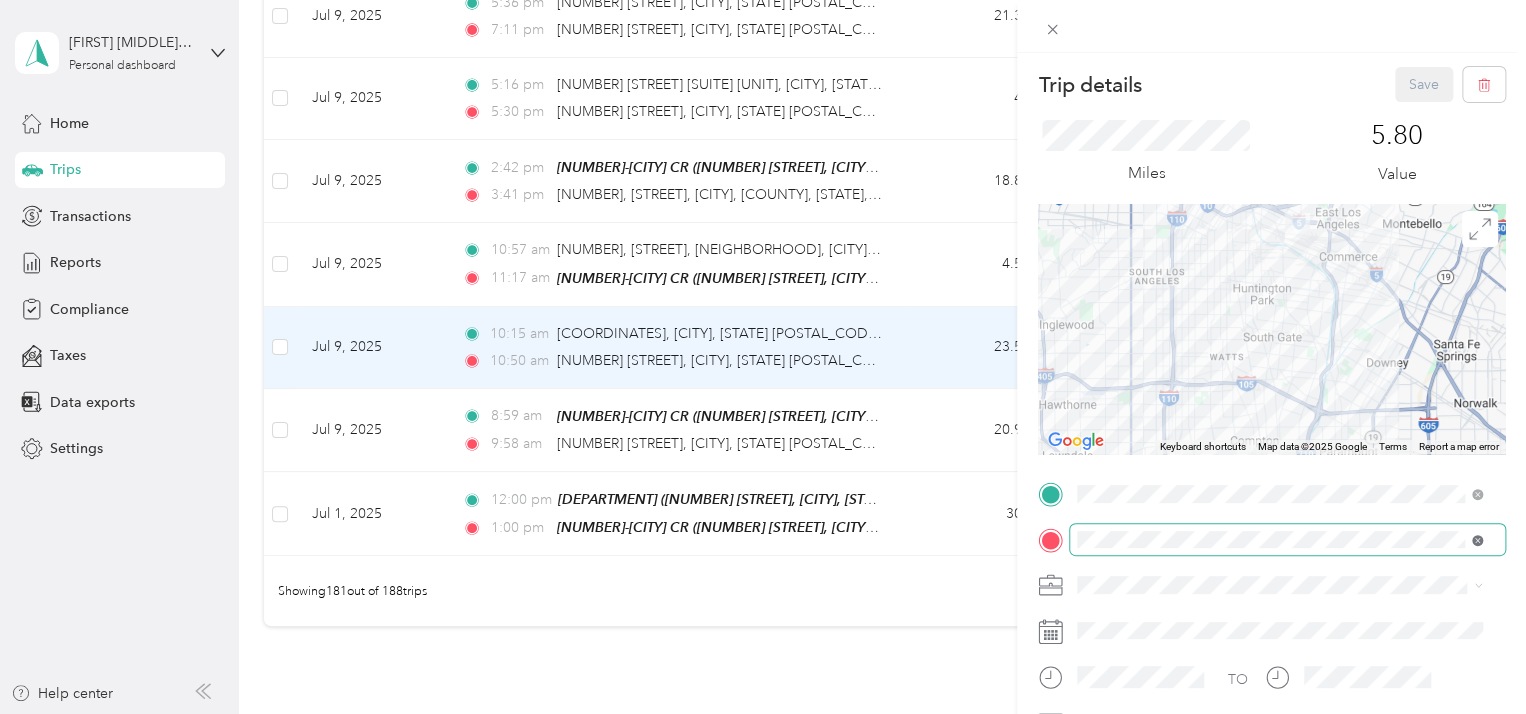 click 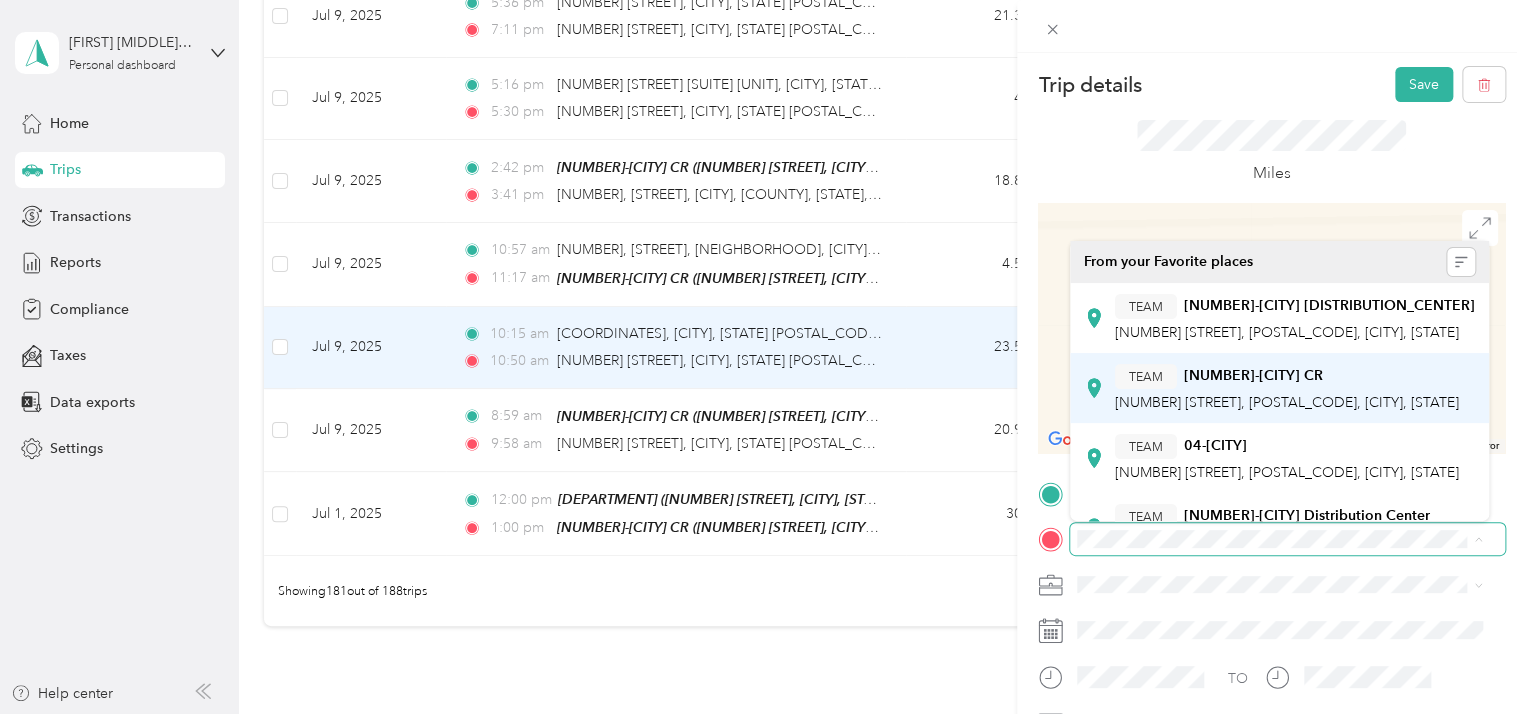click on "[NUMBER]-[CITY] CR" at bounding box center [1253, 376] 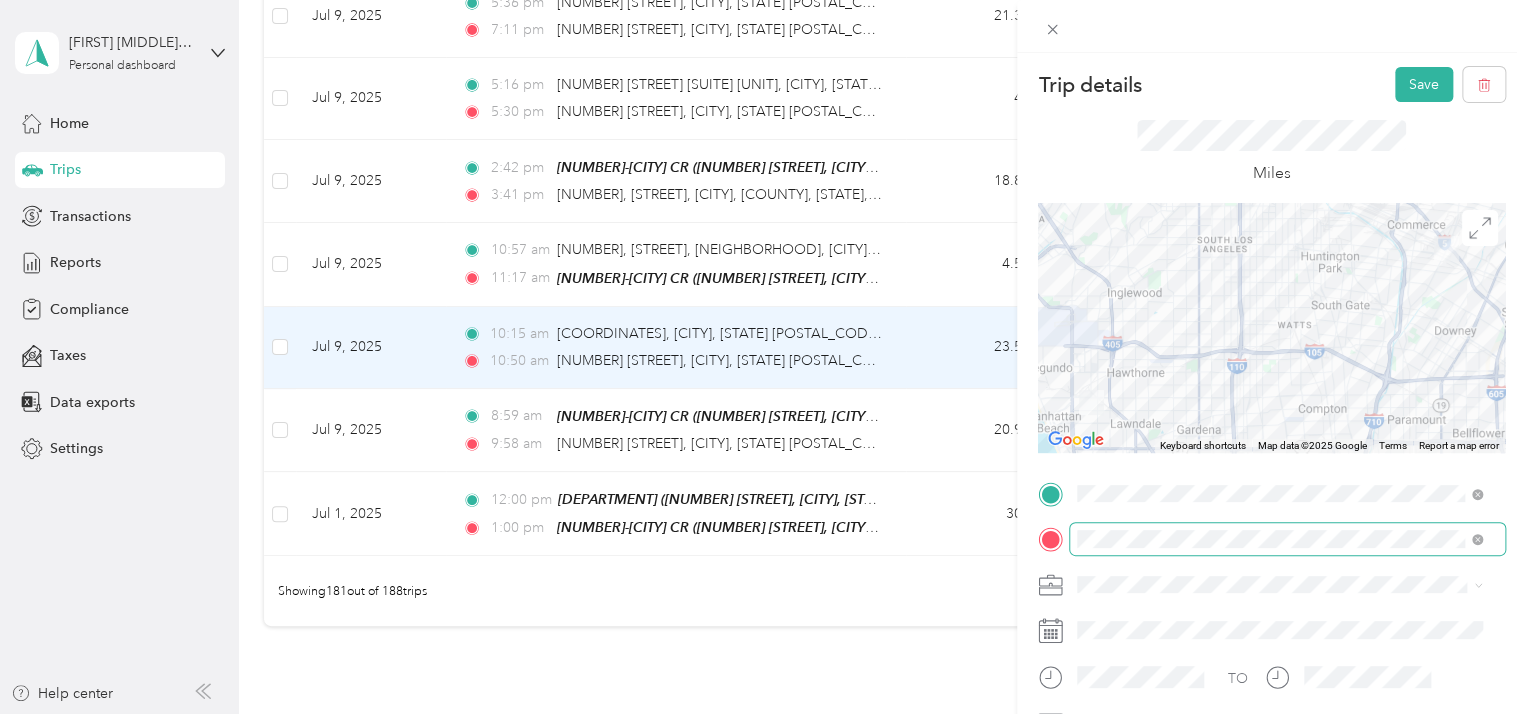 click on "Trip details Save This trip cannot be edited because it is either under review, approved, or paid. Contact your Team Manager to edit it. Miles ← Move left → Move right ↑ Move up ↓ Move down + Zoom in - Zoom out Home Jump left by 75% End Jump right by 75% Page Up Jump up by 75% Page Down Jump down by 75% Keyboard shortcuts Map Data Map data ©2025 Google Map data ©2025 Google 5 km  Click to toggle between metric and imperial units Terms Report a map error TO Add photo" at bounding box center [763, 357] 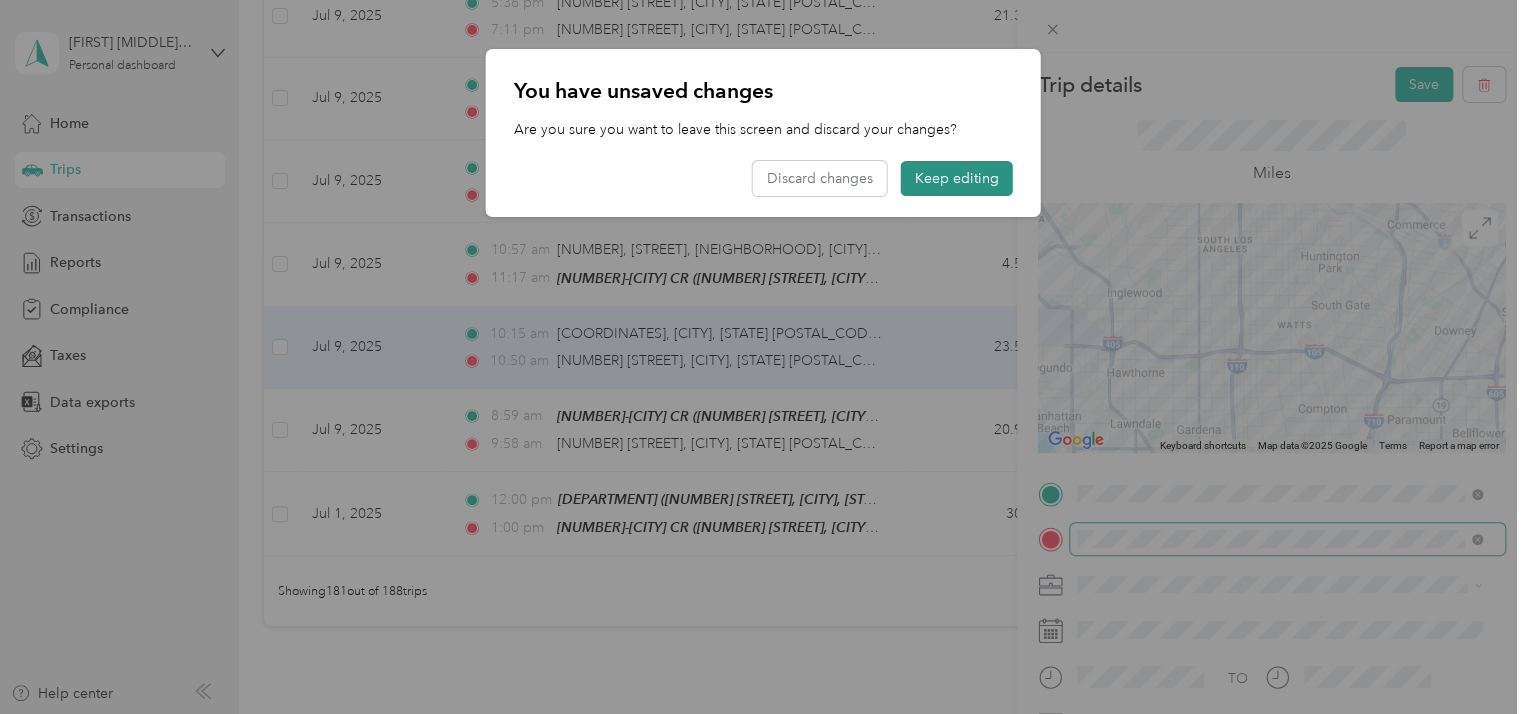 click on "Keep editing" at bounding box center (957, 178) 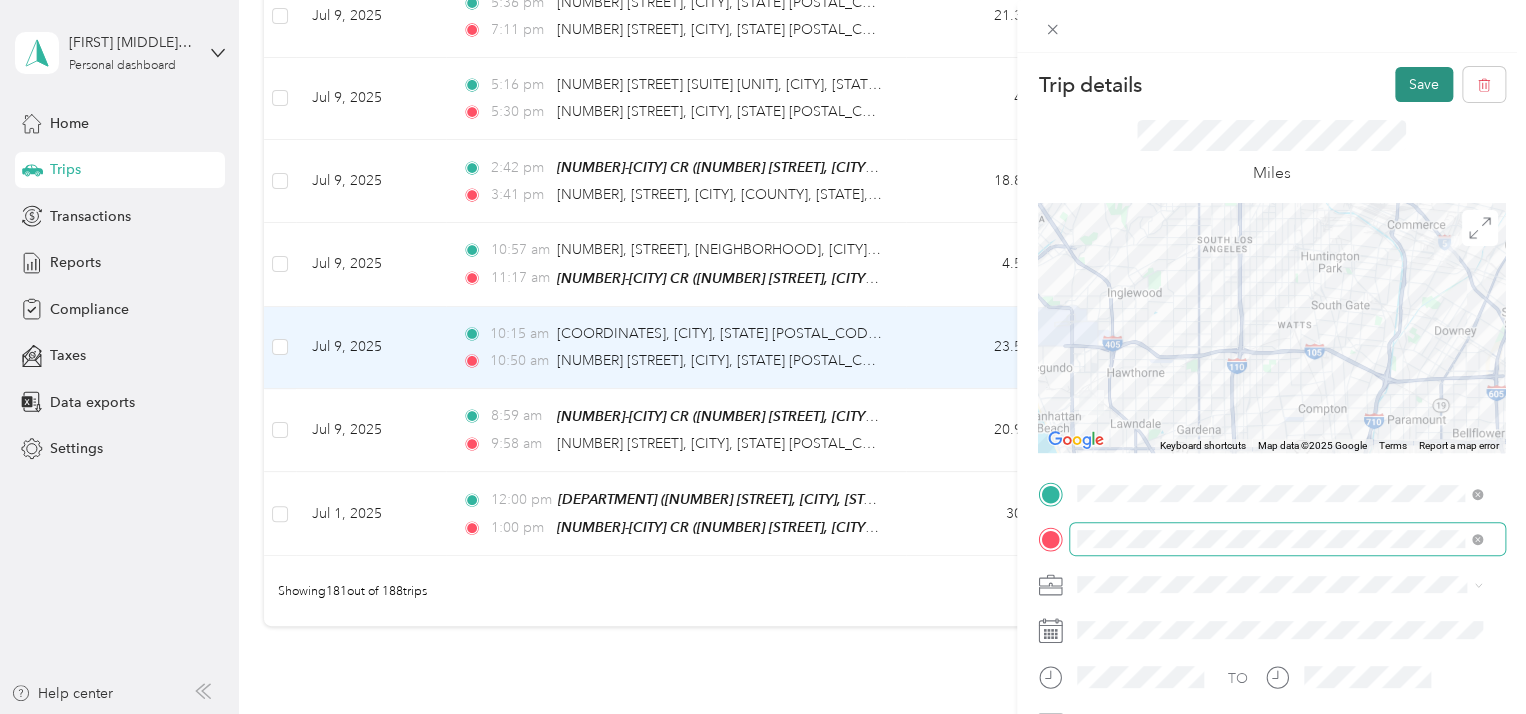 click on "Save" at bounding box center [1424, 84] 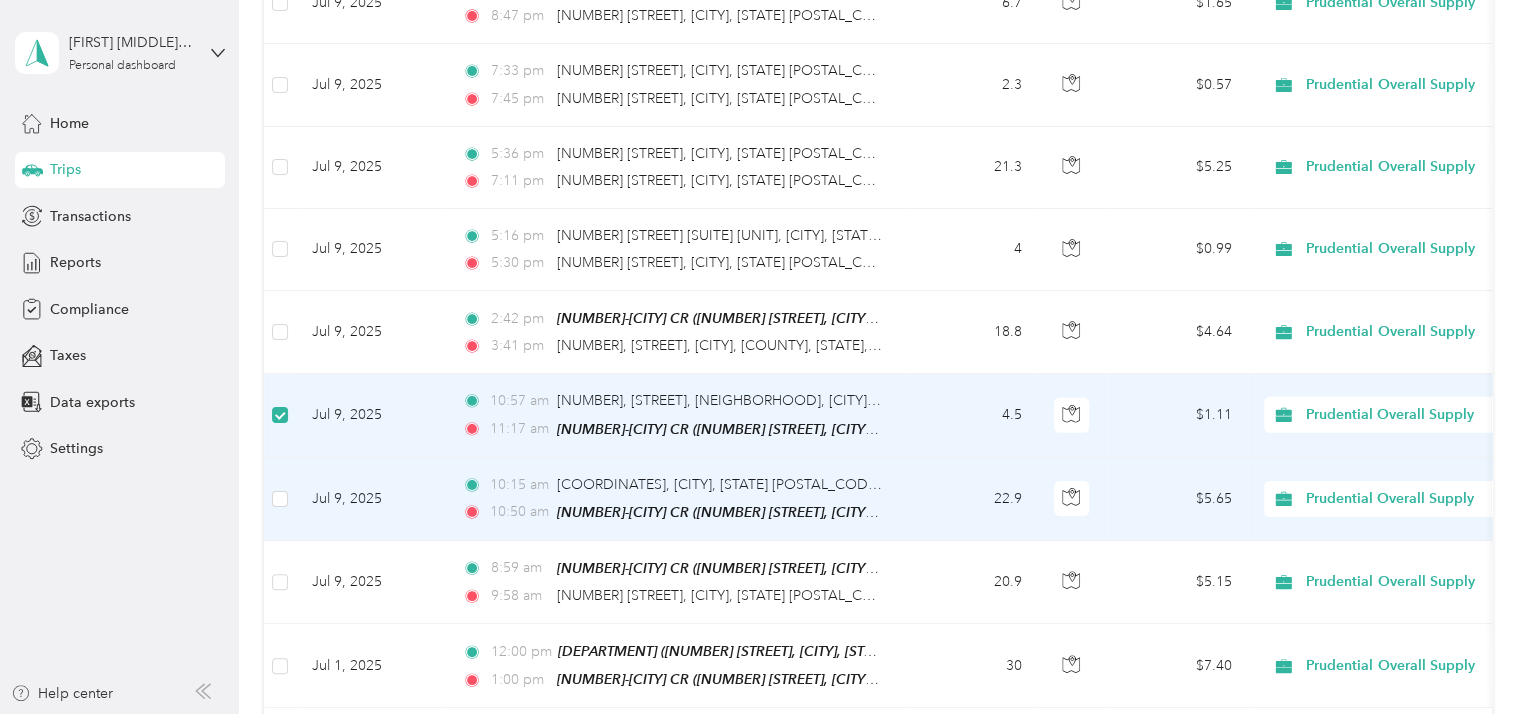 scroll, scrollTop: 14533, scrollLeft: 0, axis: vertical 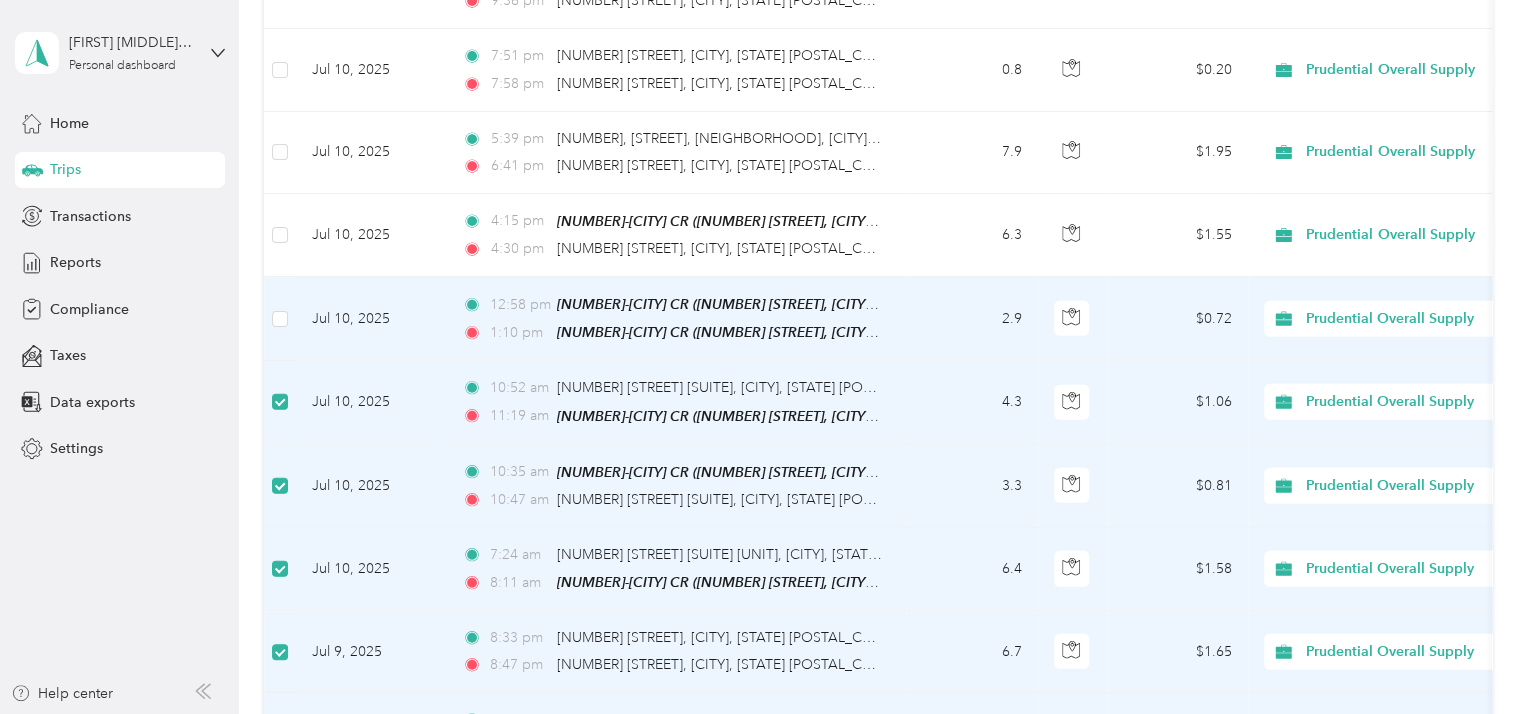 click at bounding box center (280, 319) 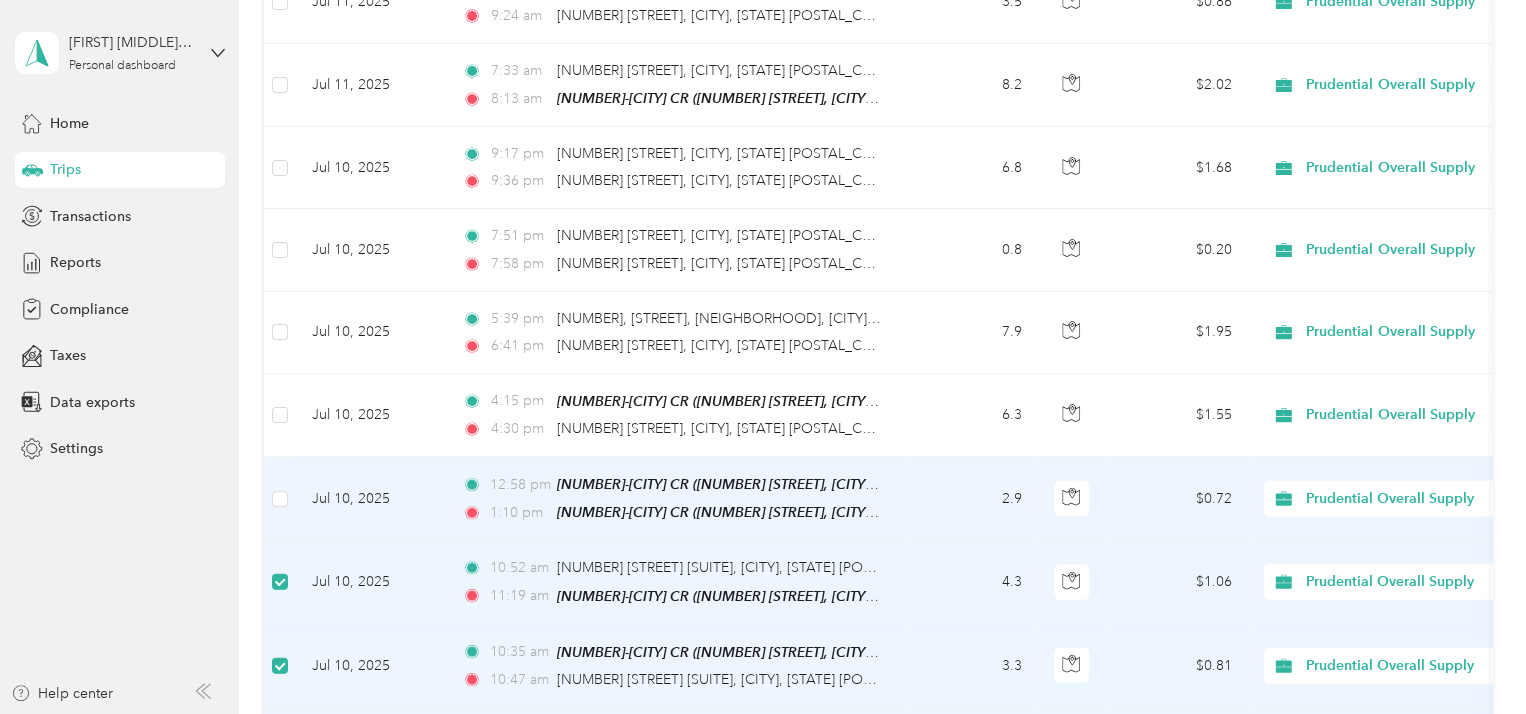 scroll, scrollTop: 13733, scrollLeft: 0, axis: vertical 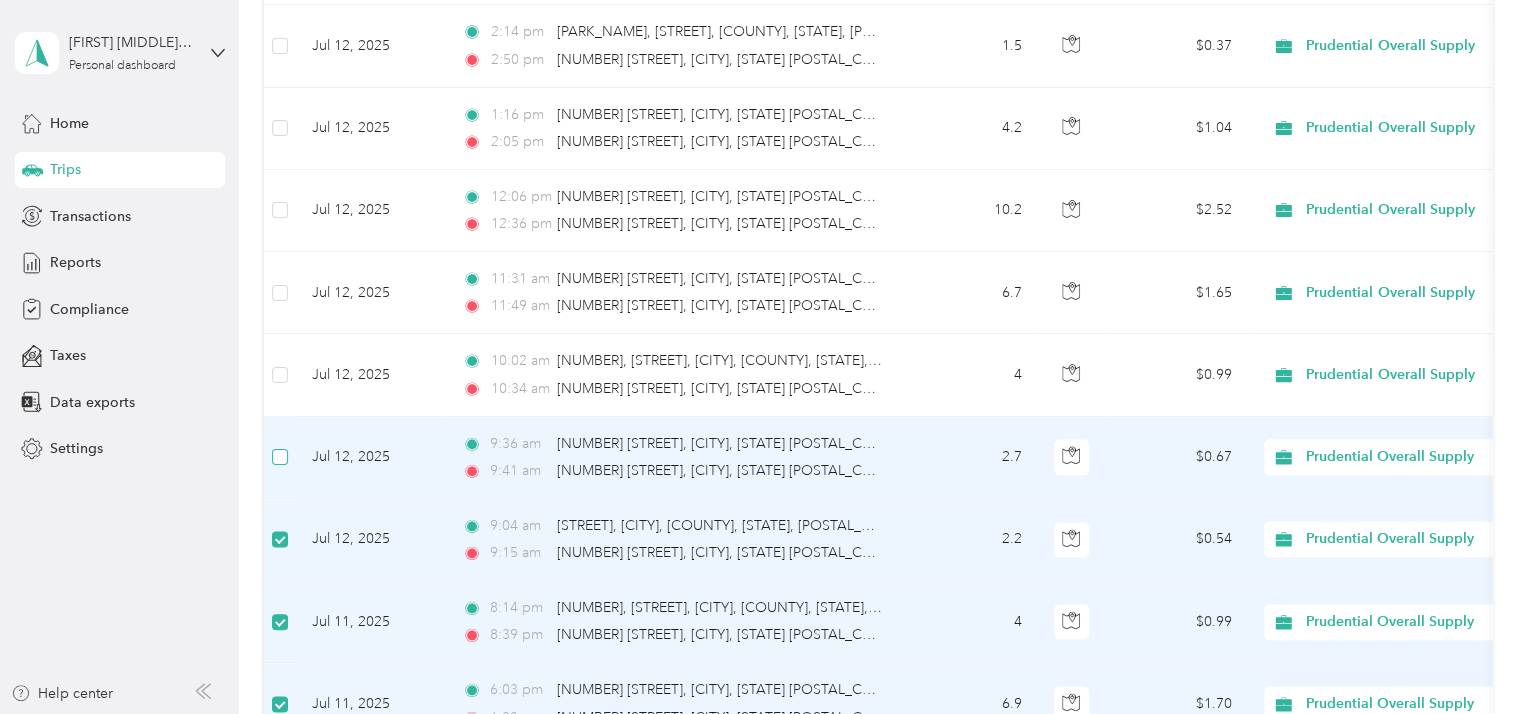 click at bounding box center [280, 457] 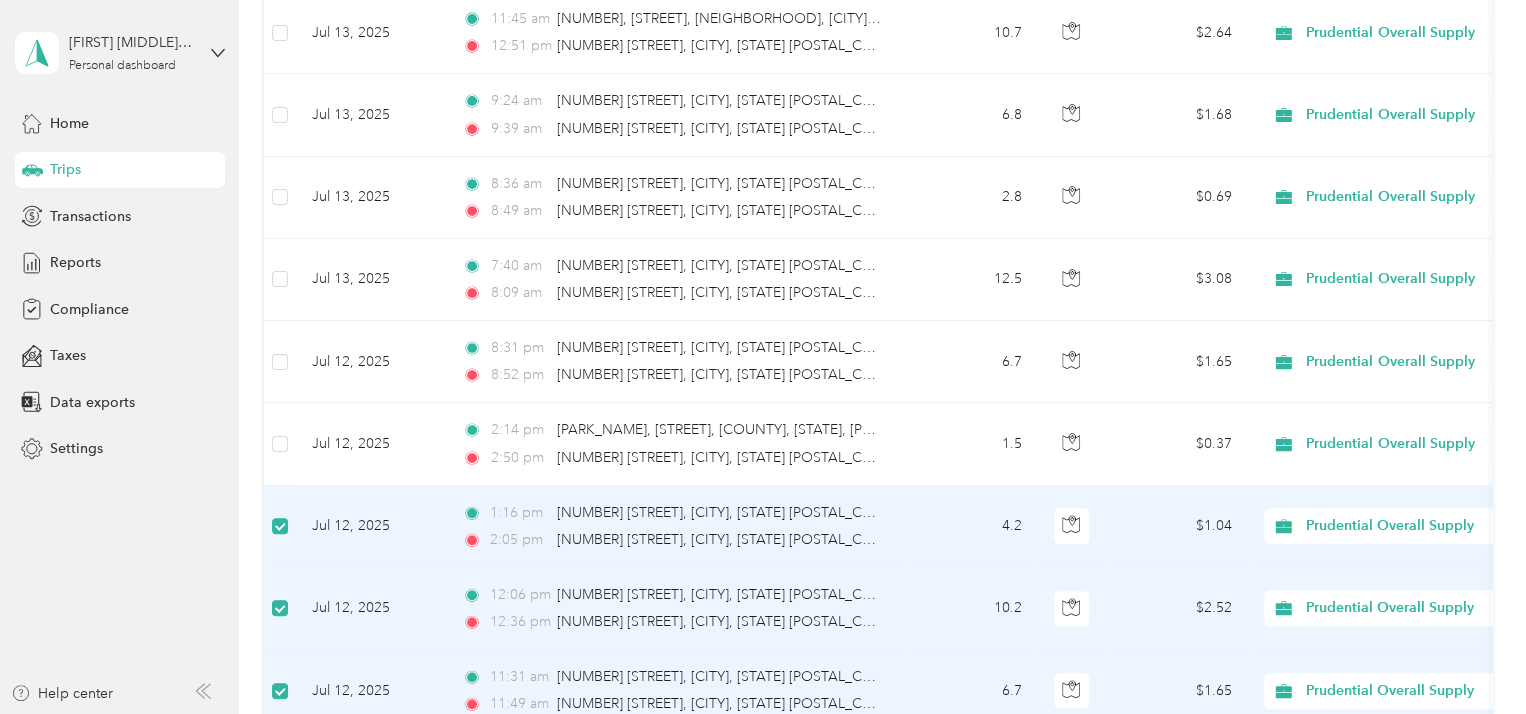 scroll, scrollTop: 12233, scrollLeft: 0, axis: vertical 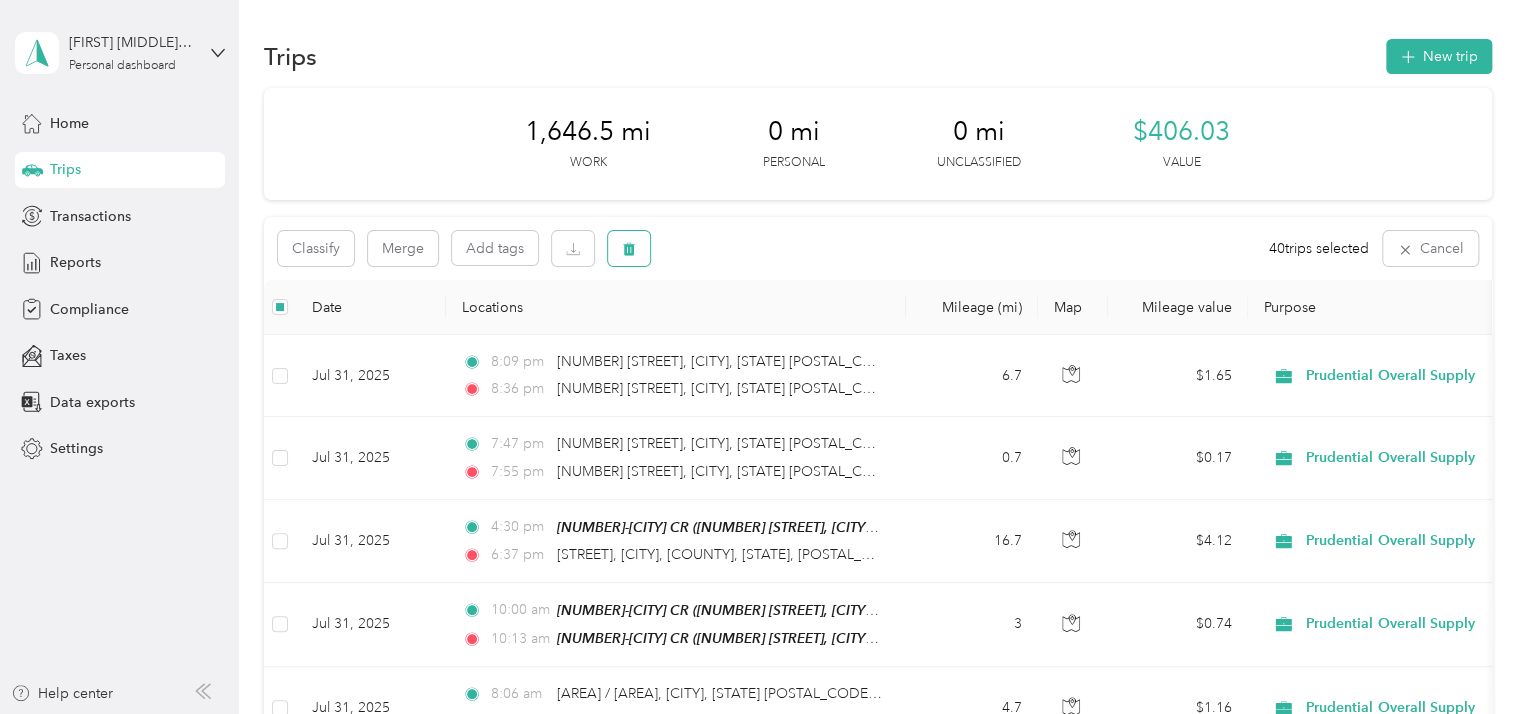 click 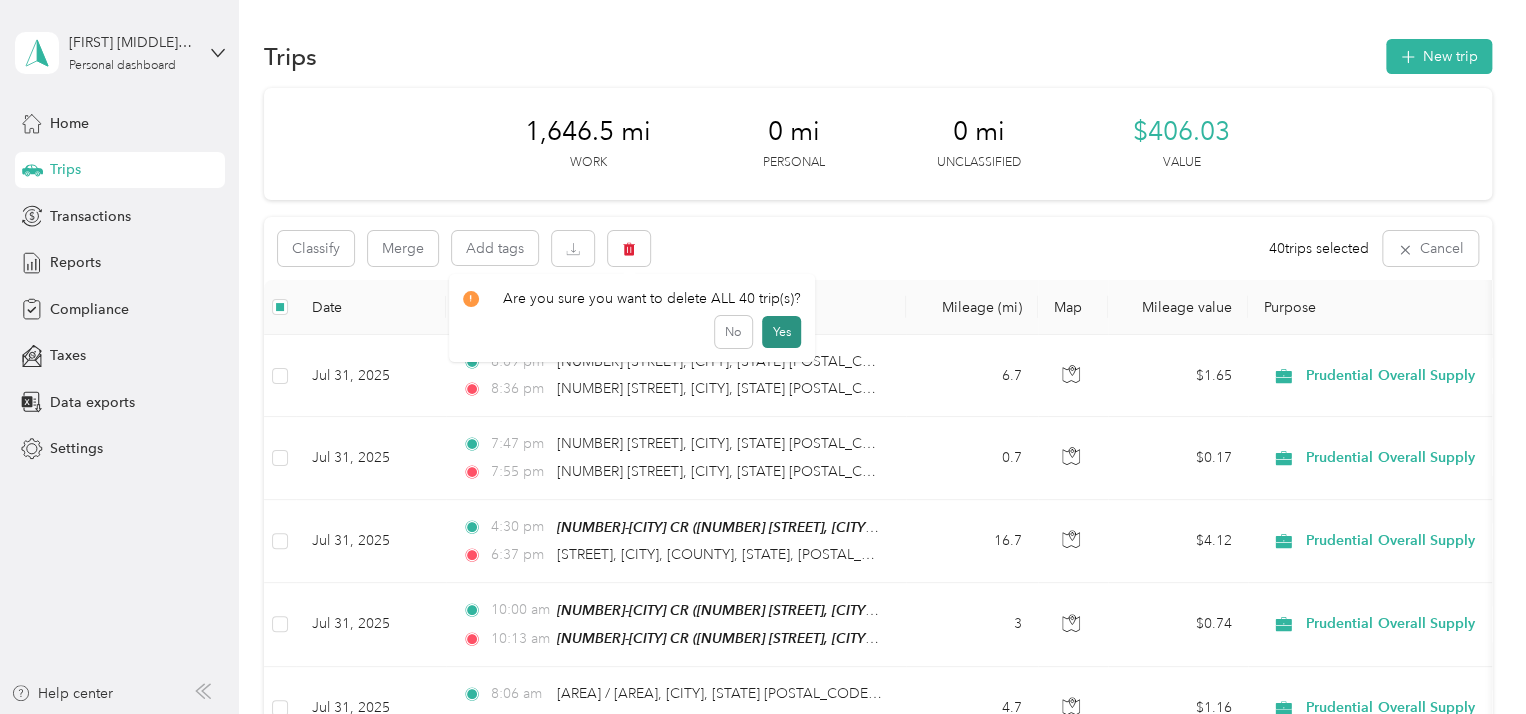 click on "Yes" at bounding box center (781, 332) 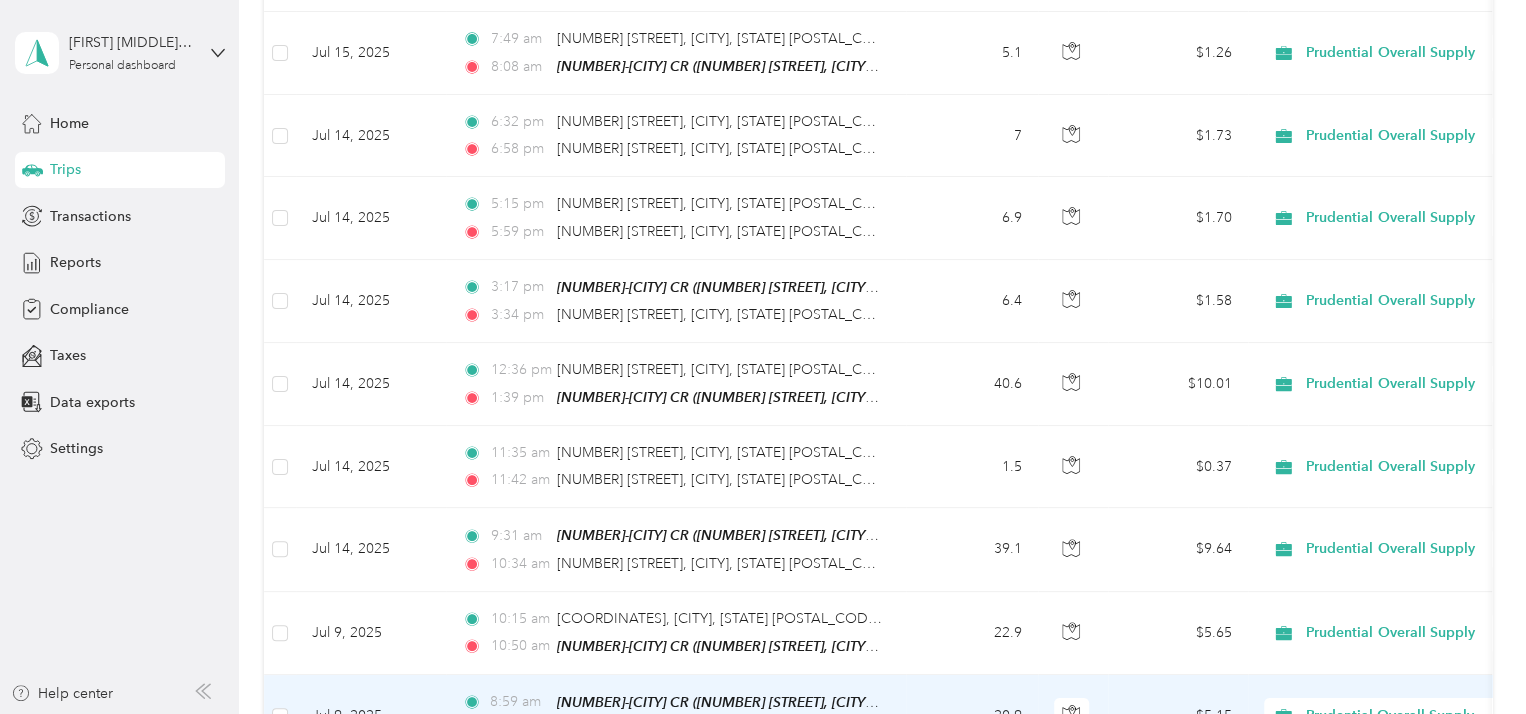 scroll, scrollTop: 11100, scrollLeft: 0, axis: vertical 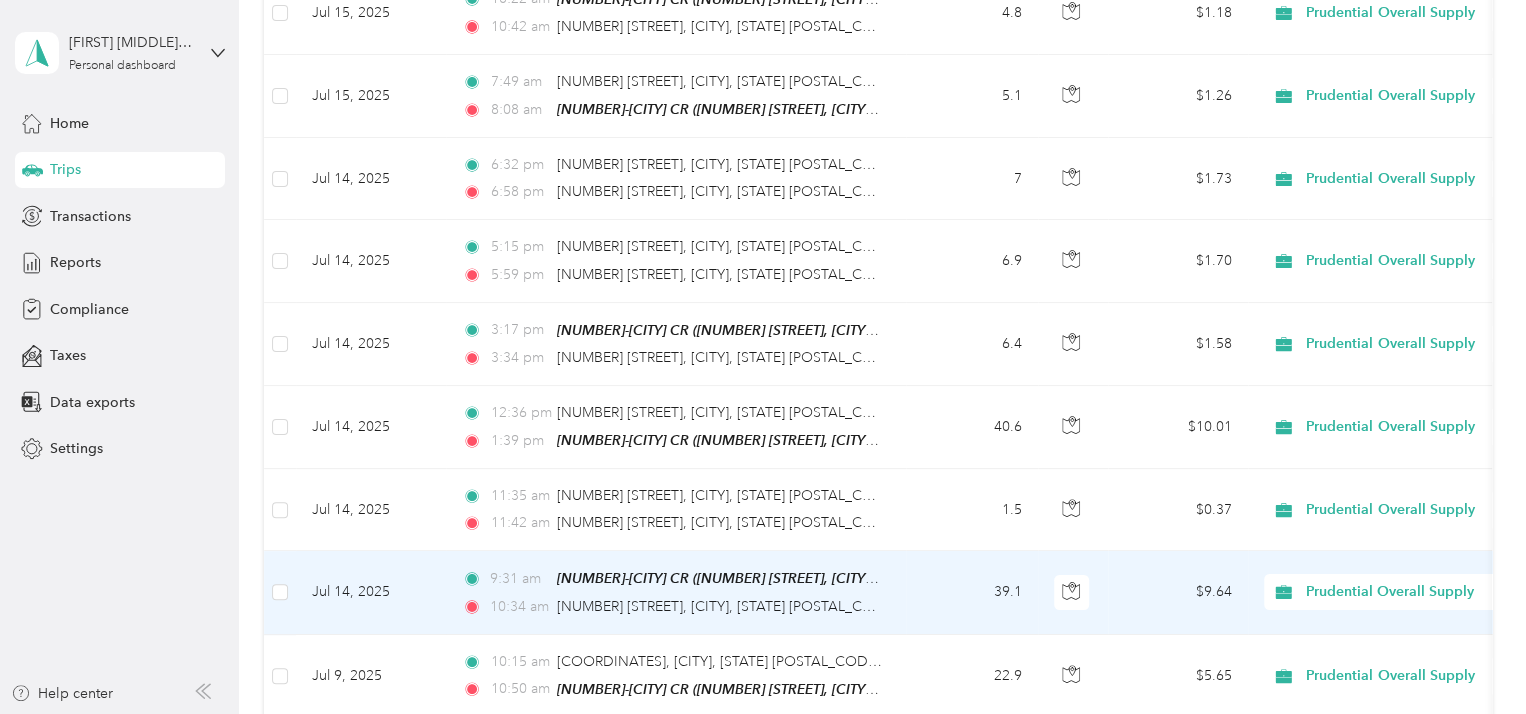 click on "Jul 14, 2025" at bounding box center (371, 592) 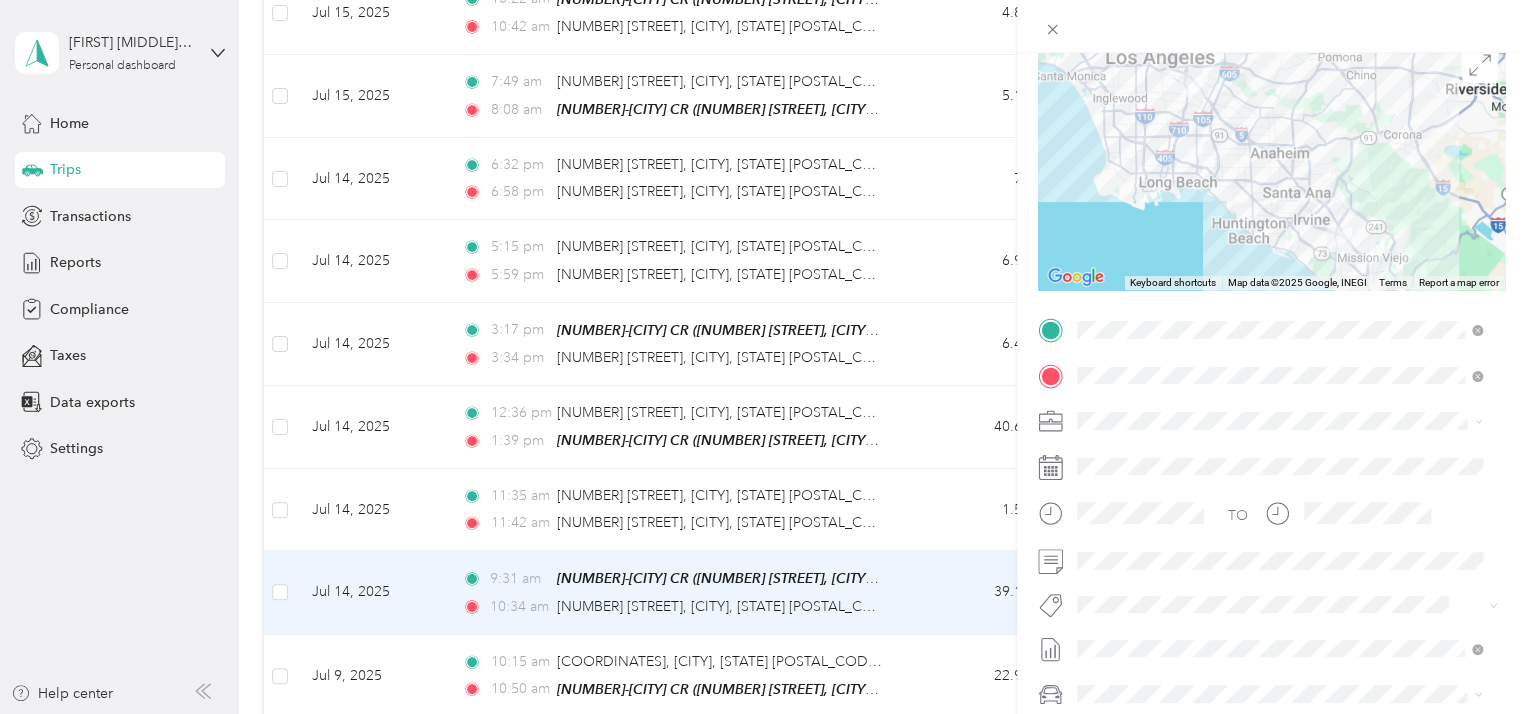 scroll, scrollTop: 200, scrollLeft: 0, axis: vertical 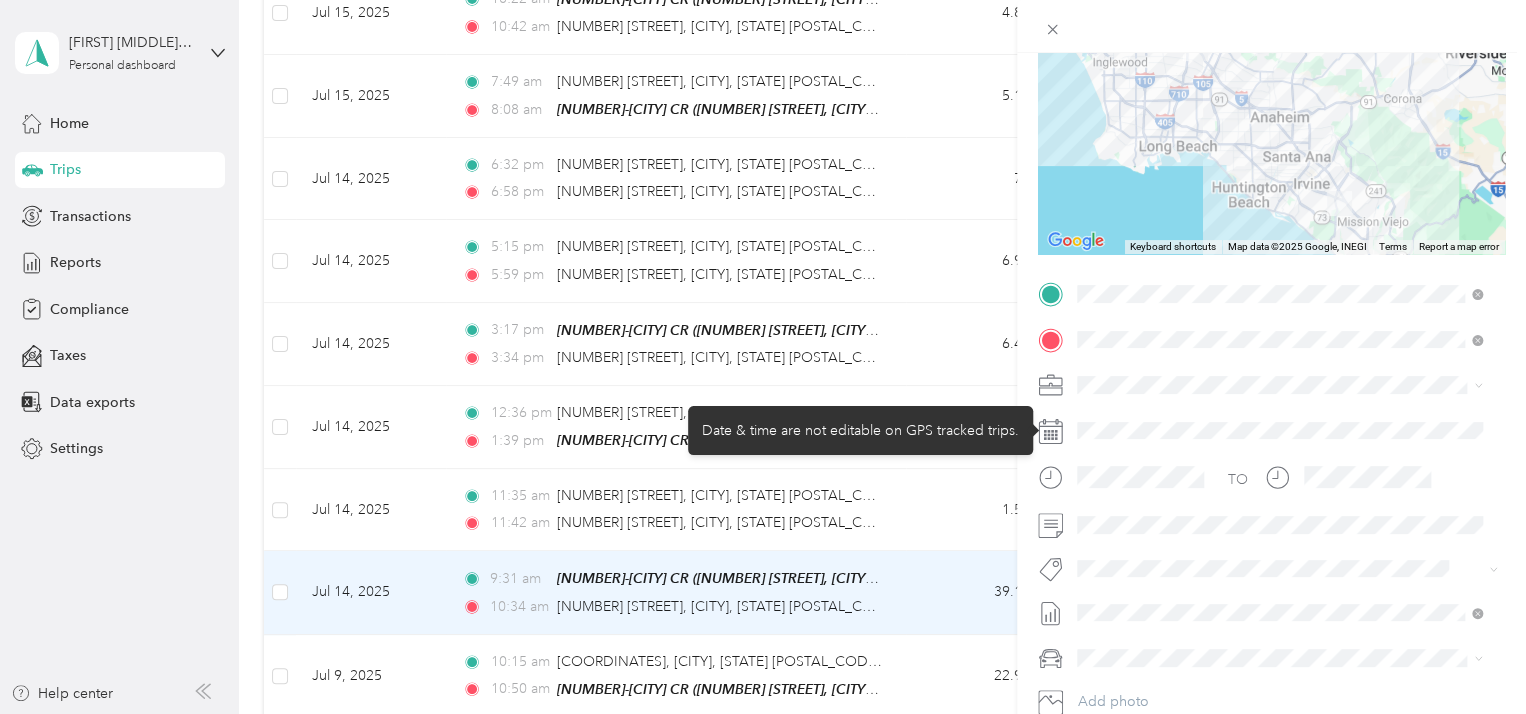 click at bounding box center (1287, 431) 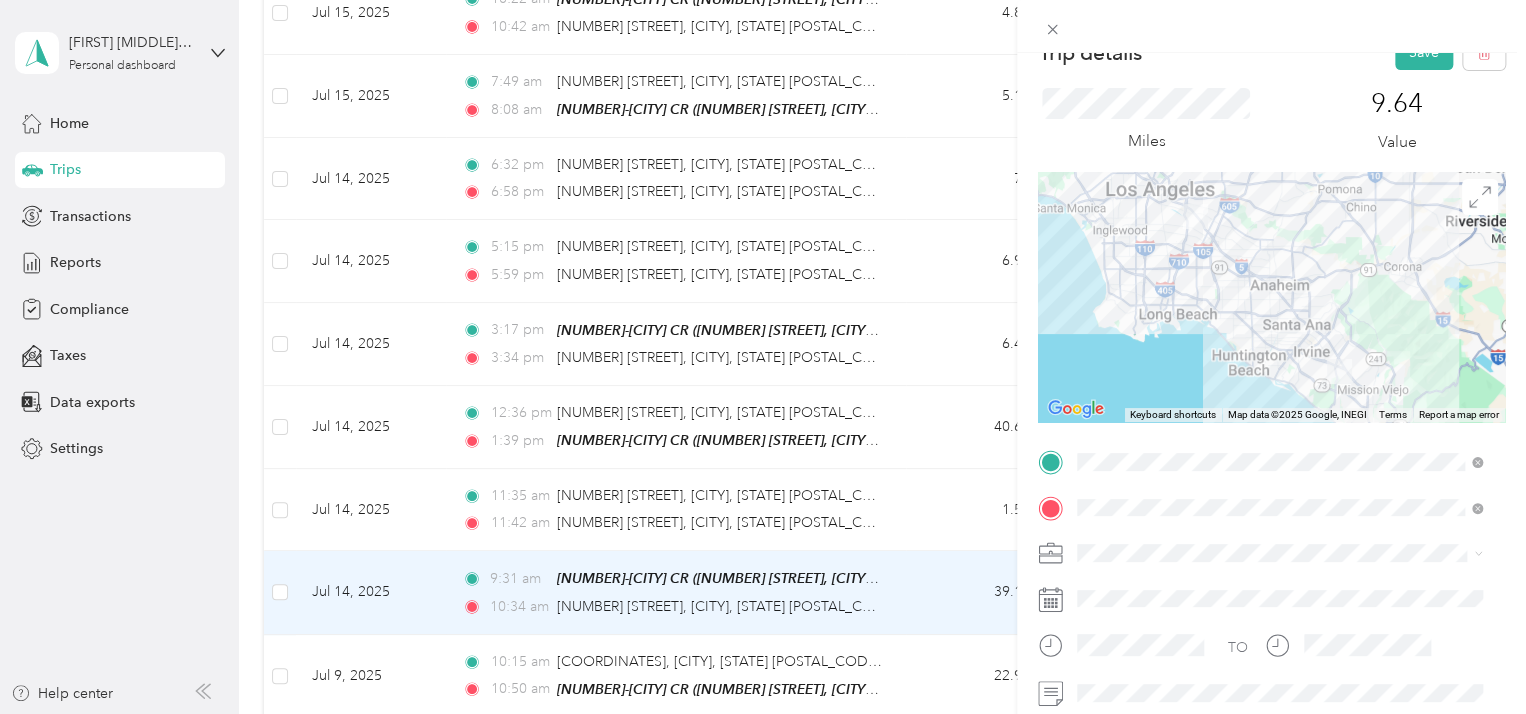 scroll, scrollTop: 0, scrollLeft: 0, axis: both 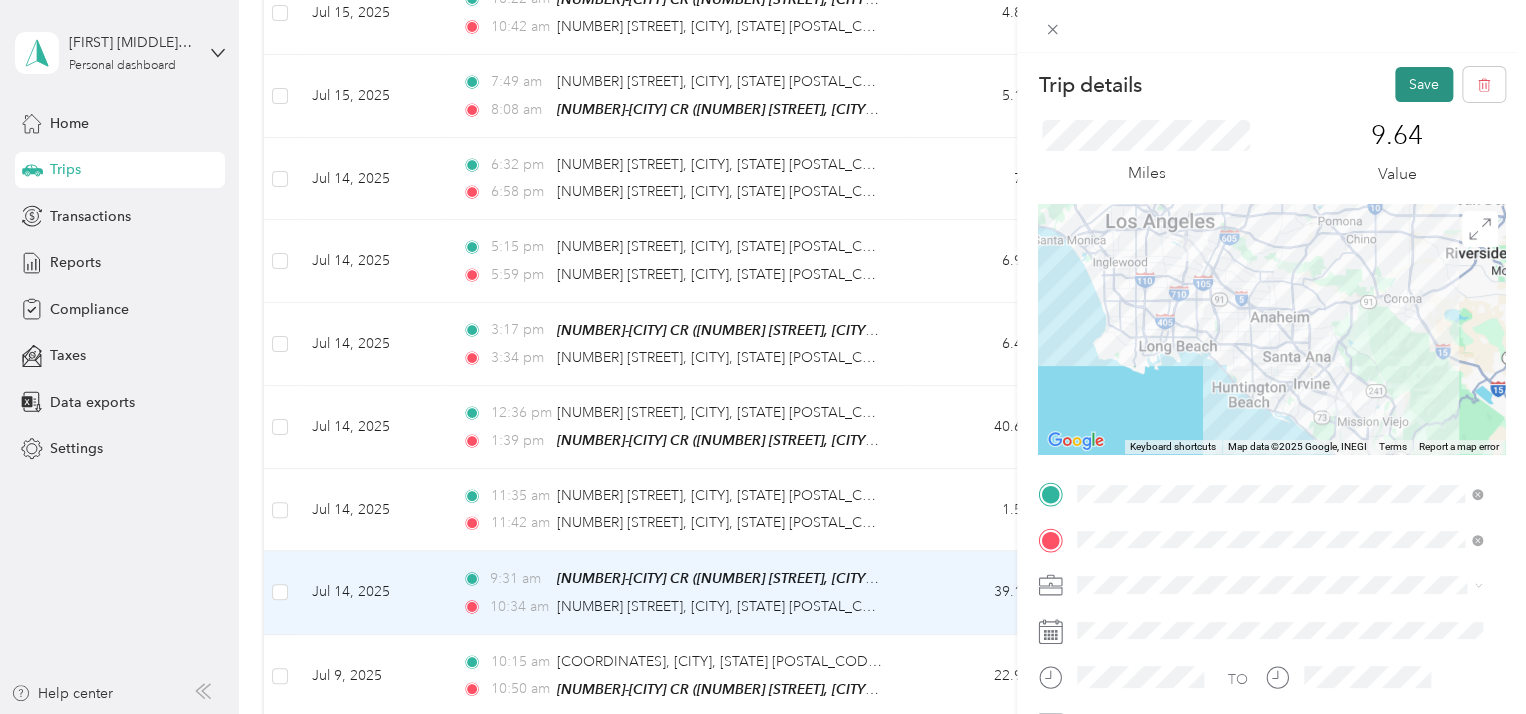 click on "Save" at bounding box center (1424, 84) 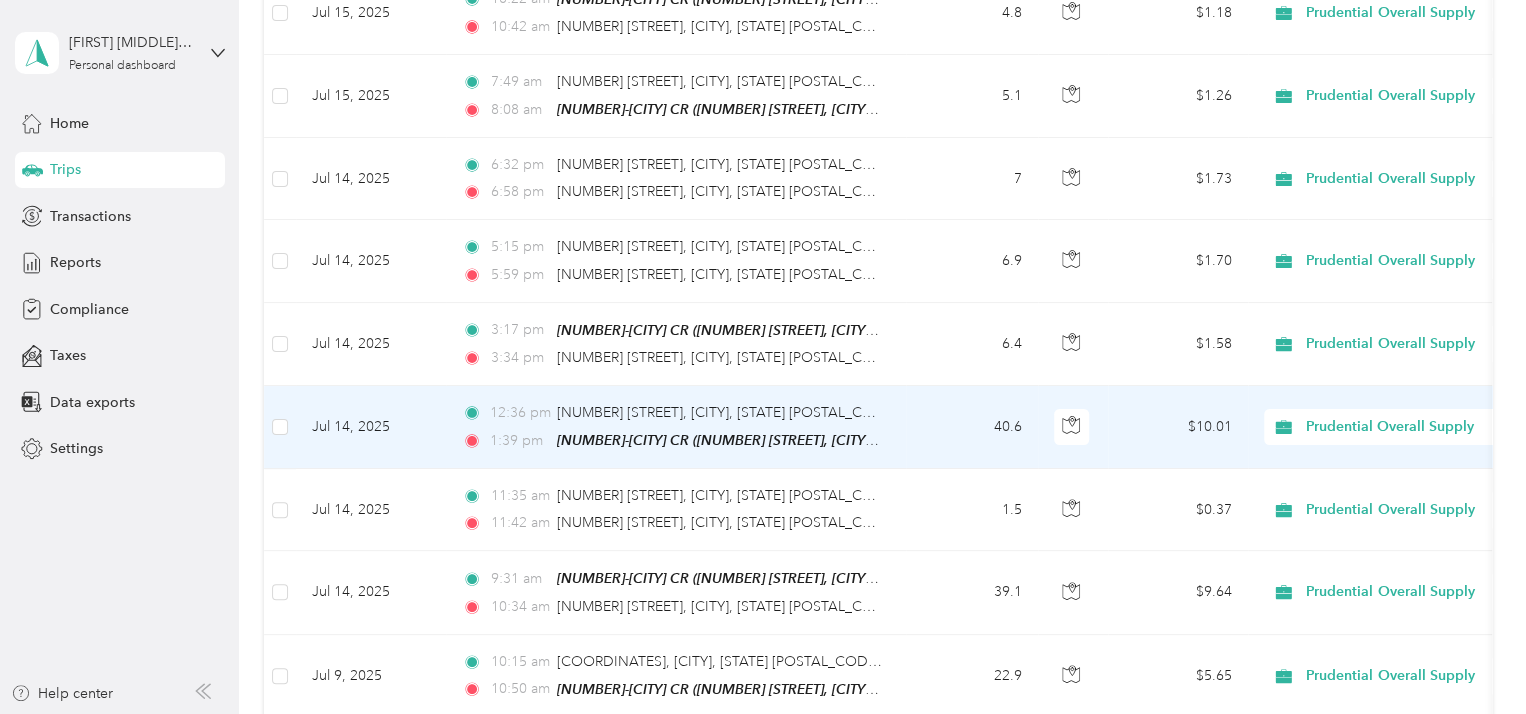 scroll, scrollTop: 11000, scrollLeft: 0, axis: vertical 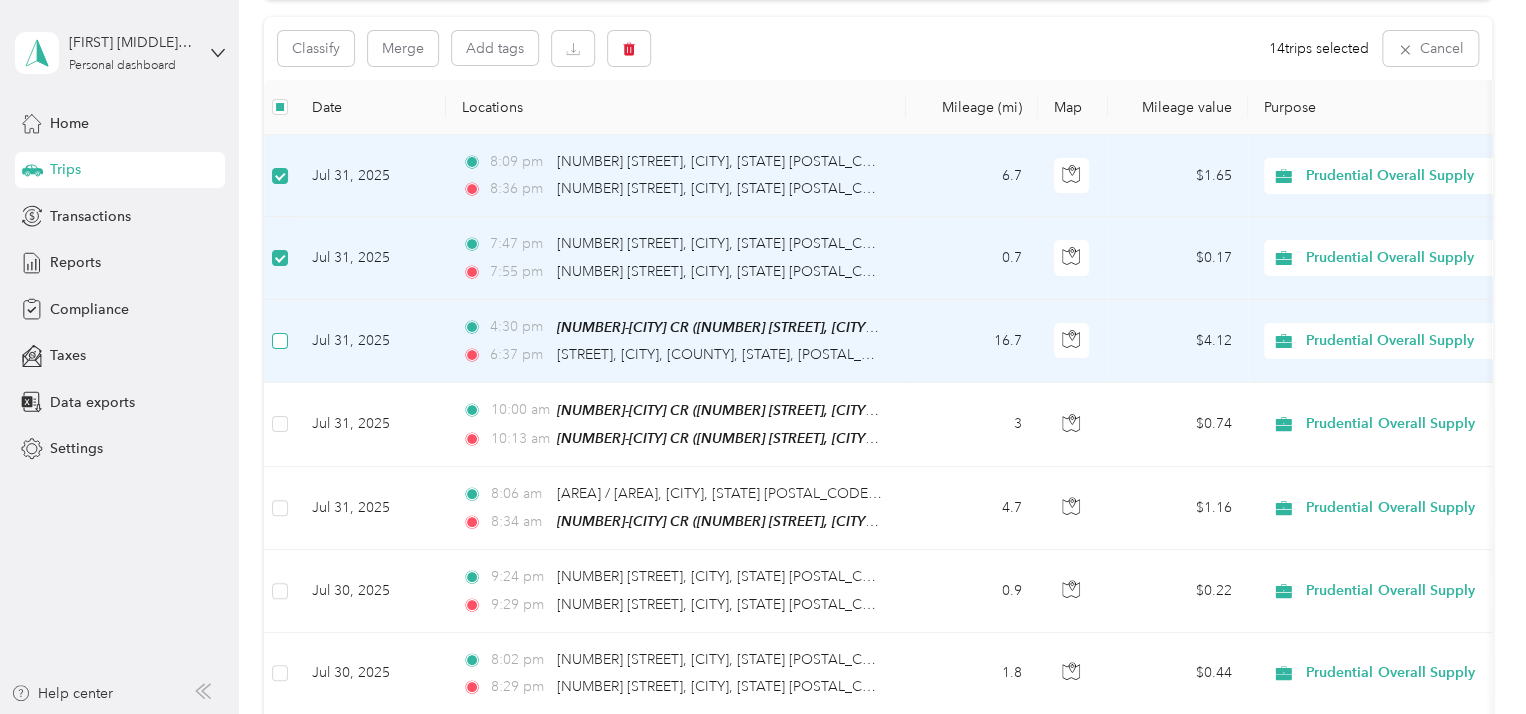 click at bounding box center (280, 341) 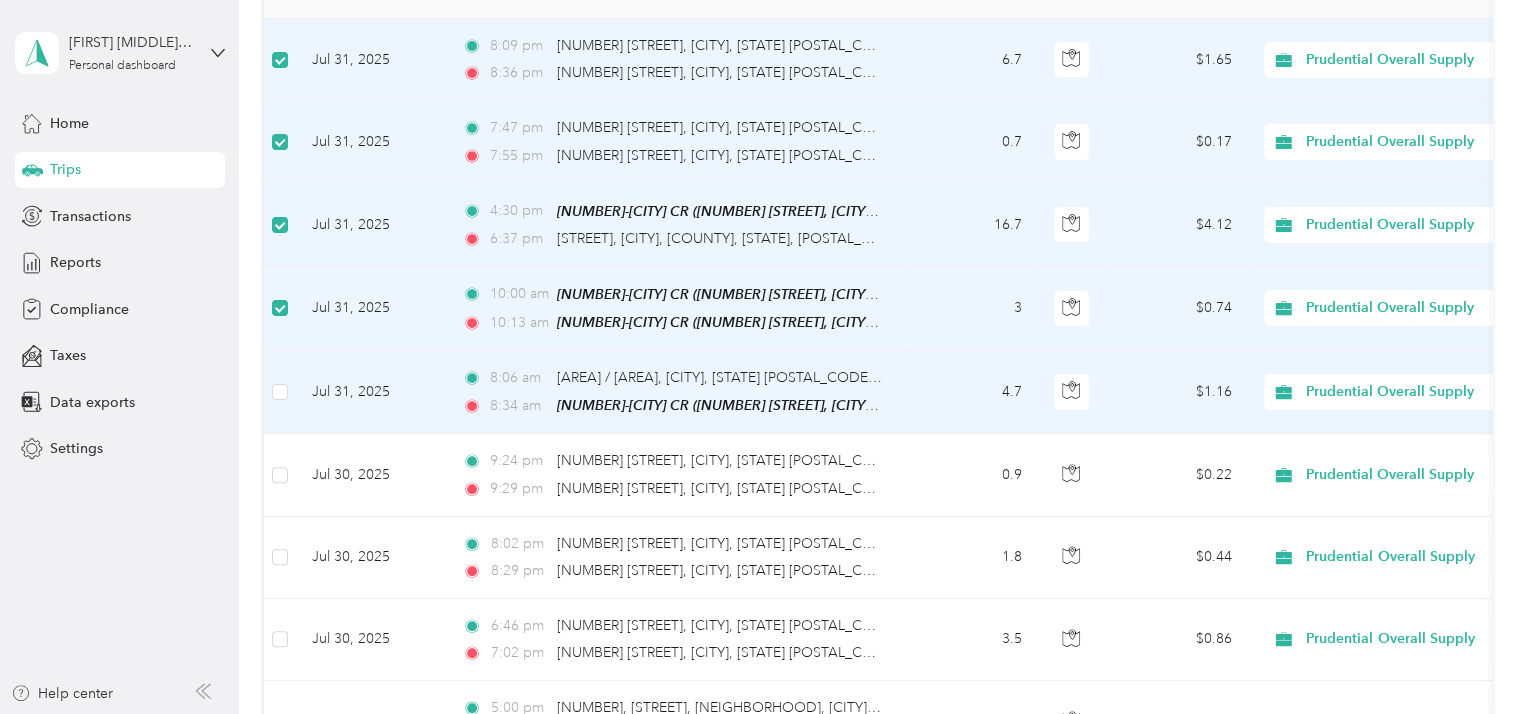 scroll, scrollTop: 400, scrollLeft: 0, axis: vertical 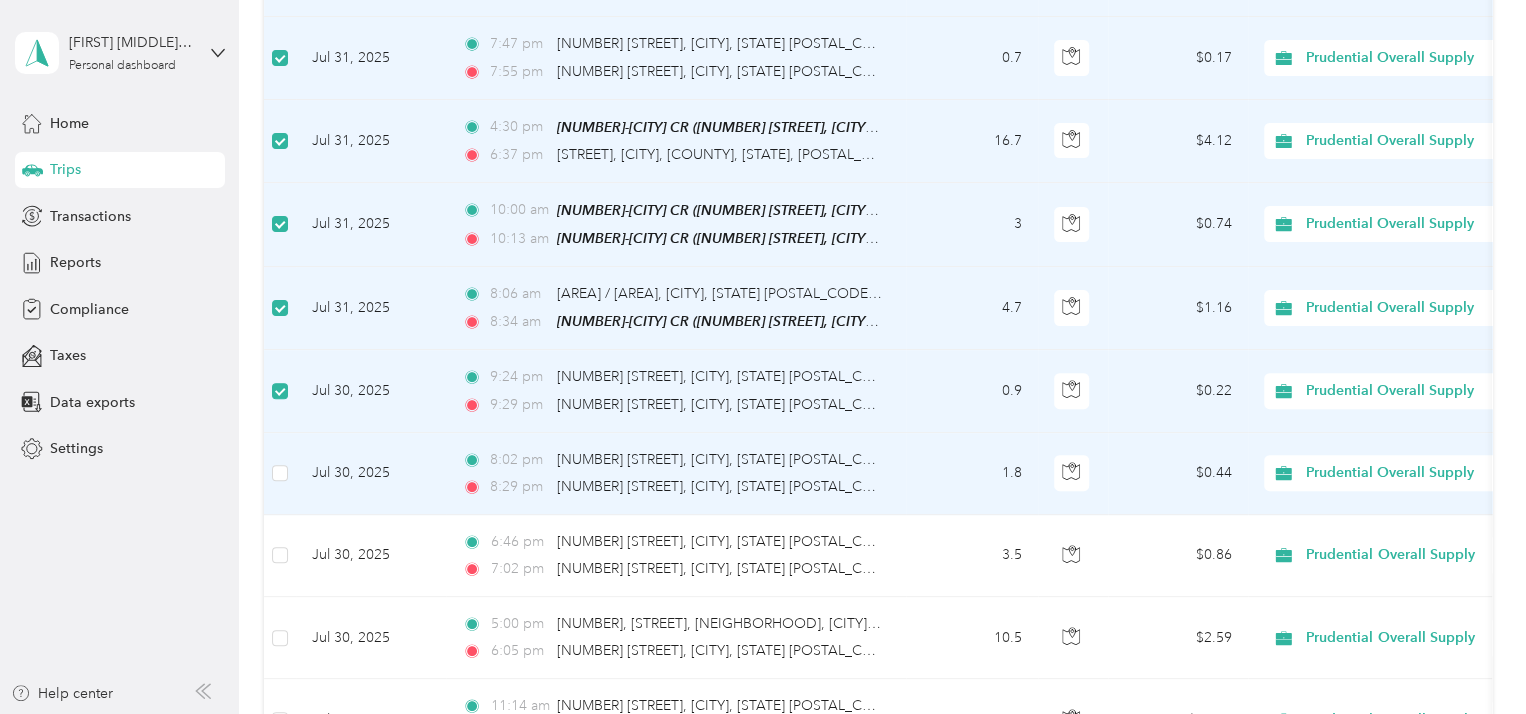 click at bounding box center (280, 474) 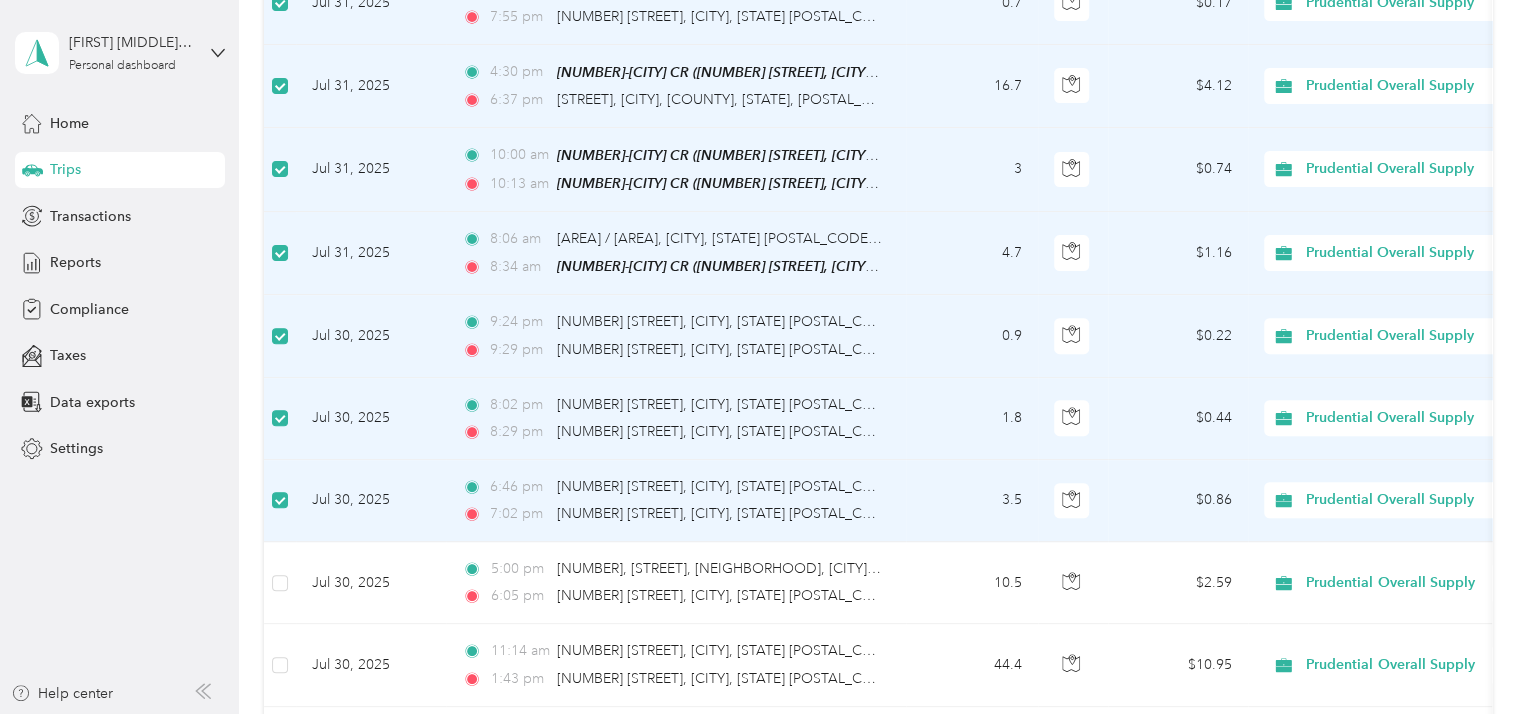 scroll, scrollTop: 700, scrollLeft: 0, axis: vertical 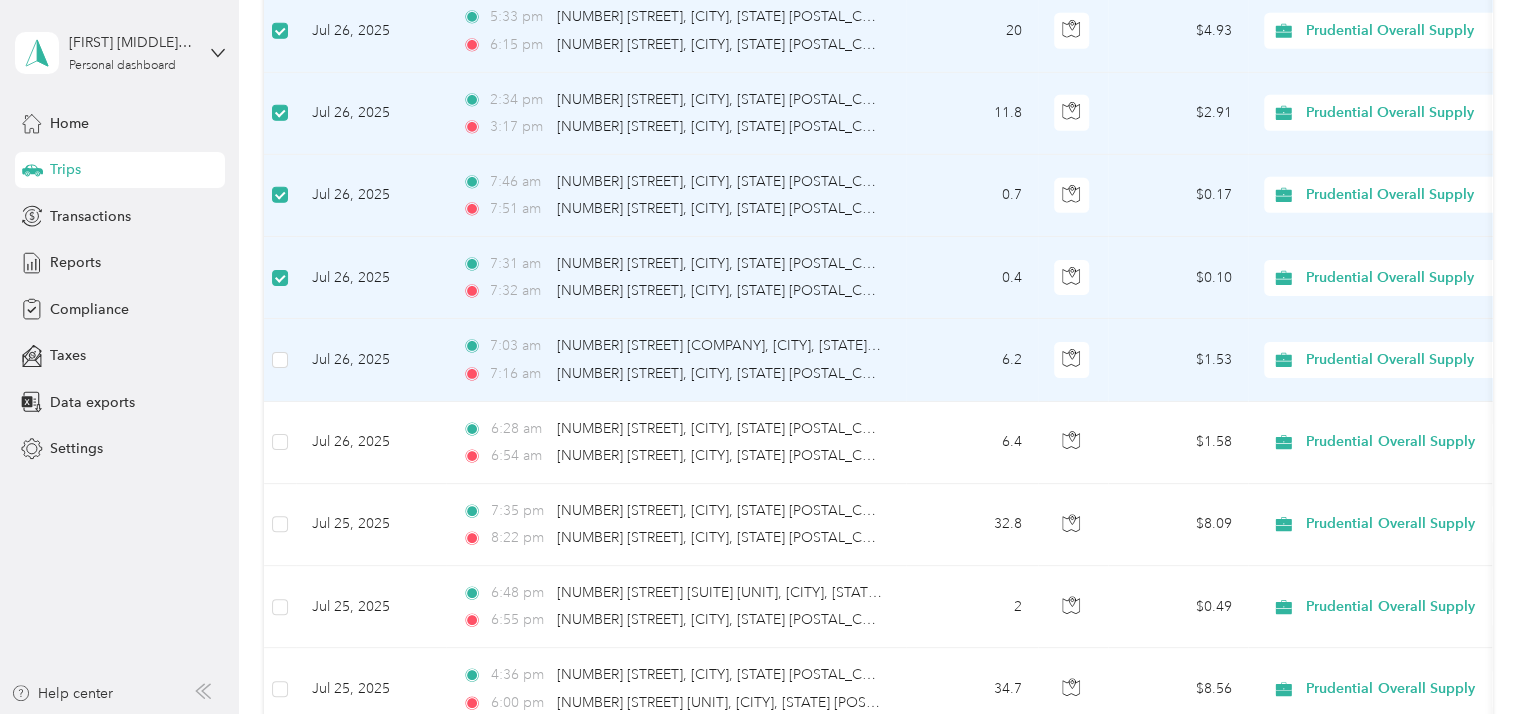 click at bounding box center [280, 360] 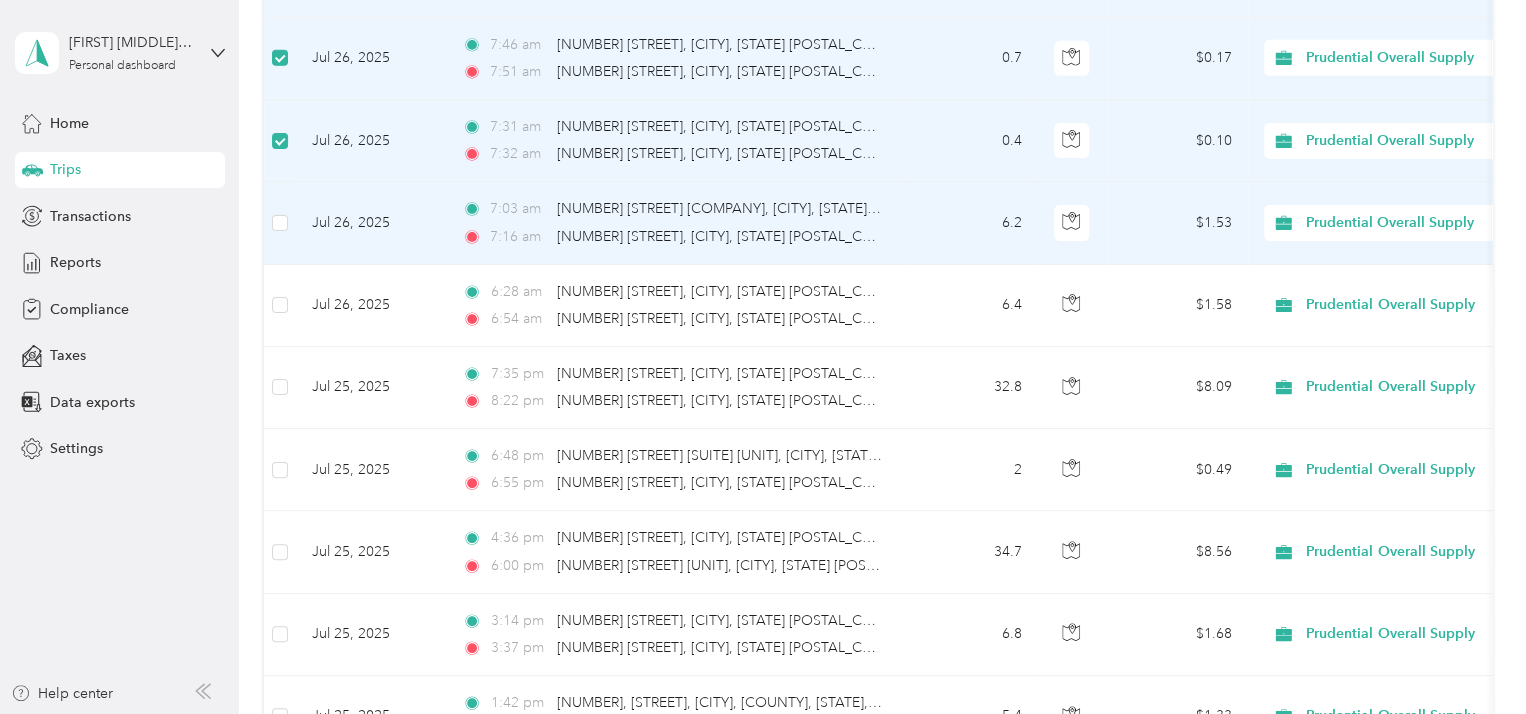 scroll, scrollTop: 3600, scrollLeft: 0, axis: vertical 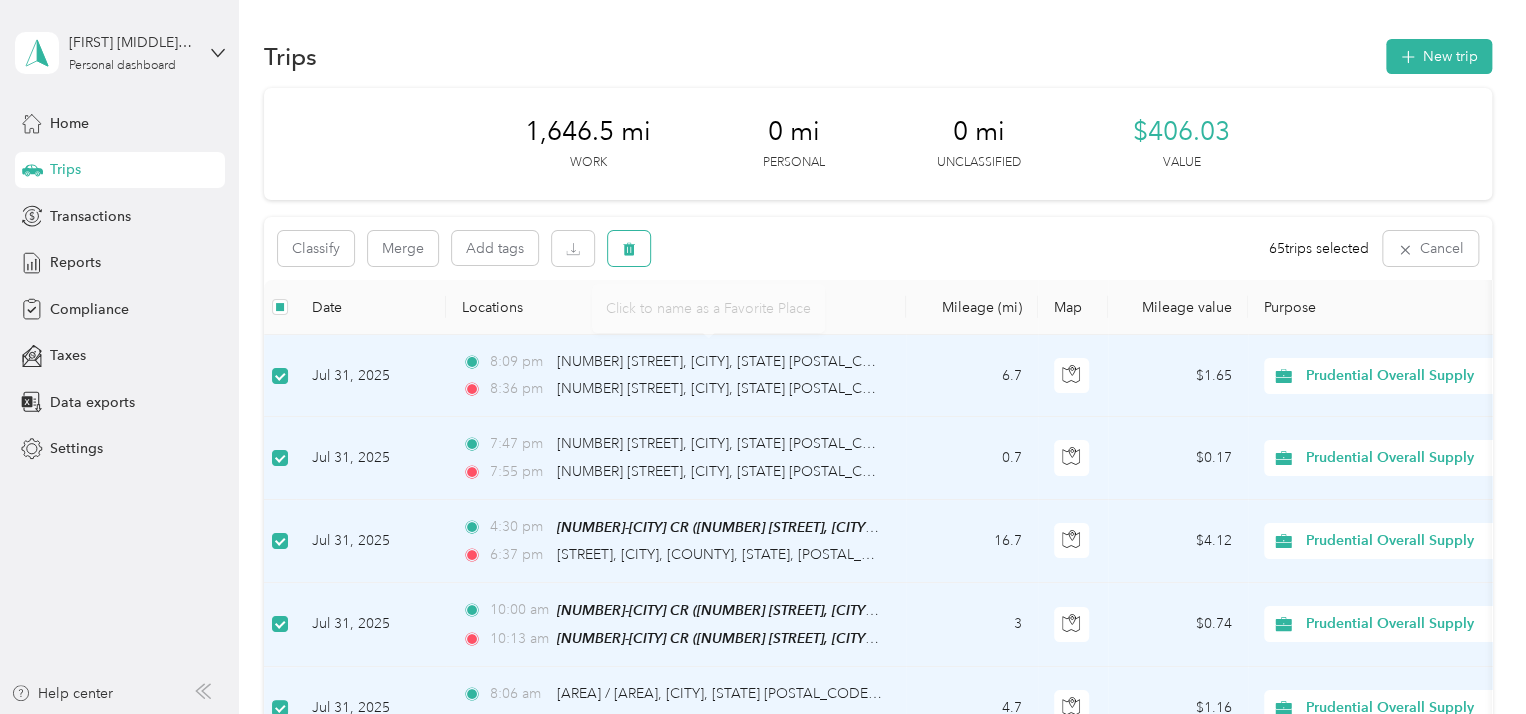 click 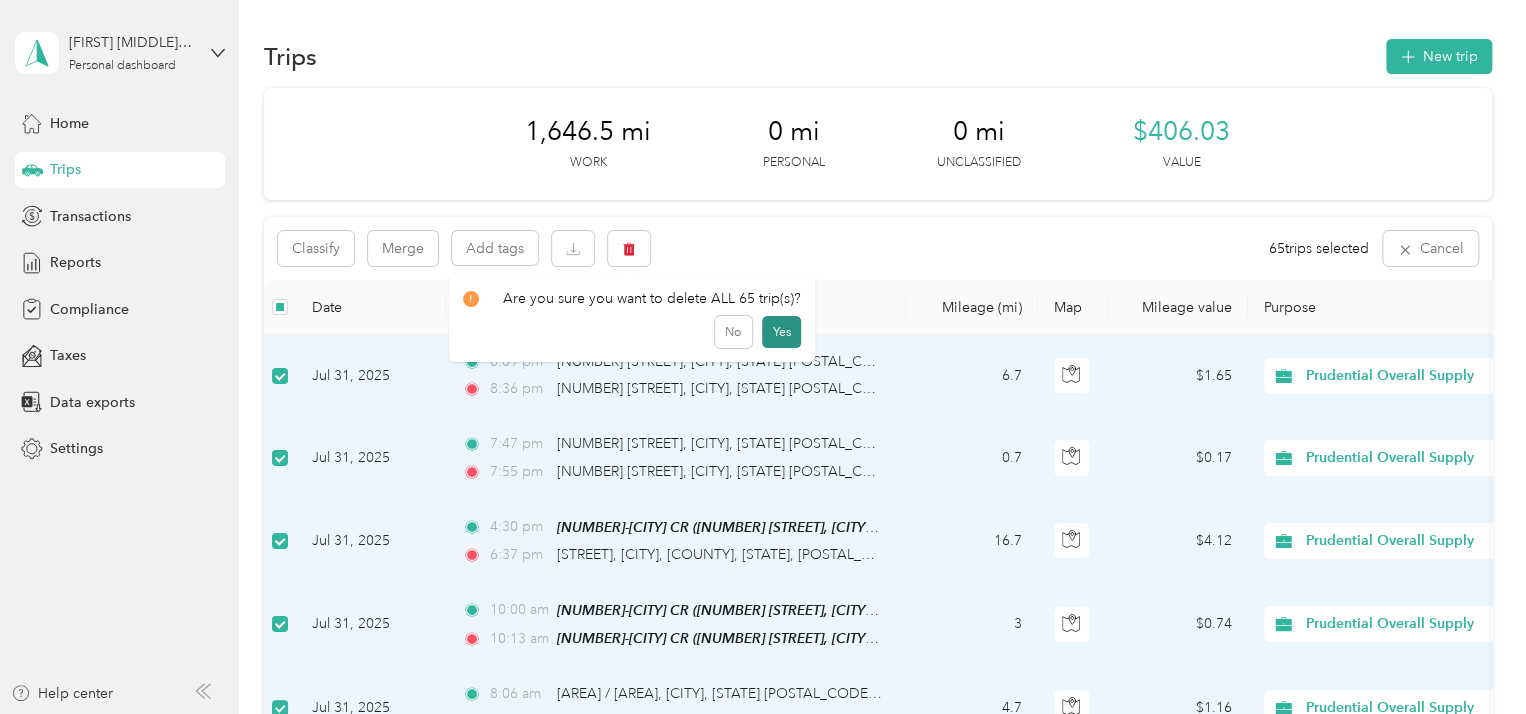 click on "Yes" at bounding box center [781, 332] 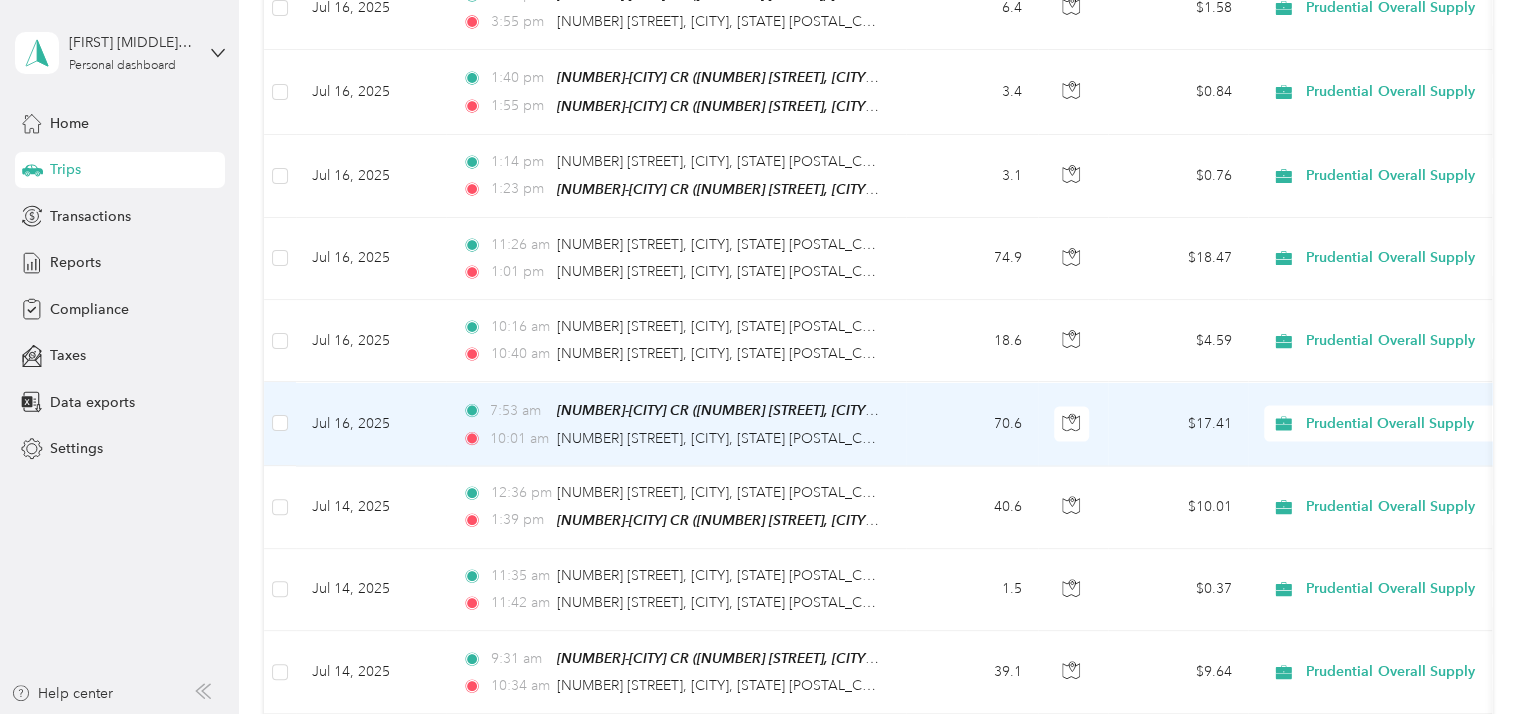 scroll, scrollTop: 5620, scrollLeft: 0, axis: vertical 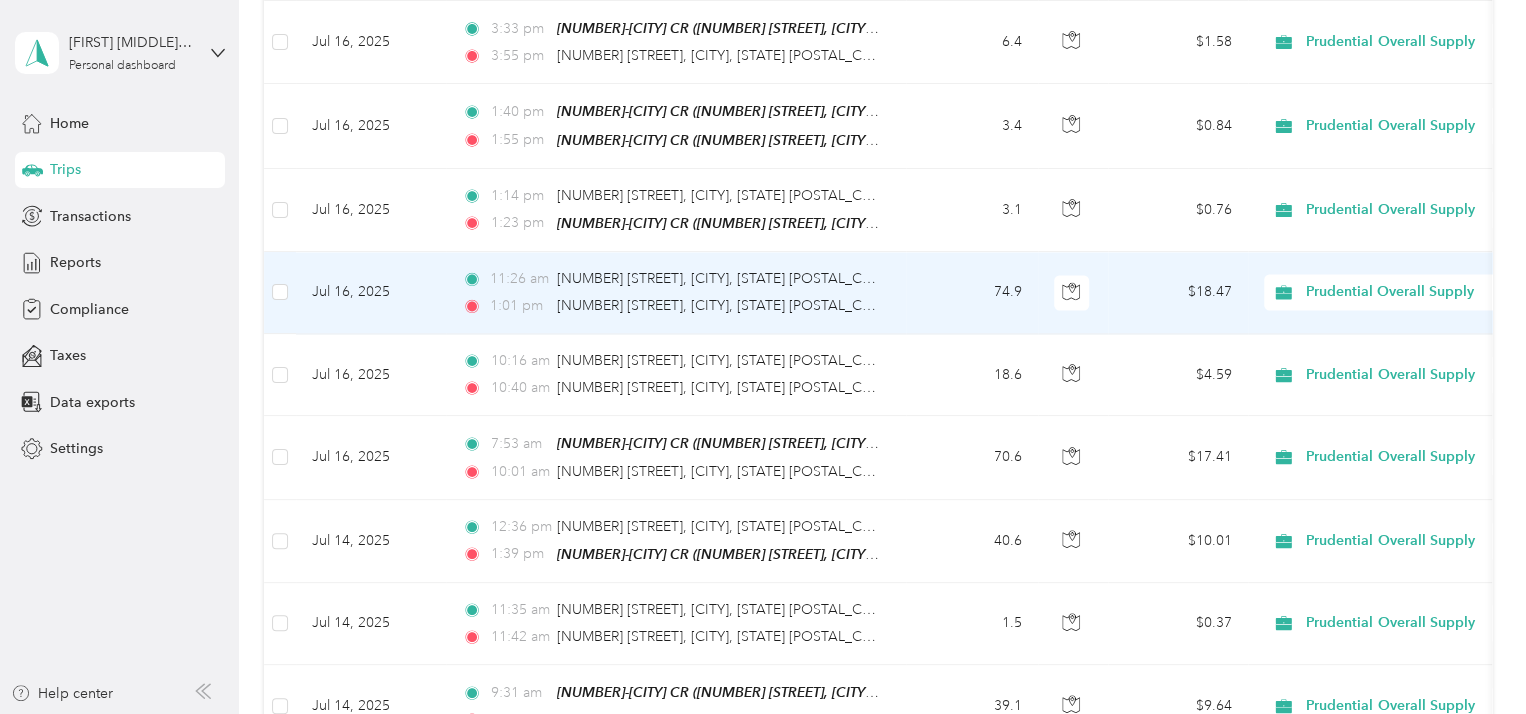 click on "Jul 16, 2025" at bounding box center [371, 293] 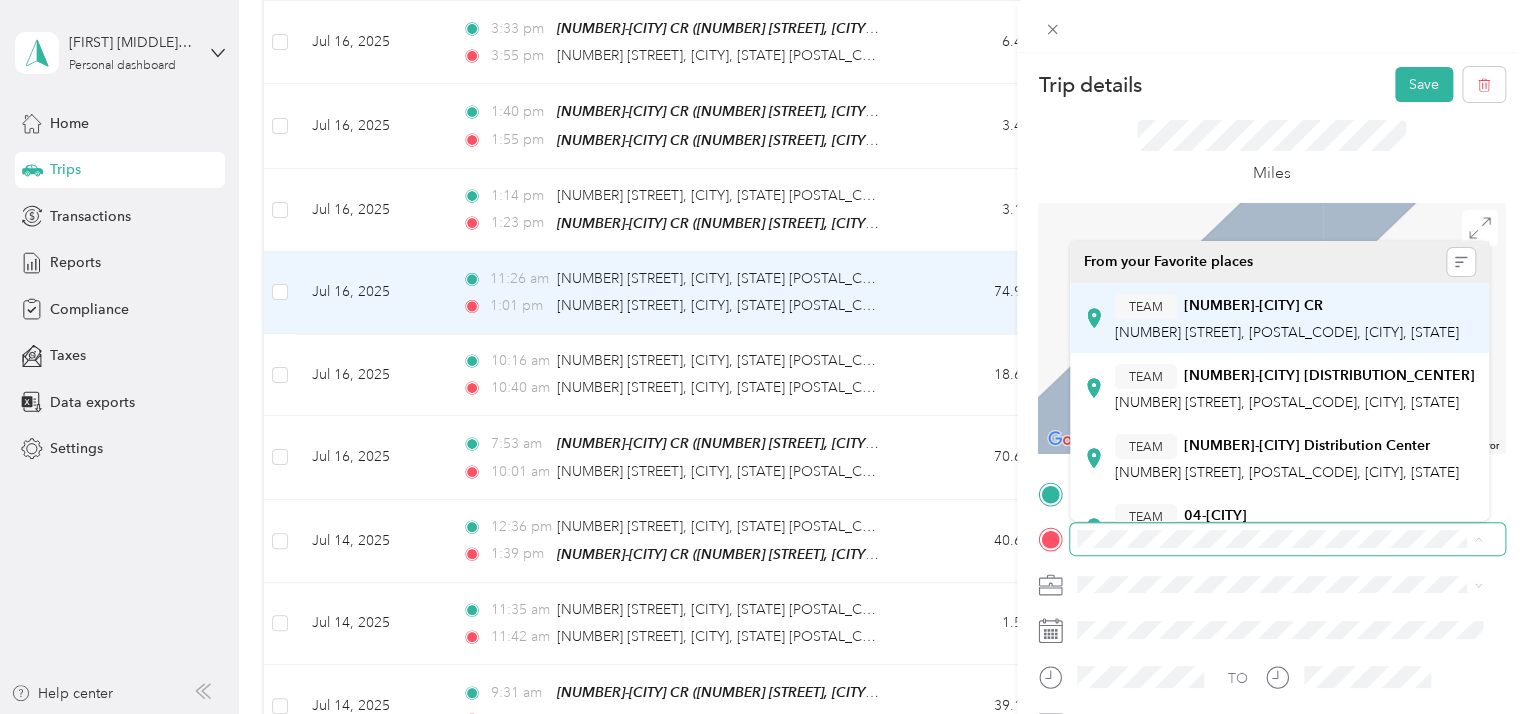 click on "TEAM [NUMBER]- [CITY] [NUMBER] [STREET], [POSTAL_CODE], [CITY], [STATE]" at bounding box center [1287, 318] 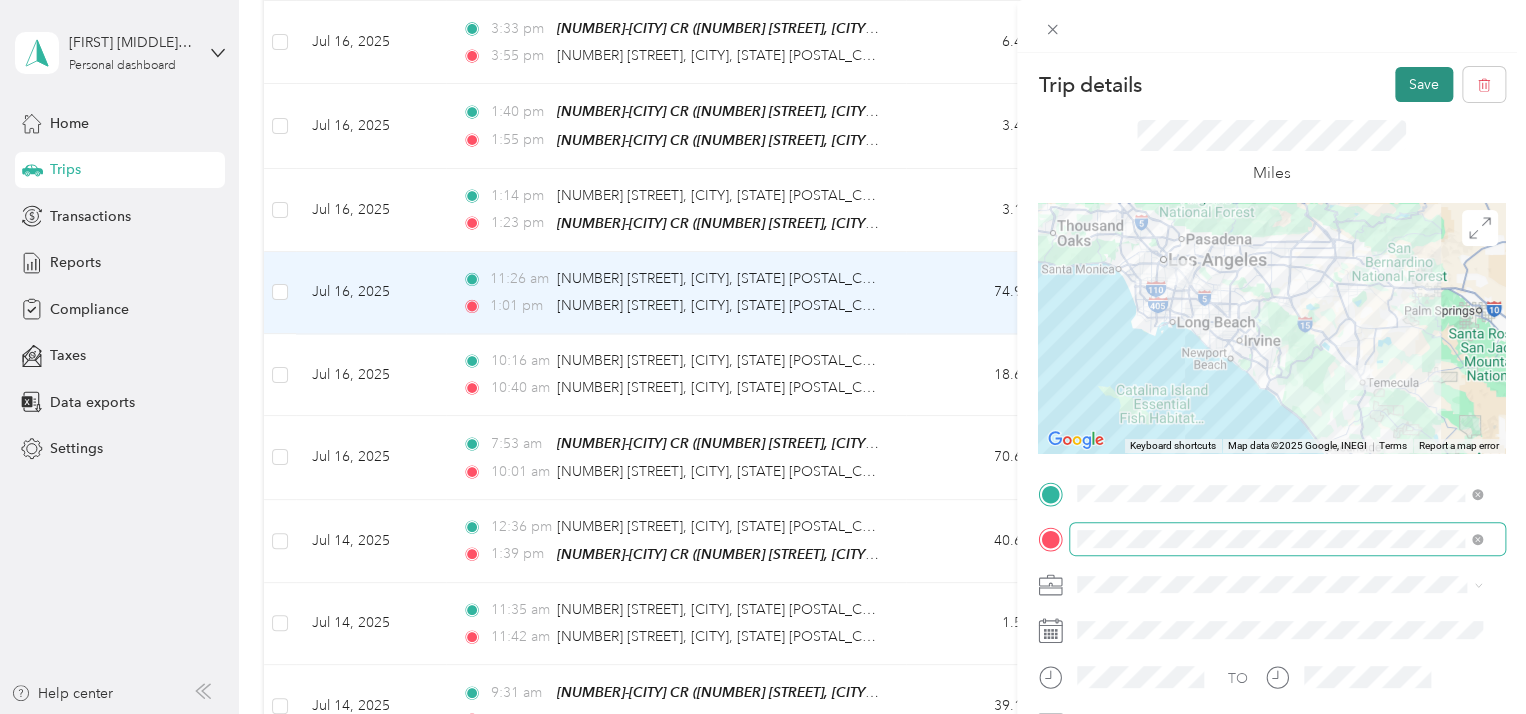 click on "Save" at bounding box center [1424, 84] 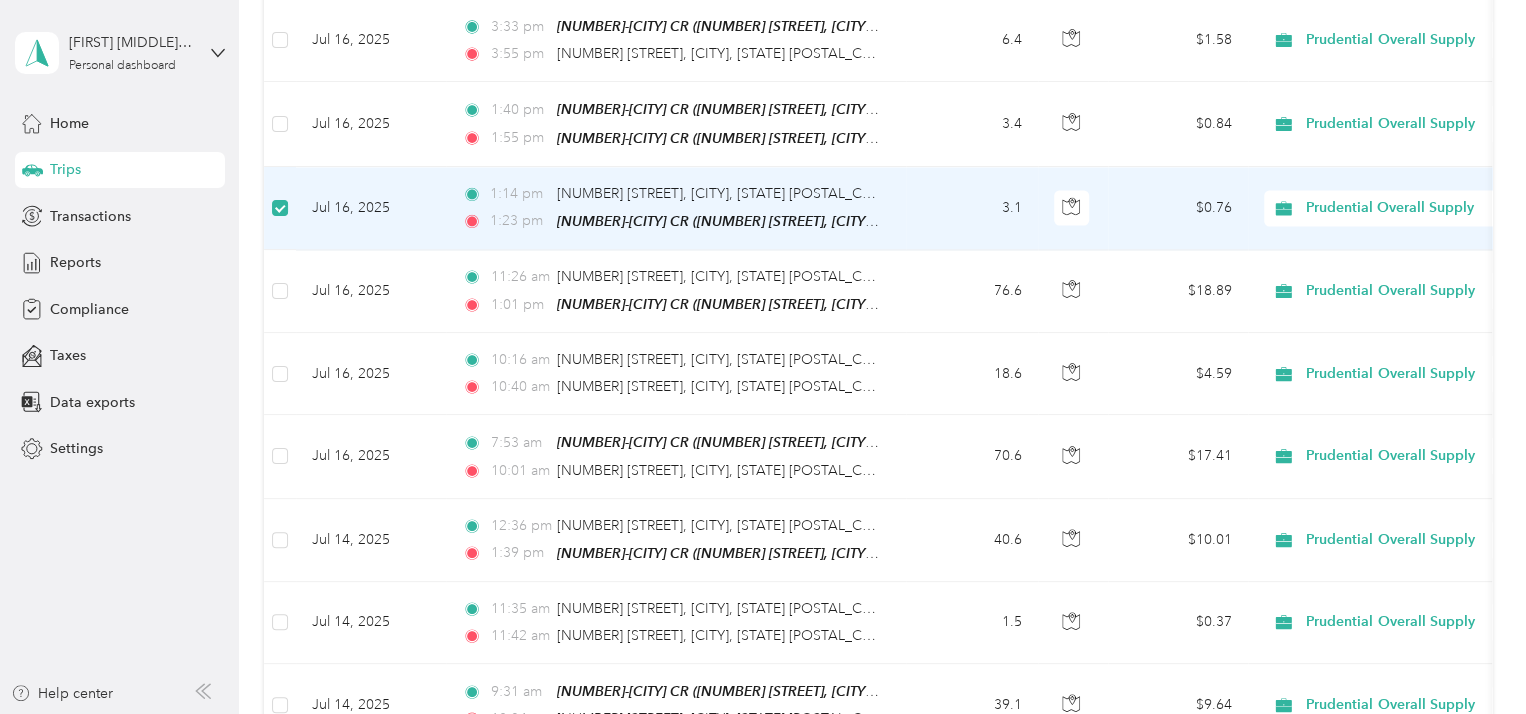 scroll, scrollTop: 5618, scrollLeft: 0, axis: vertical 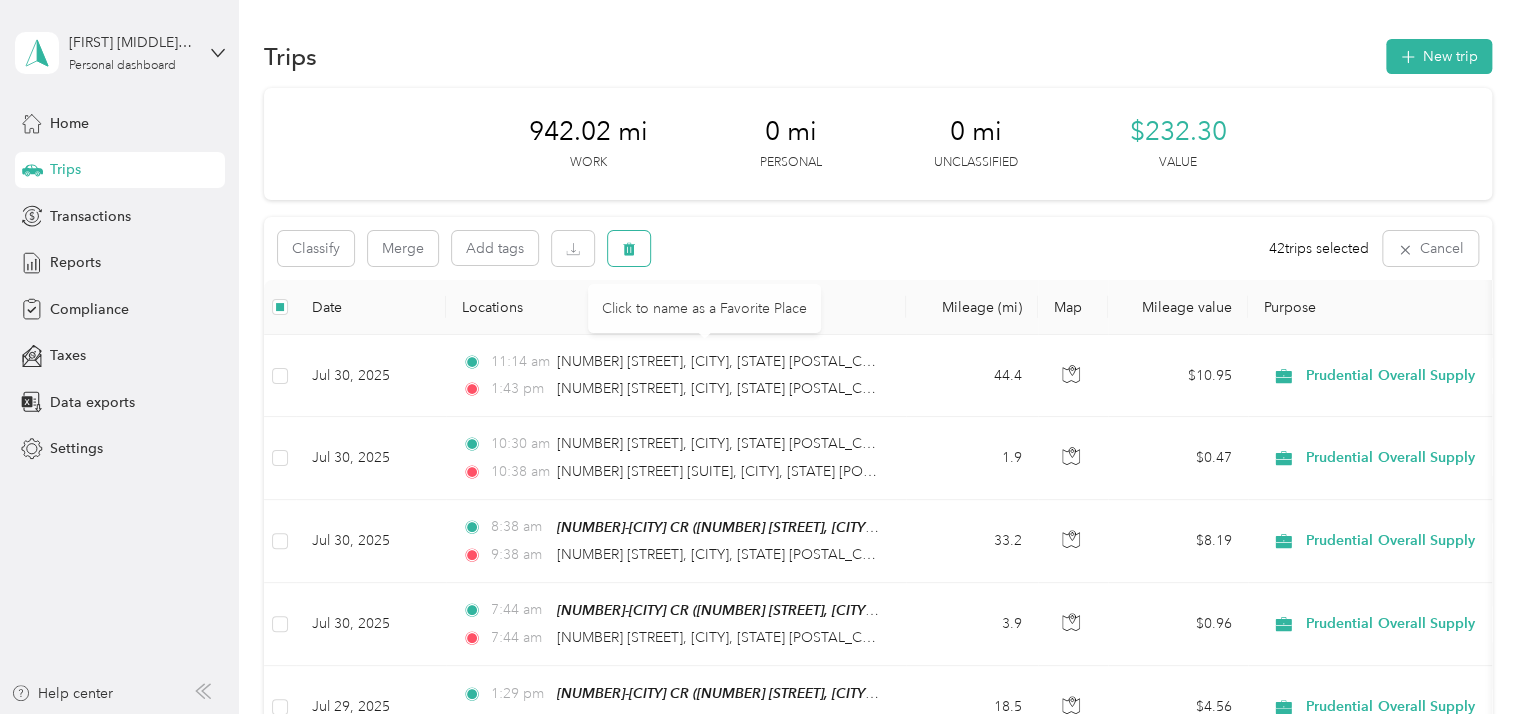 click 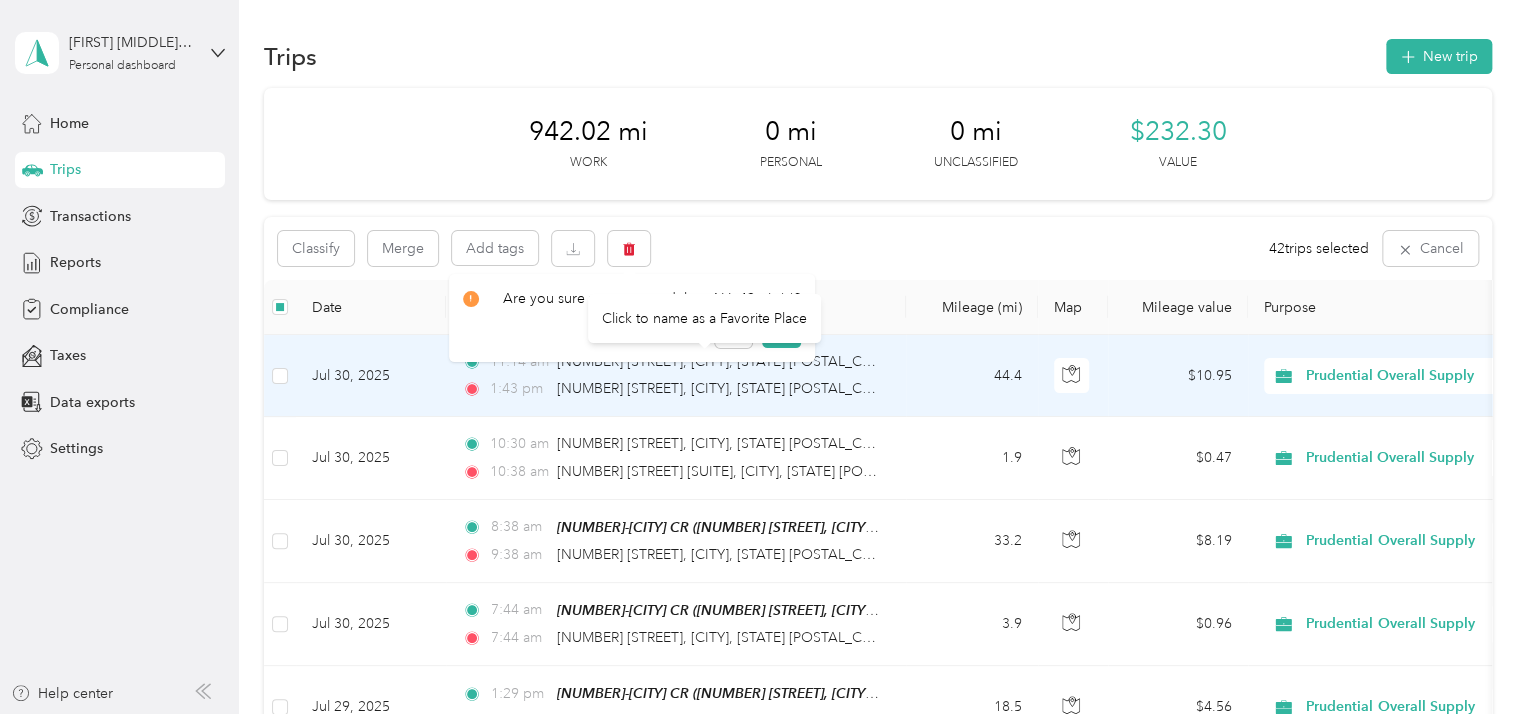 click on "Click to name as a Favorite Place" at bounding box center [704, 318] 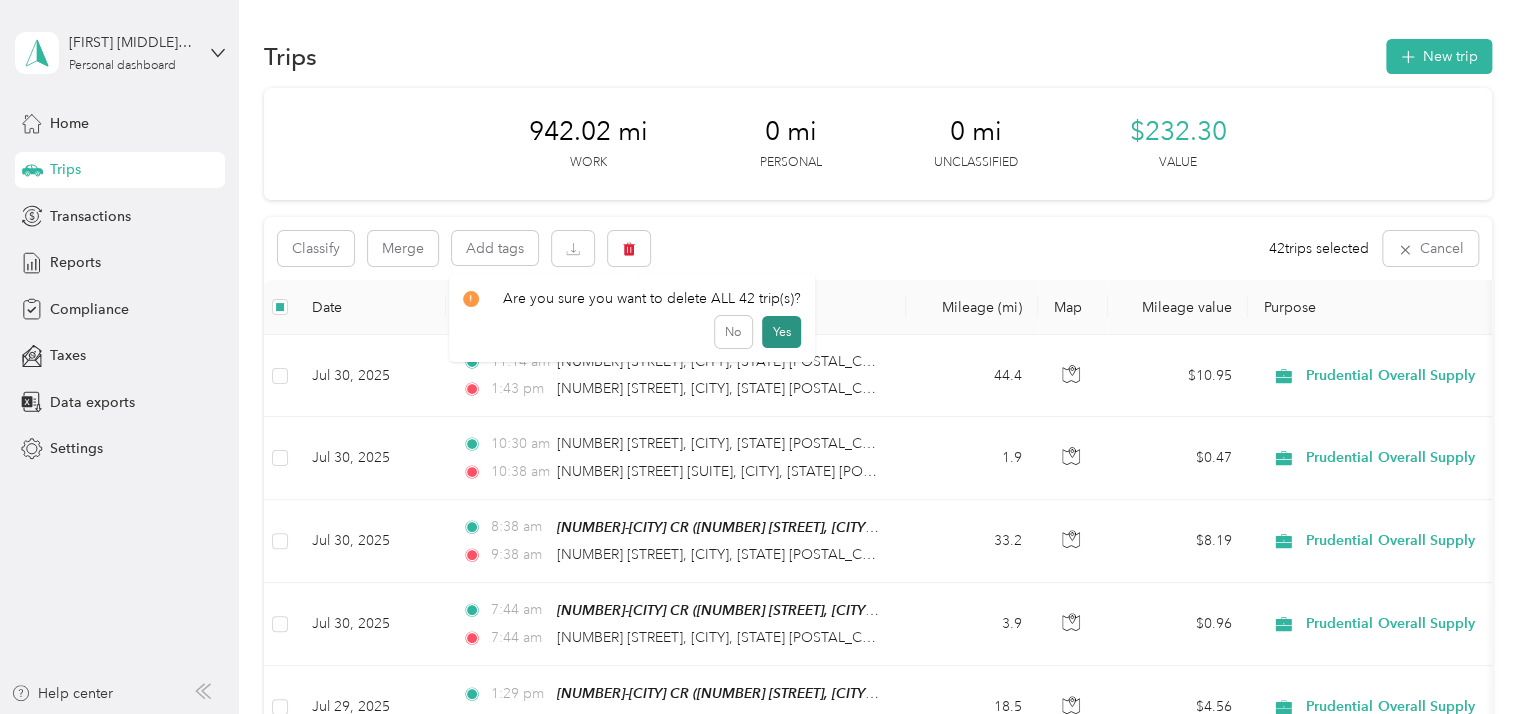 click on "Yes" at bounding box center (781, 332) 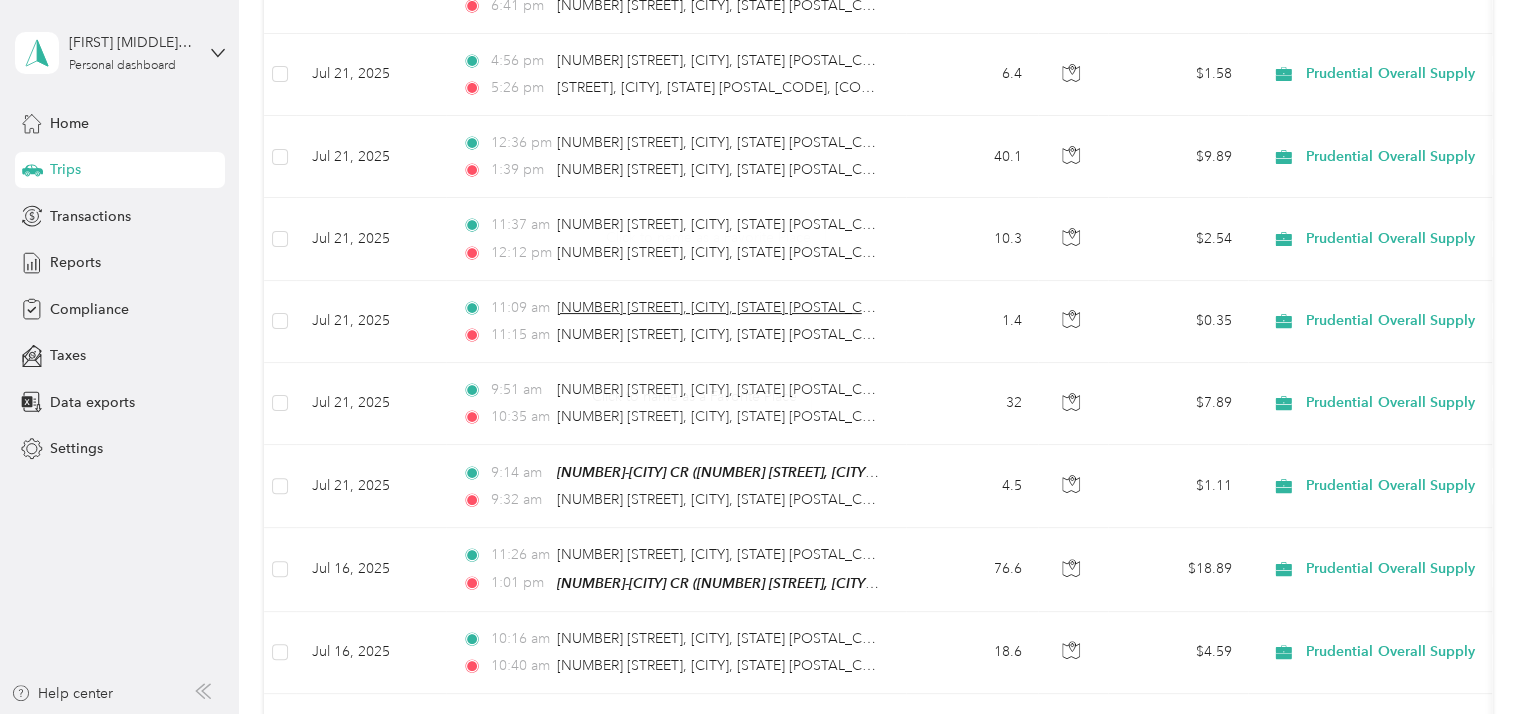 scroll, scrollTop: 2200, scrollLeft: 0, axis: vertical 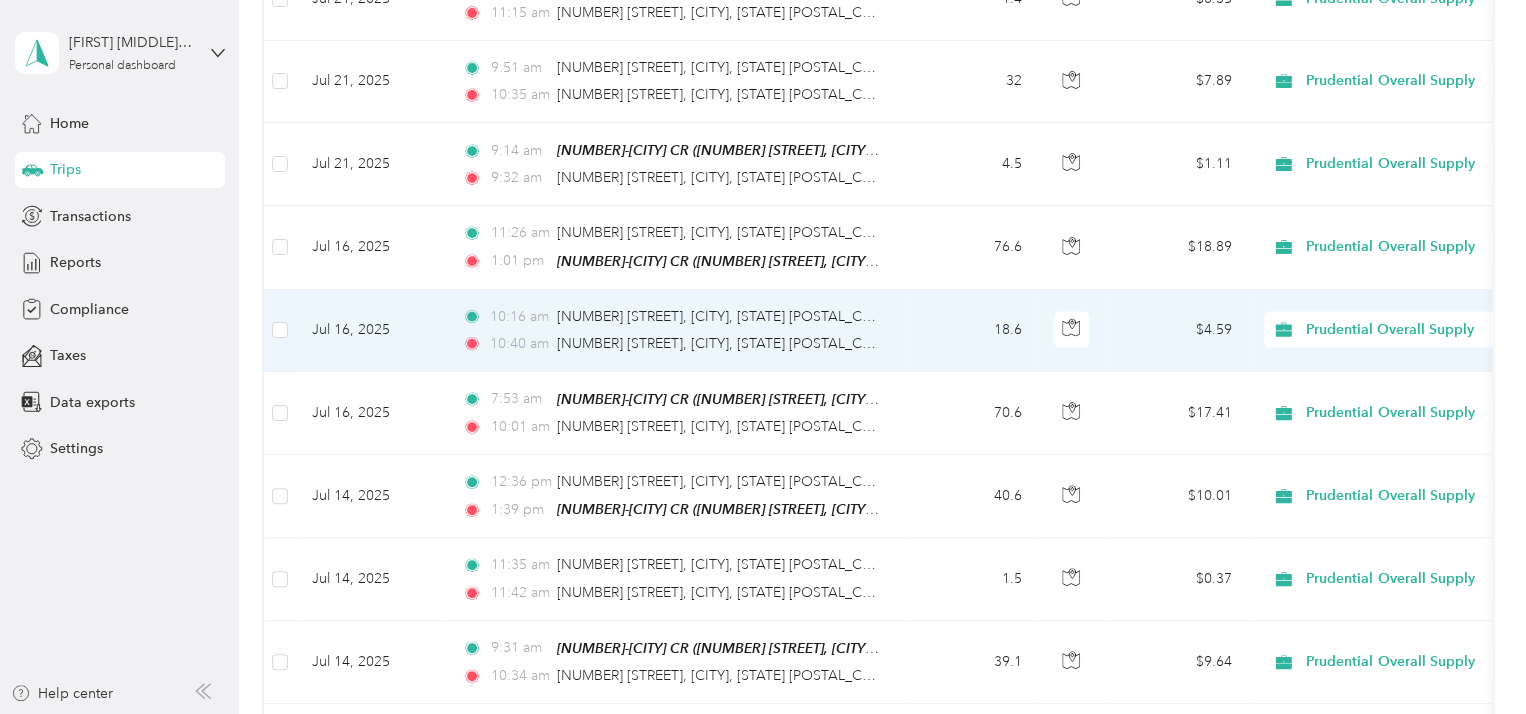 click on "[TIME] [NUMBER] [STREET], [CITY], [STATE] [POSTAL_CODE], [COUNTRY]  [TIME] [NUMBER] [STREET], [CITY], [STATE] [POSTAL_CODE], [COUNTRY]" at bounding box center (672, 330) 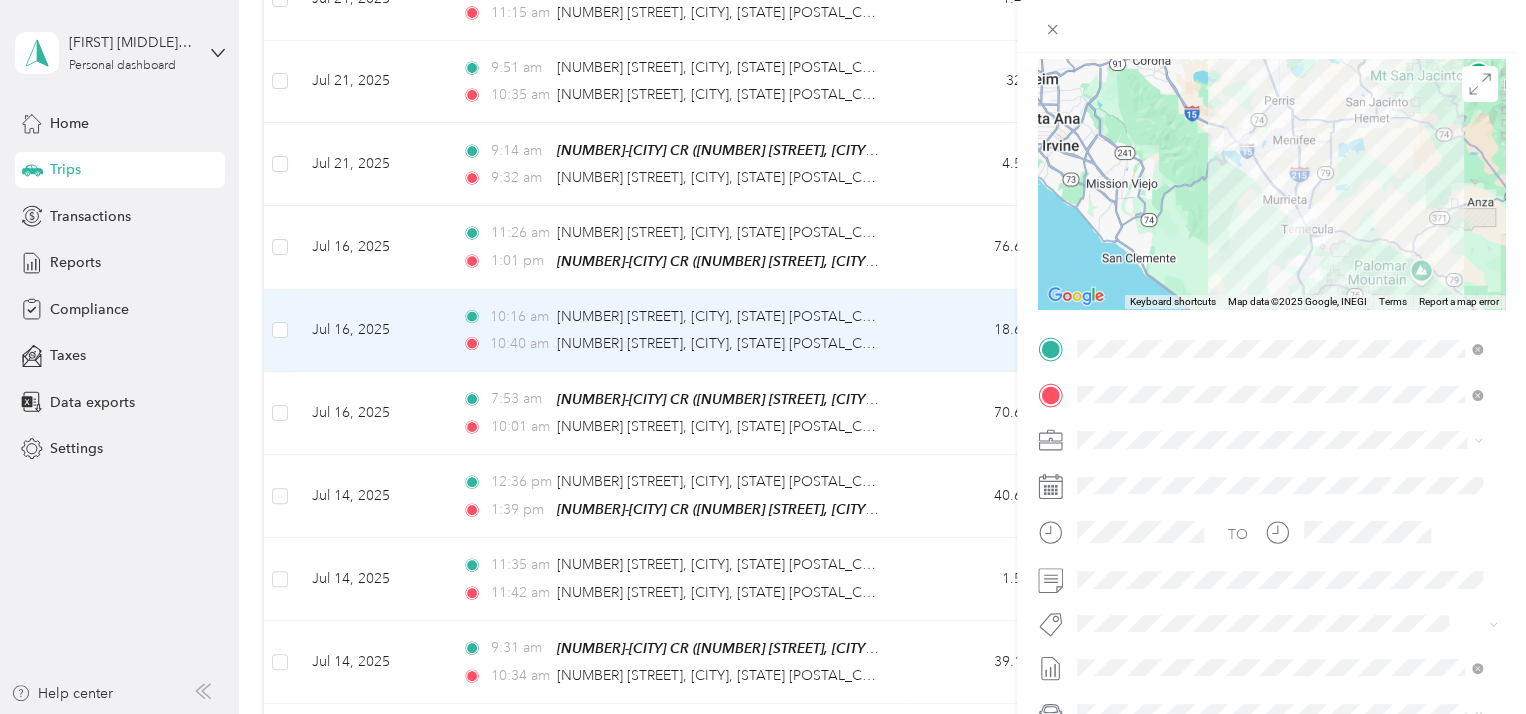 scroll, scrollTop: 200, scrollLeft: 0, axis: vertical 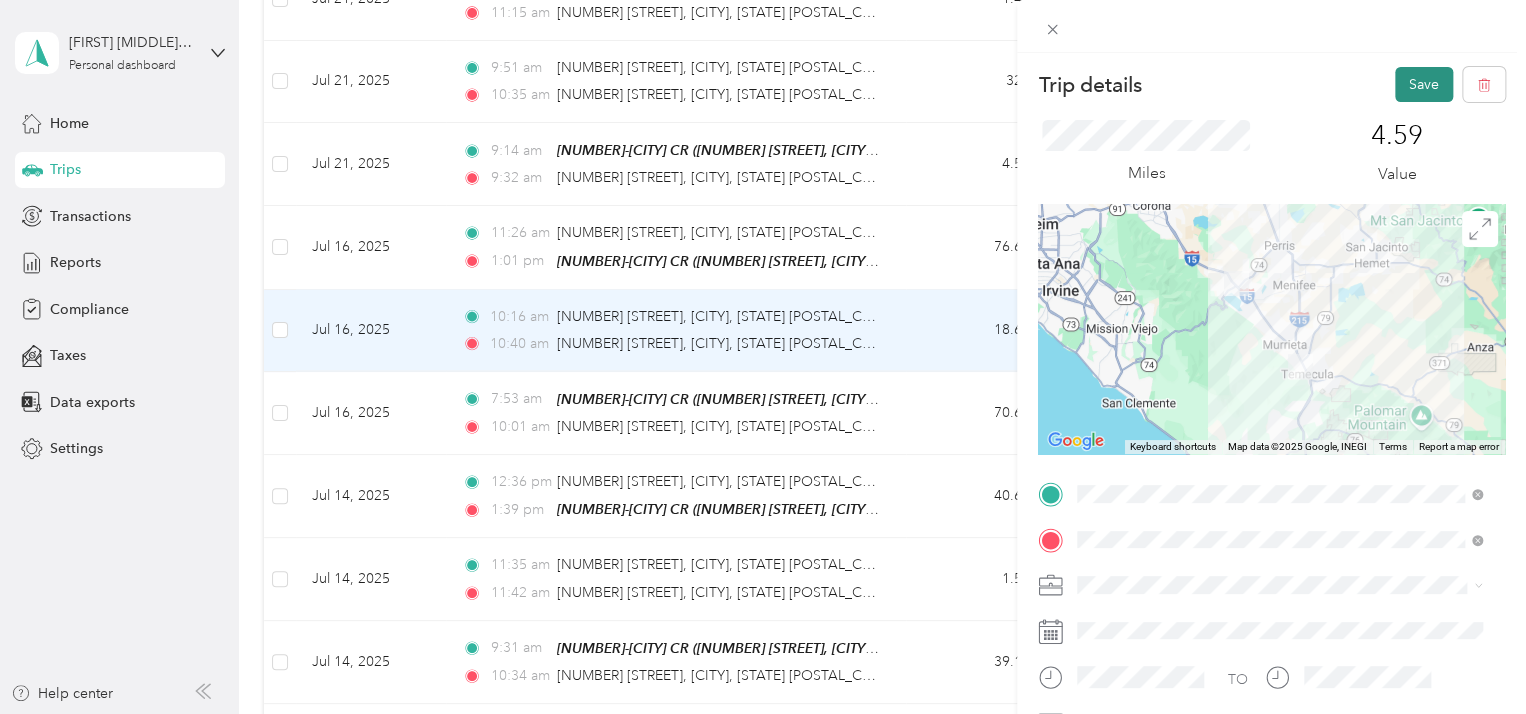 click on "Save" at bounding box center [1424, 84] 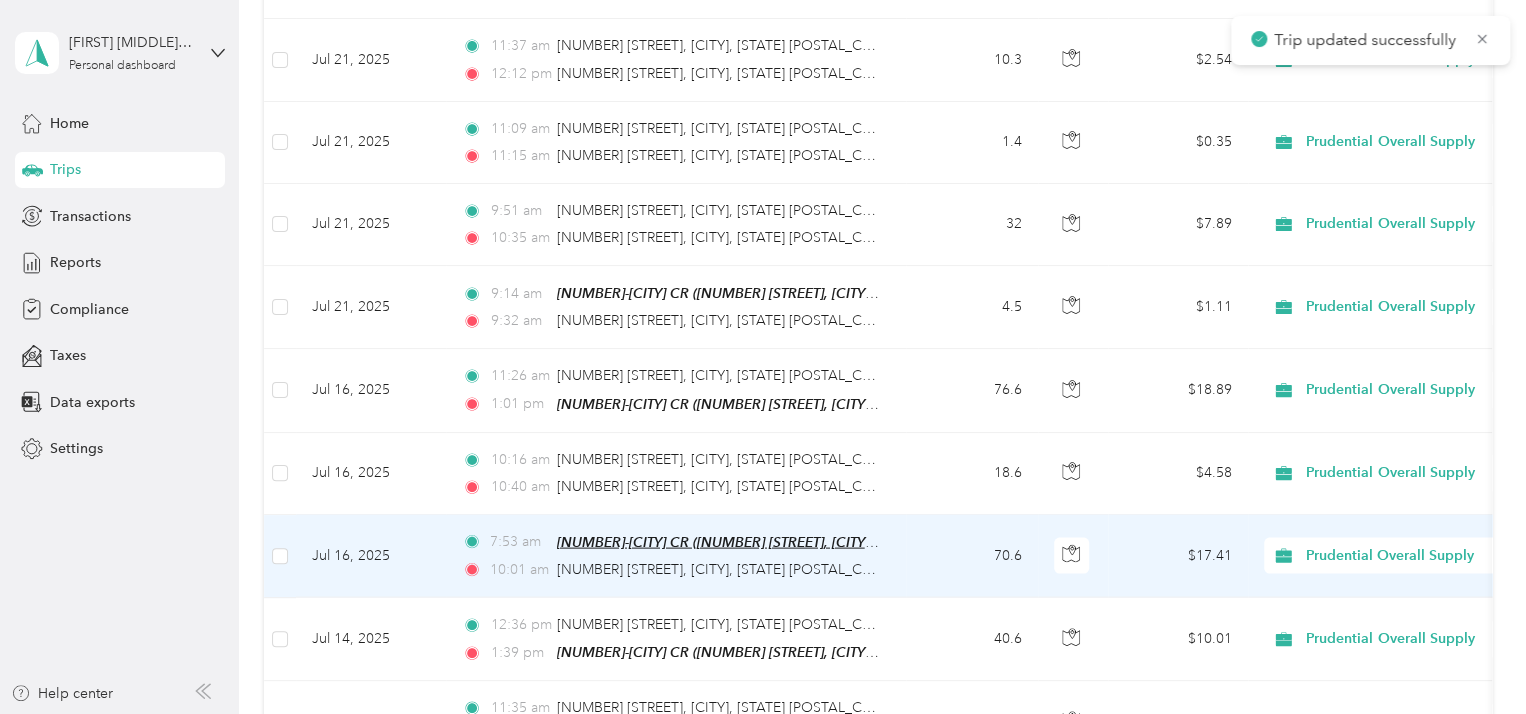 scroll, scrollTop: 2000, scrollLeft: 0, axis: vertical 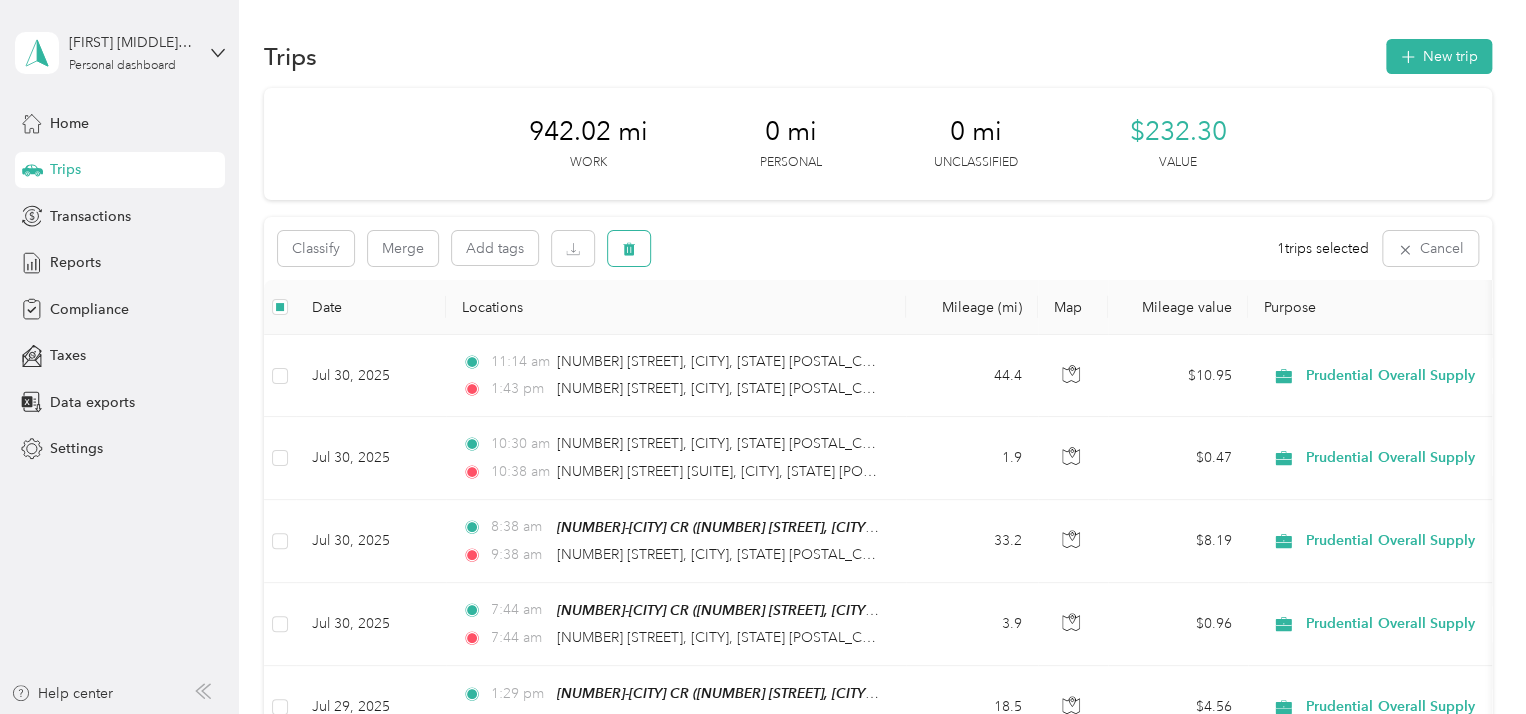 click at bounding box center [629, 248] 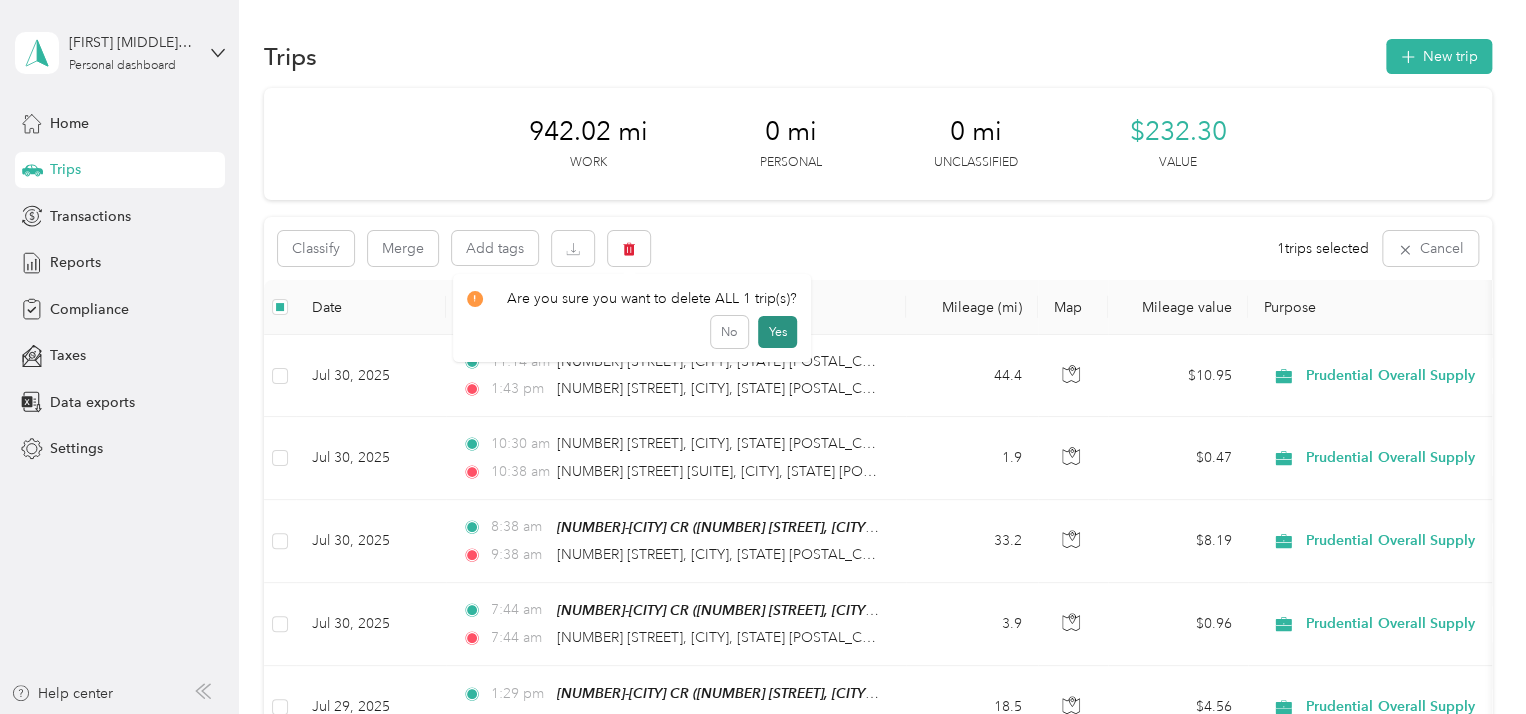 click on "Yes" at bounding box center (777, 332) 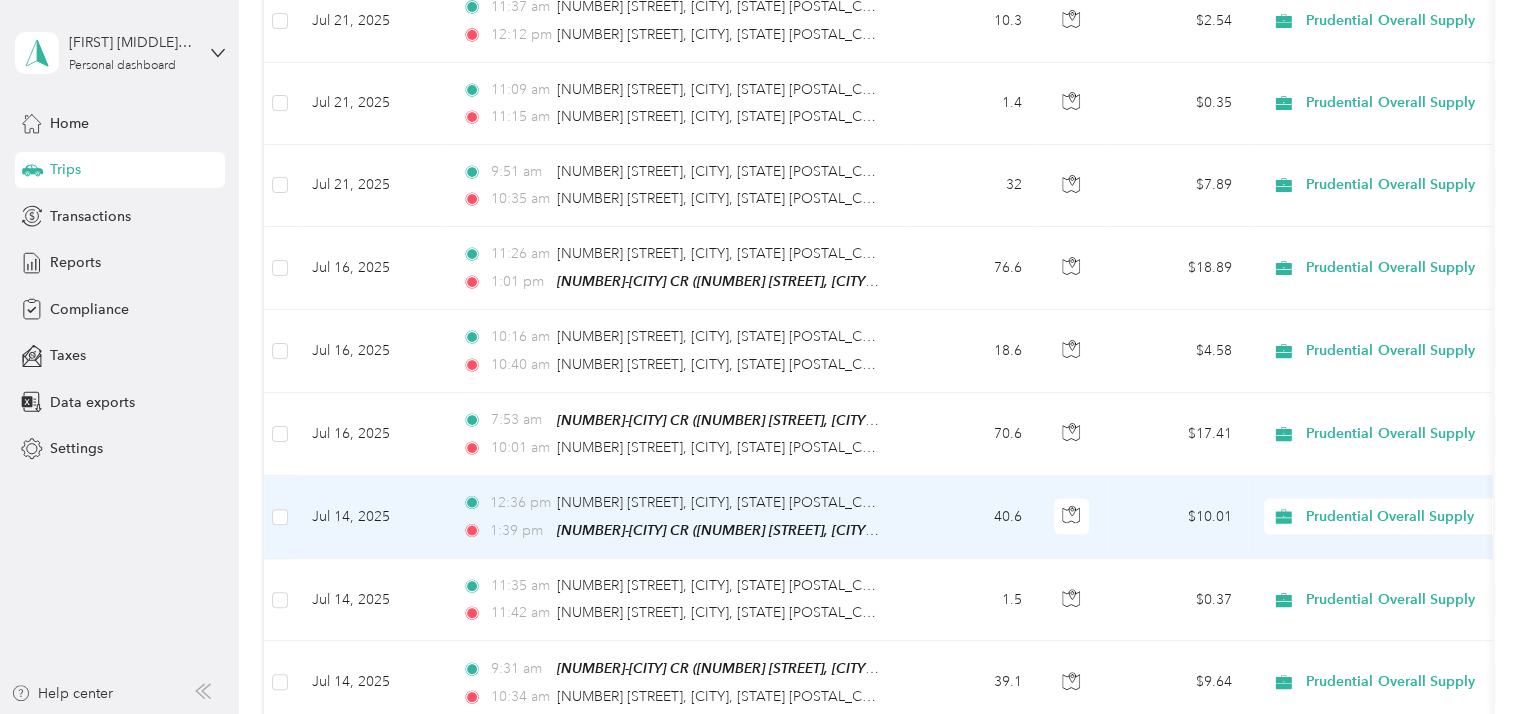 scroll, scrollTop: 2100, scrollLeft: 0, axis: vertical 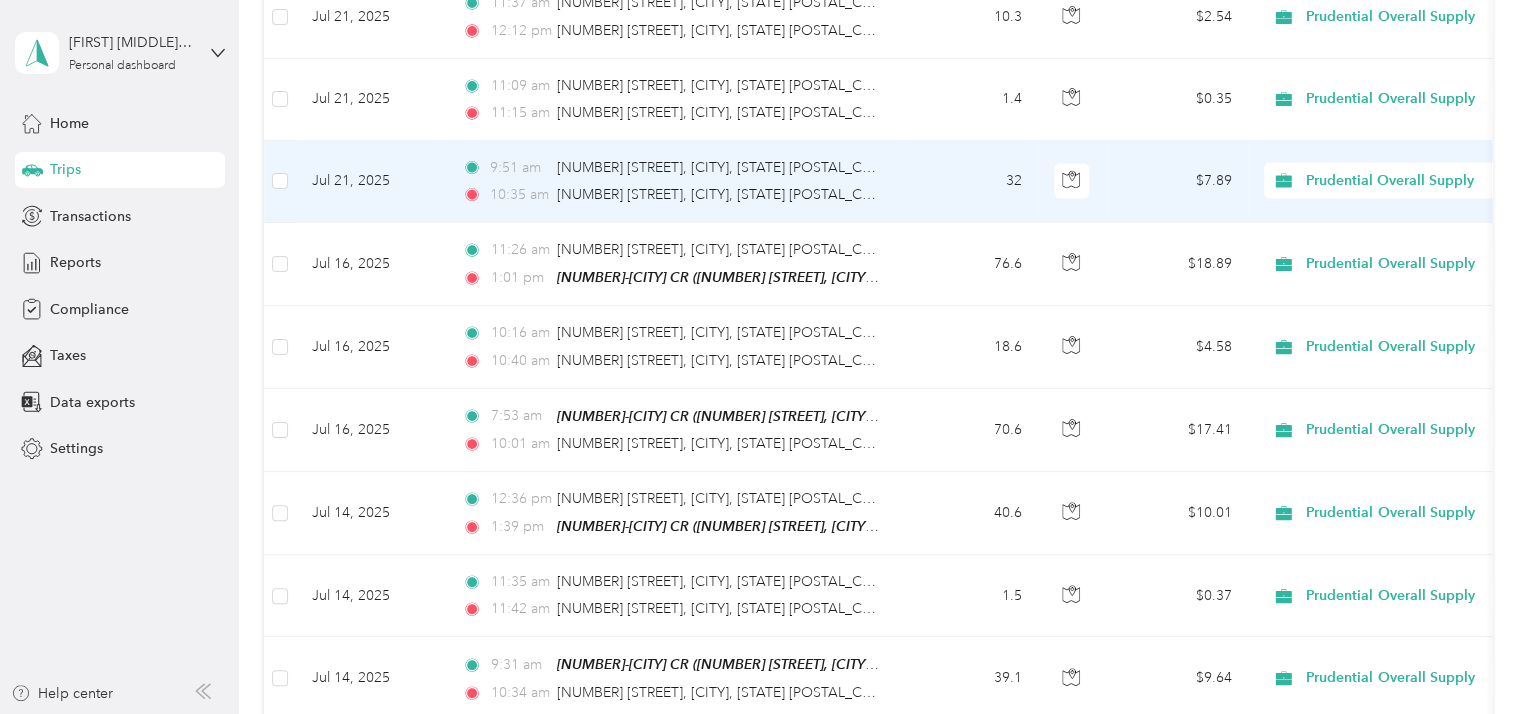 click on "Jul 21, 2025" at bounding box center [371, 182] 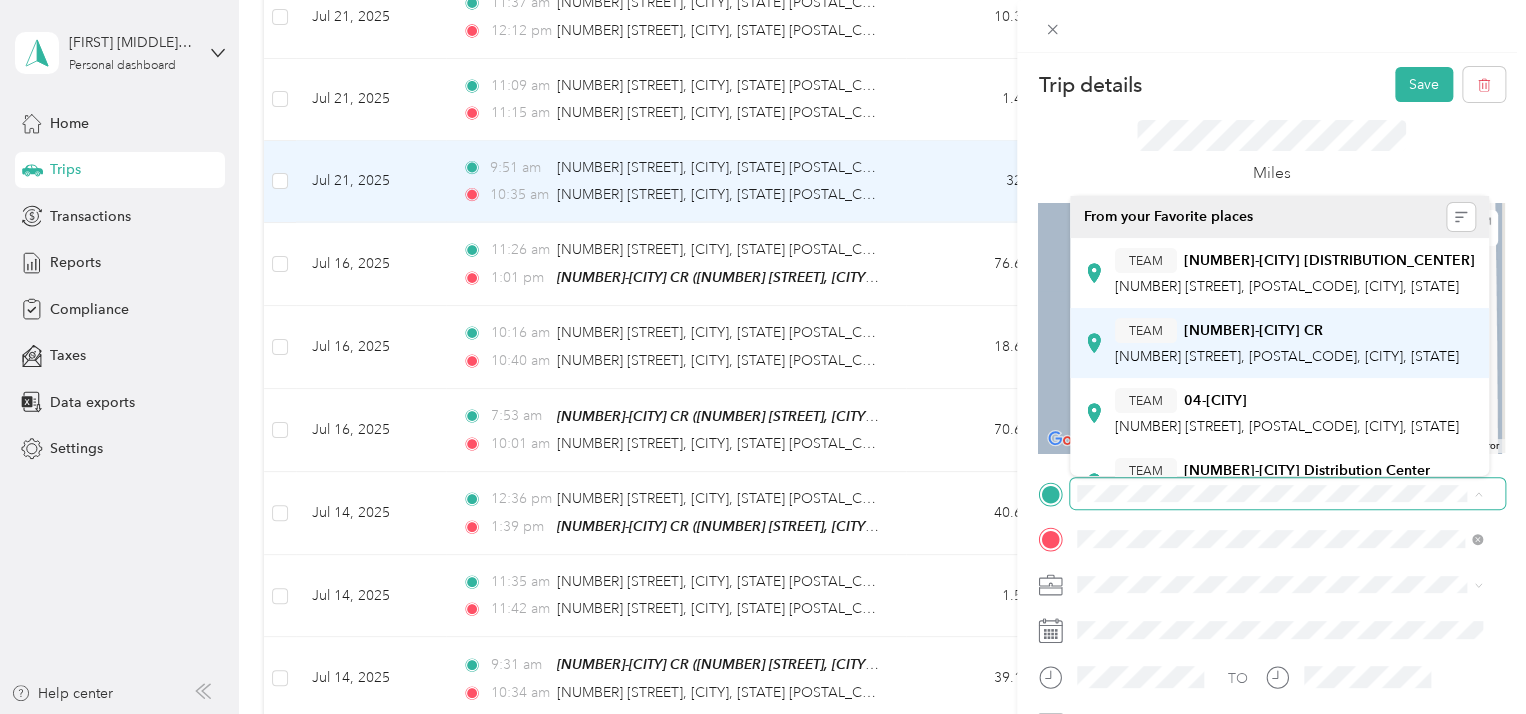 click on "[NUMBER]-[CITY] CR" at bounding box center [1253, 331] 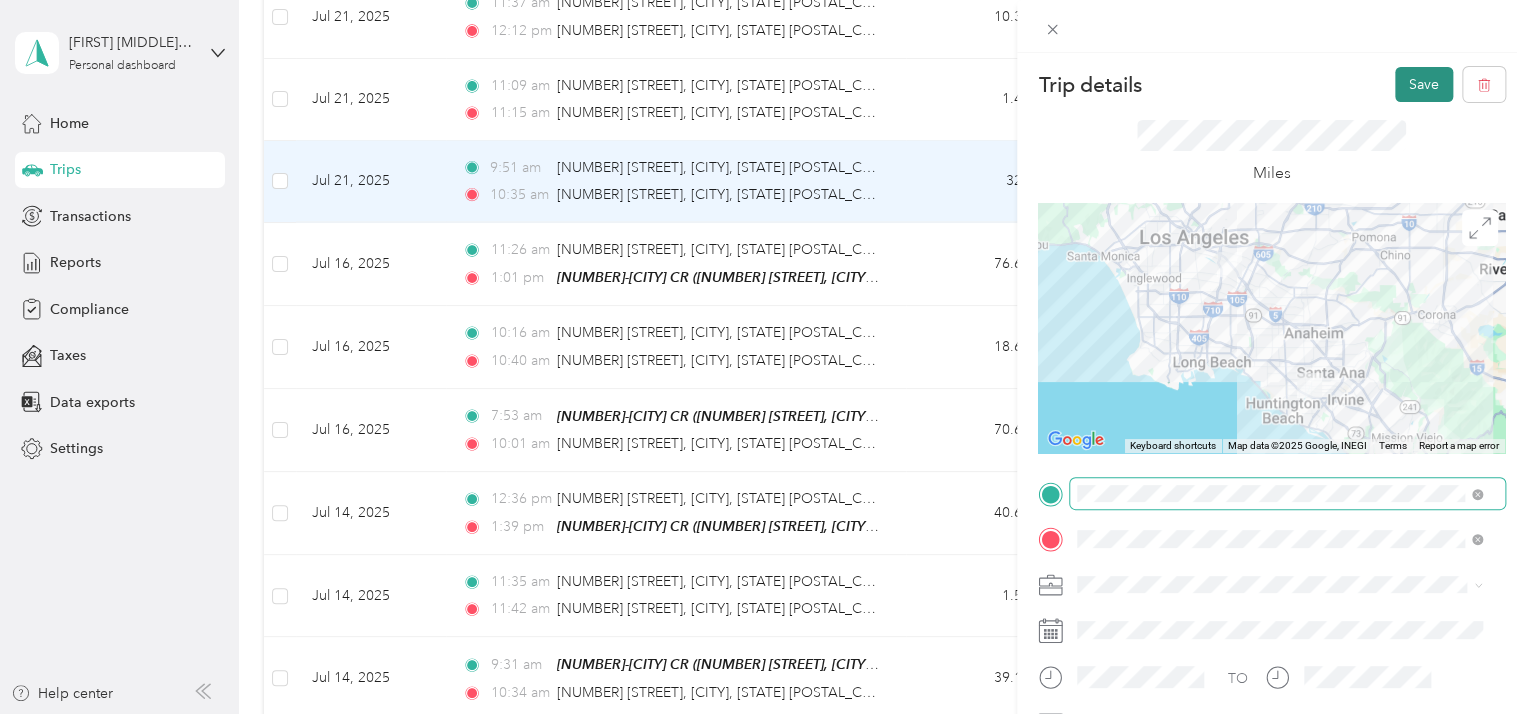 click on "Save" at bounding box center (1424, 84) 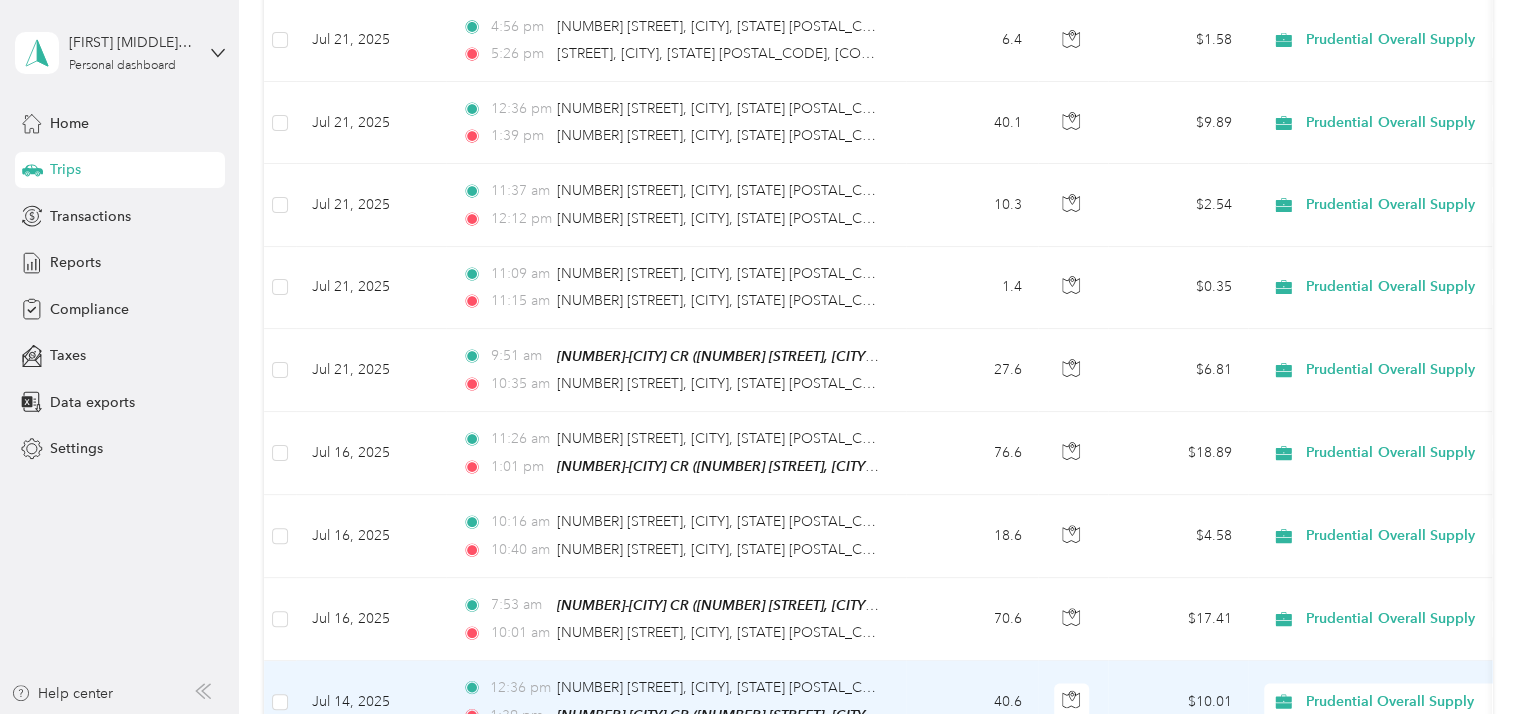 scroll, scrollTop: 1900, scrollLeft: 0, axis: vertical 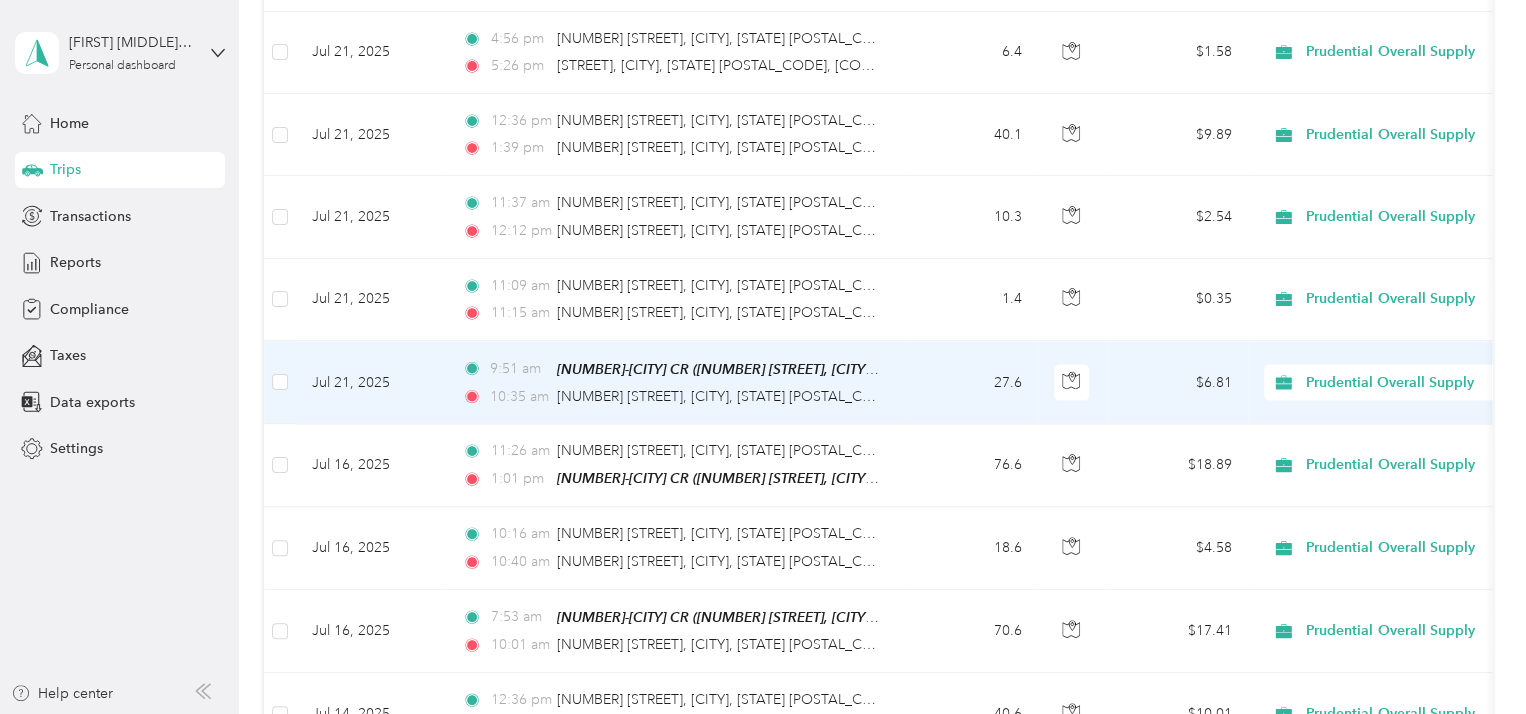 click on "Jul 21, 2025" at bounding box center [371, 382] 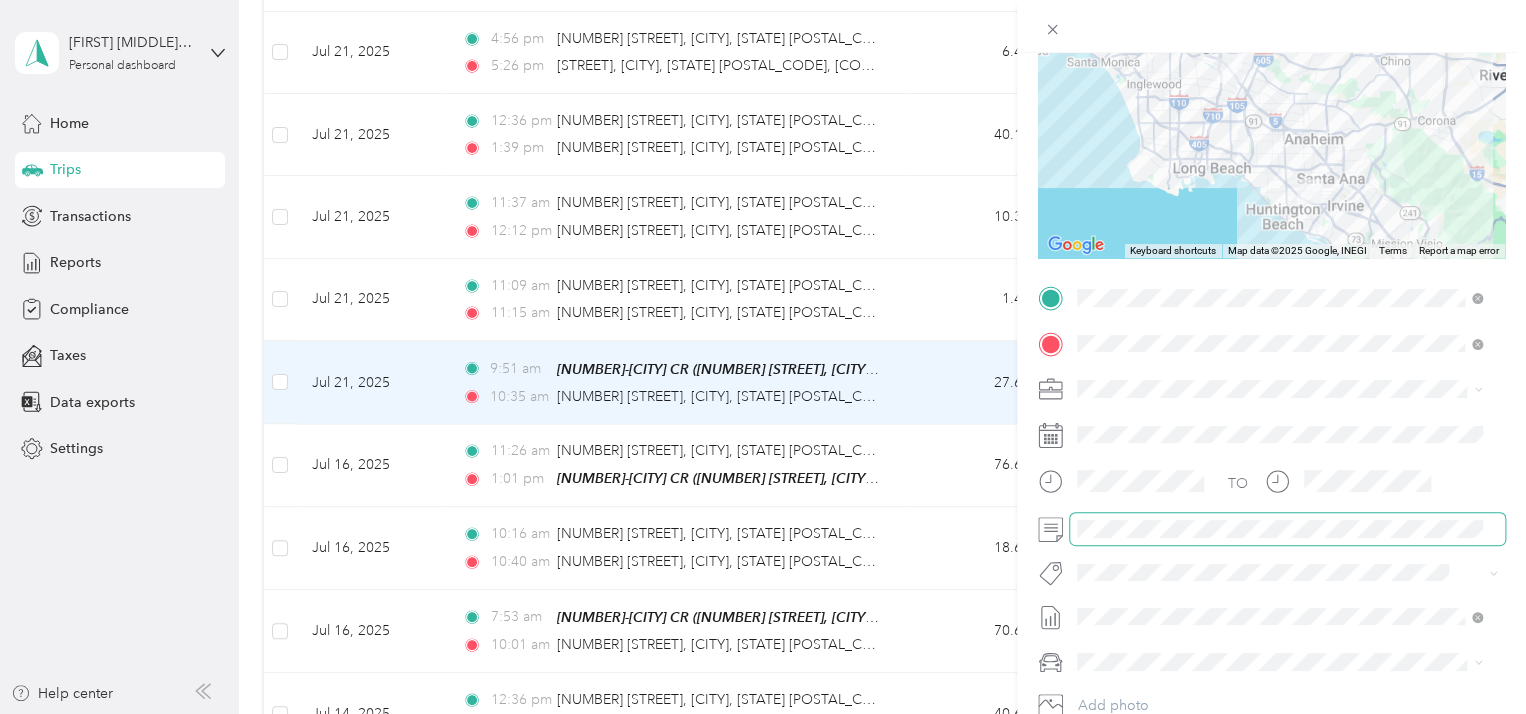 scroll, scrollTop: 300, scrollLeft: 0, axis: vertical 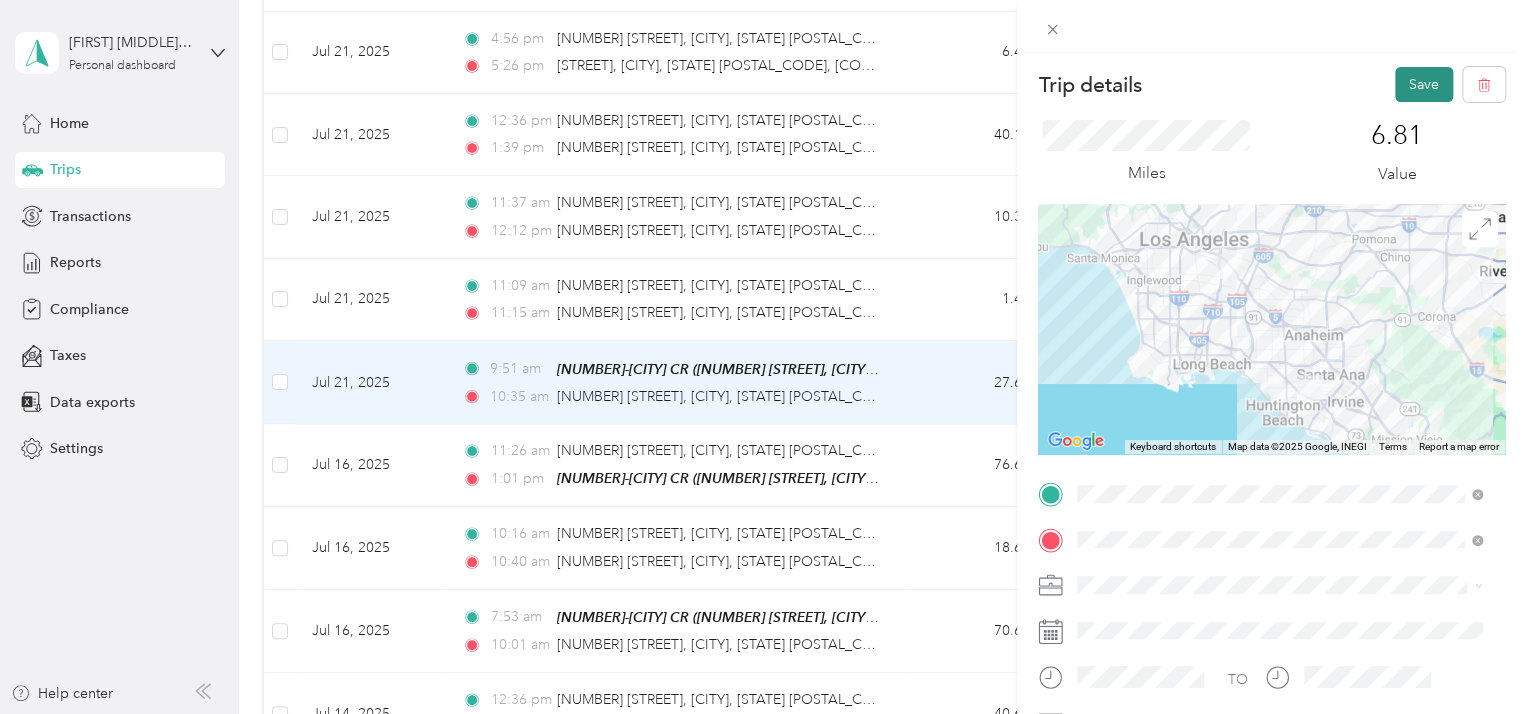 click on "Save" at bounding box center [1424, 84] 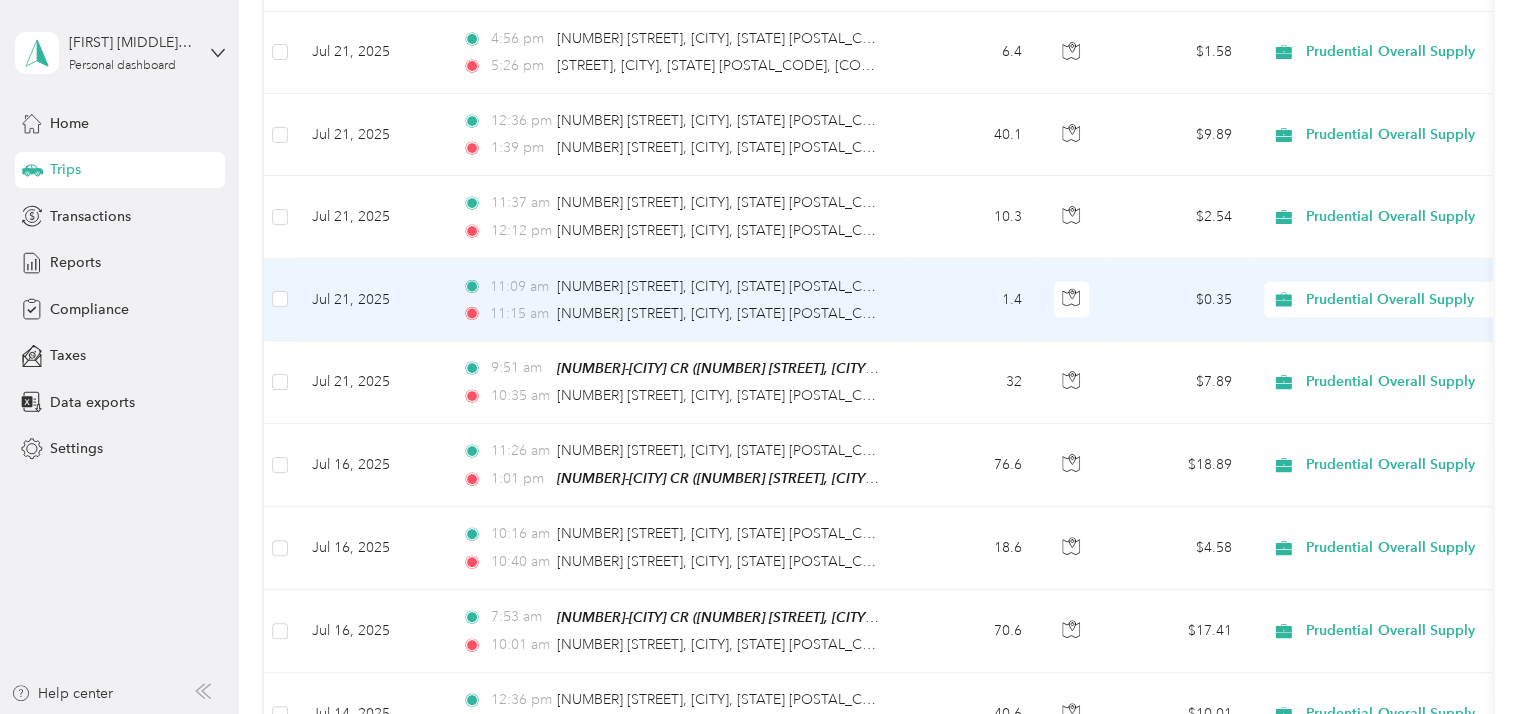 click on "Jul 21, 2025" at bounding box center (371, 300) 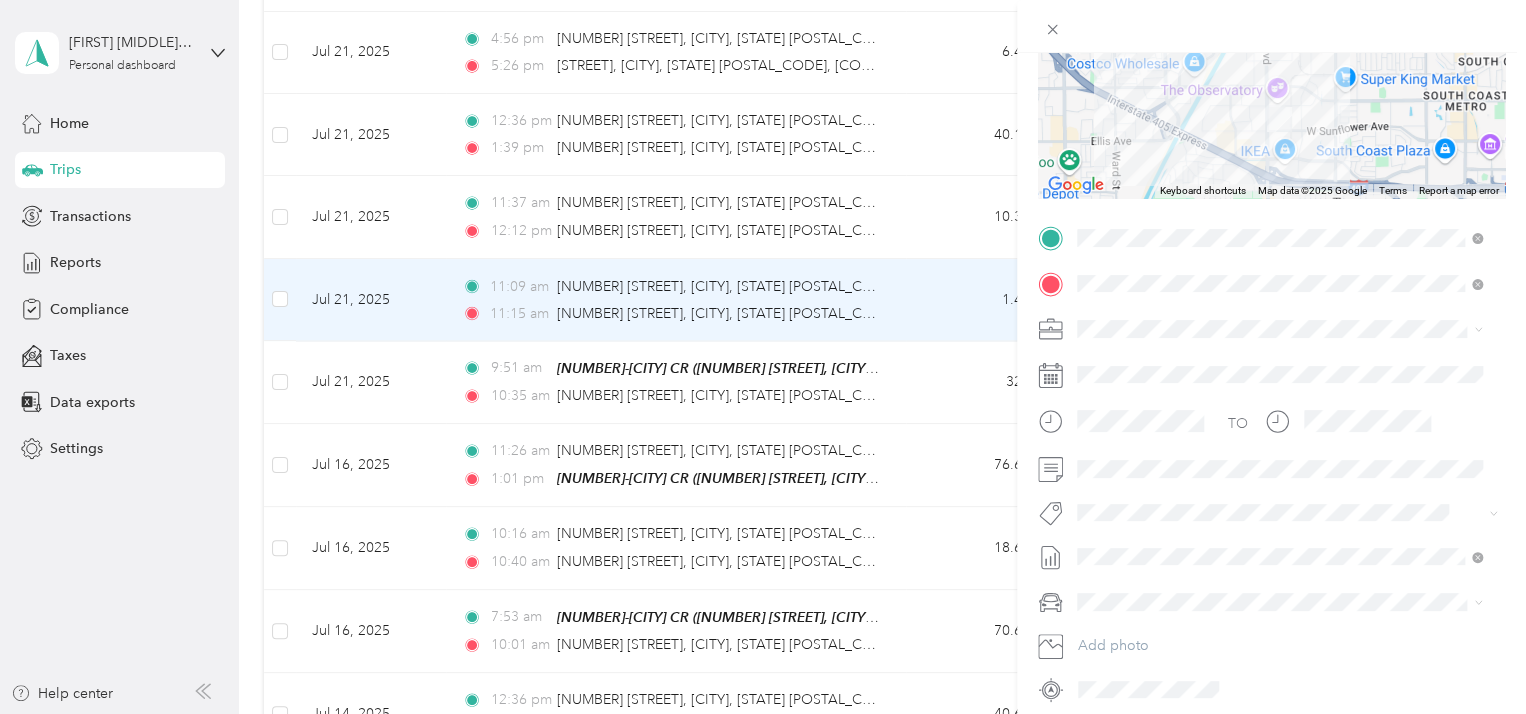 scroll, scrollTop: 300, scrollLeft: 0, axis: vertical 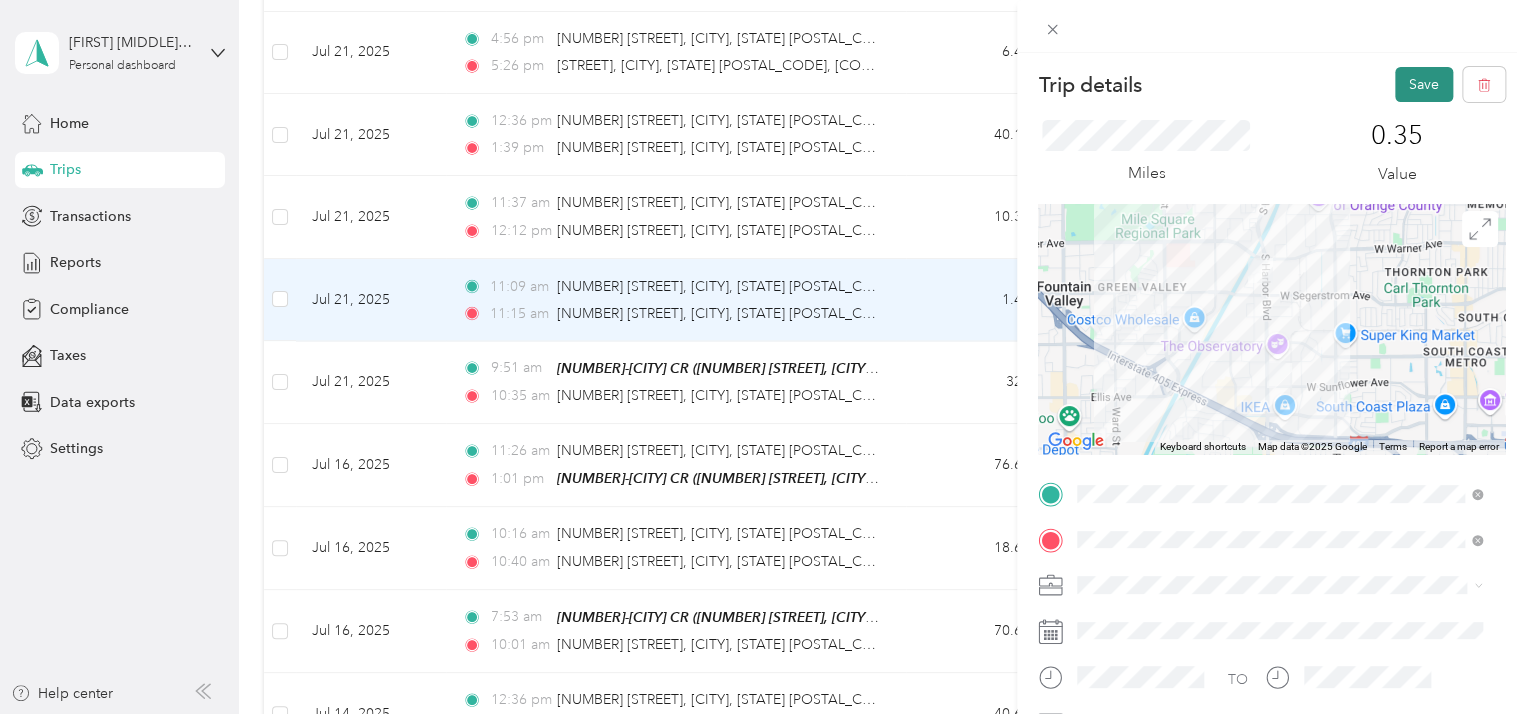 click on "Save" at bounding box center [1424, 84] 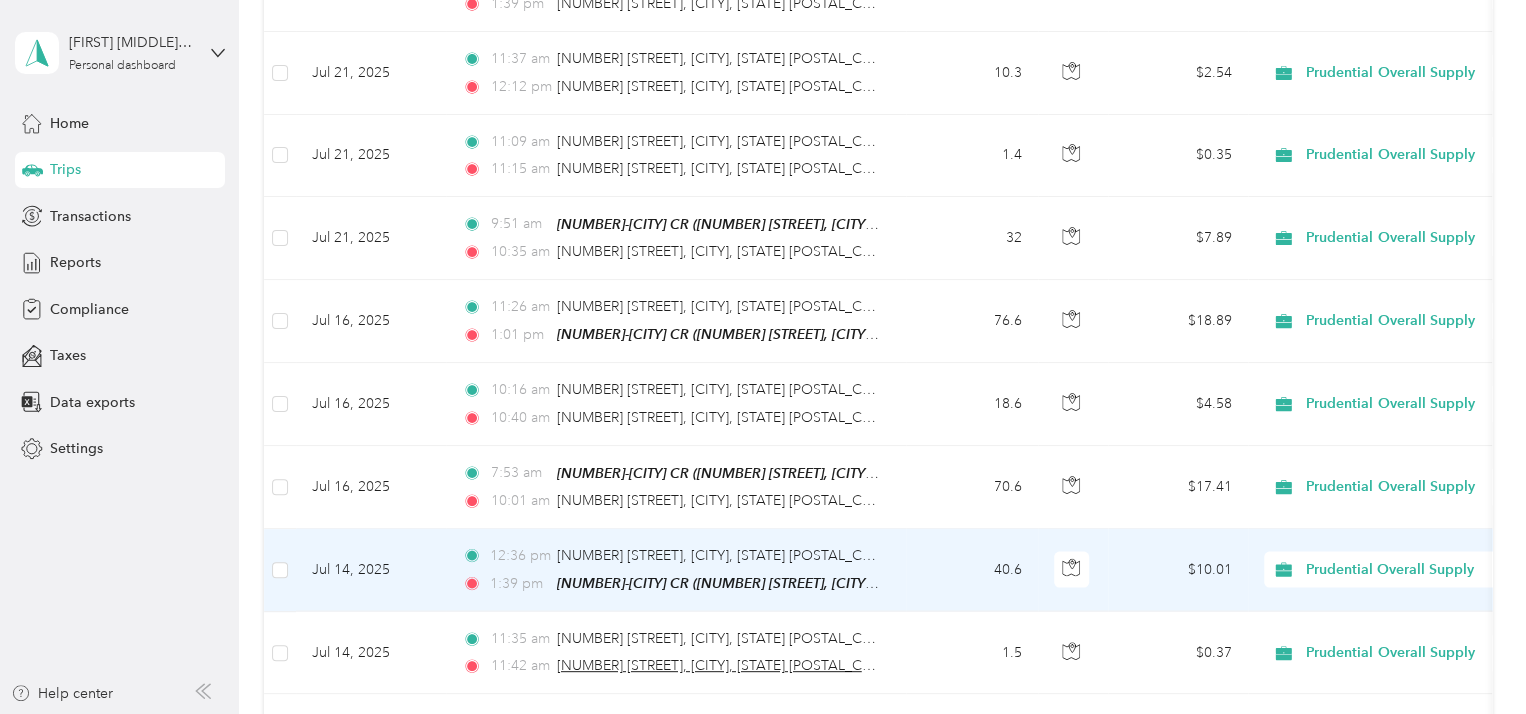 scroll, scrollTop: 2000, scrollLeft: 0, axis: vertical 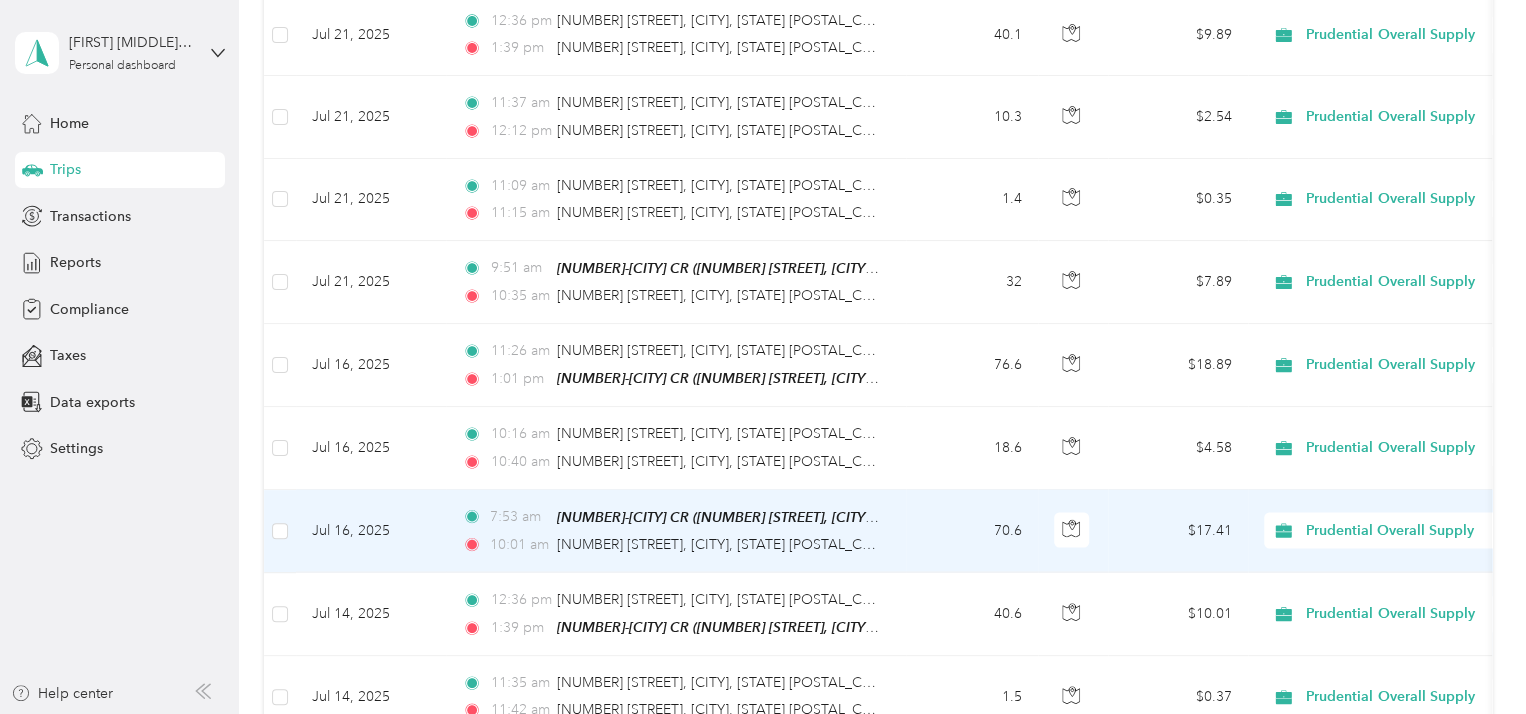 click on "70.6" at bounding box center [972, 531] 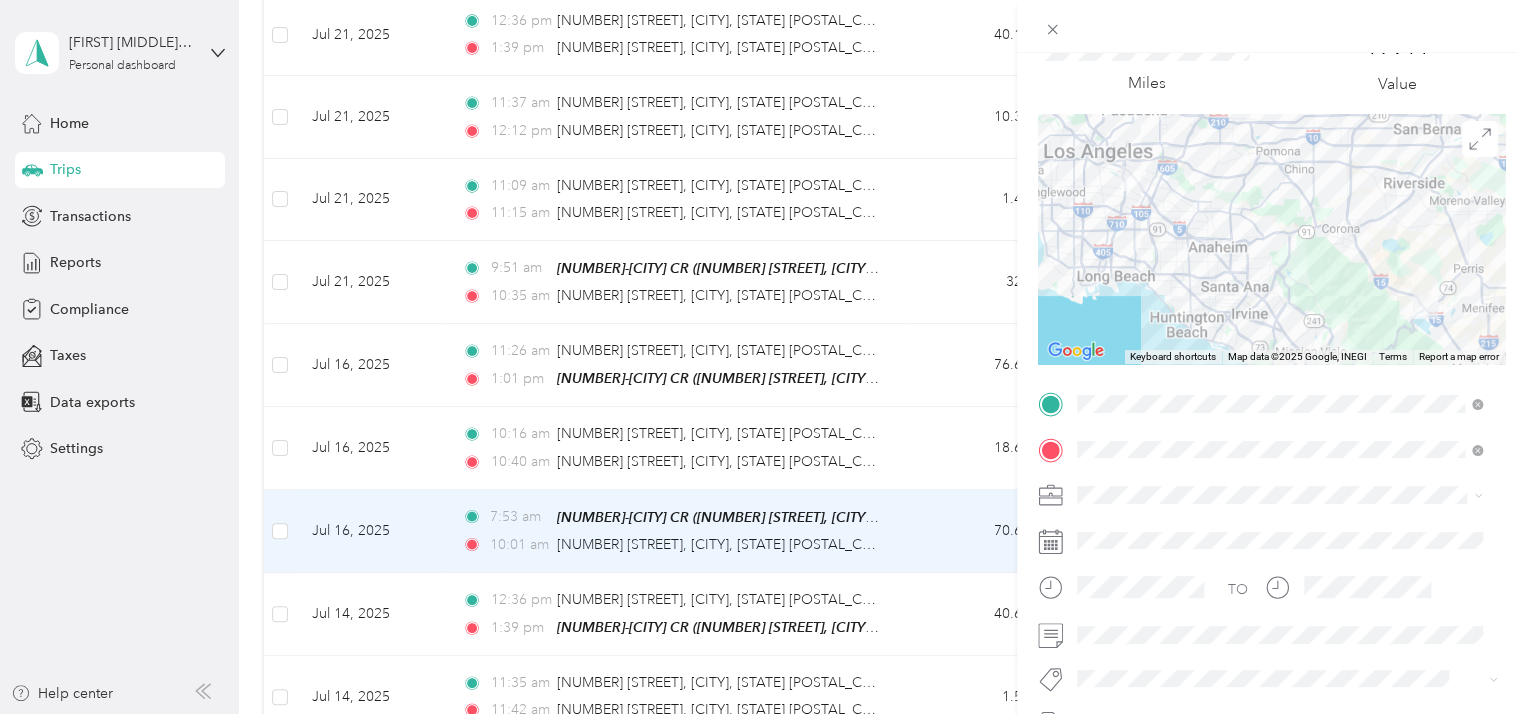 scroll, scrollTop: 200, scrollLeft: 0, axis: vertical 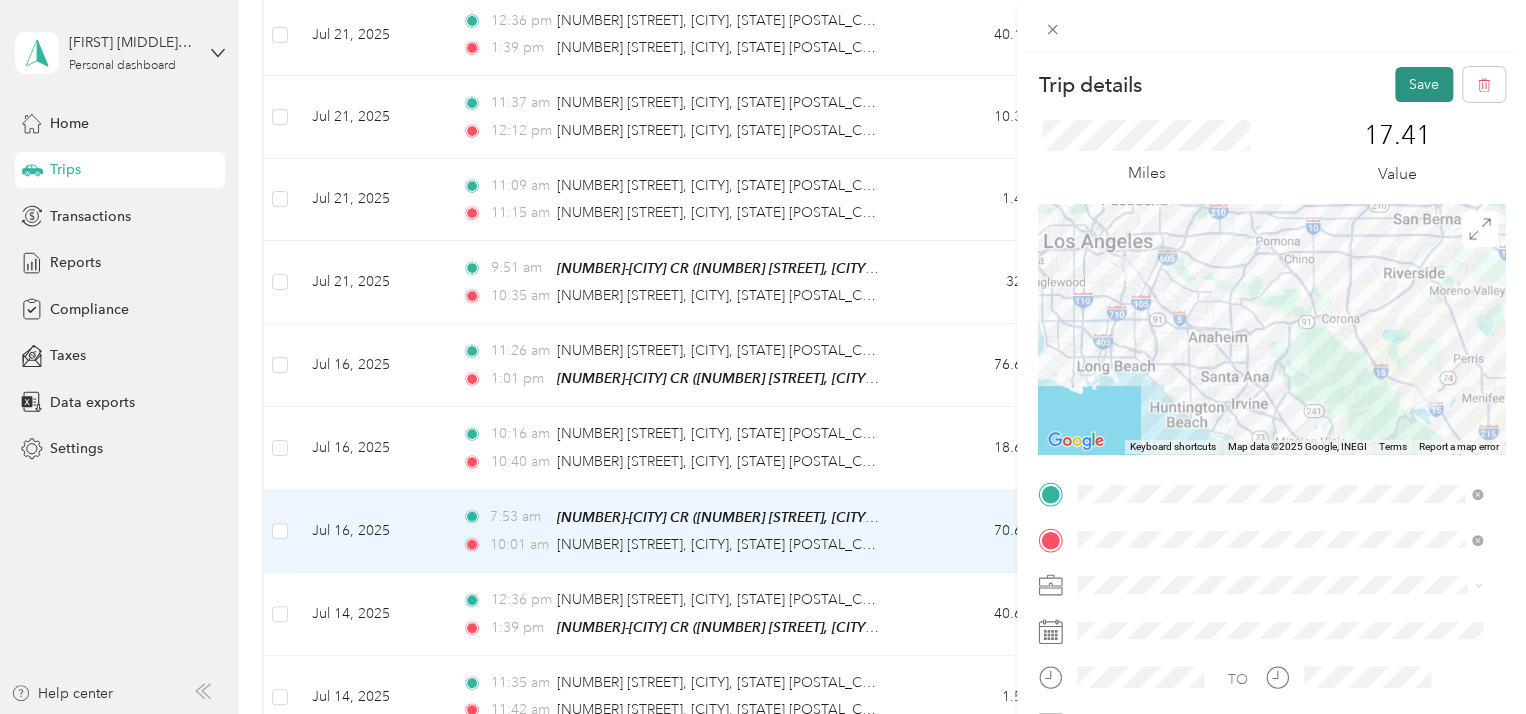 click on "Save" at bounding box center (1424, 84) 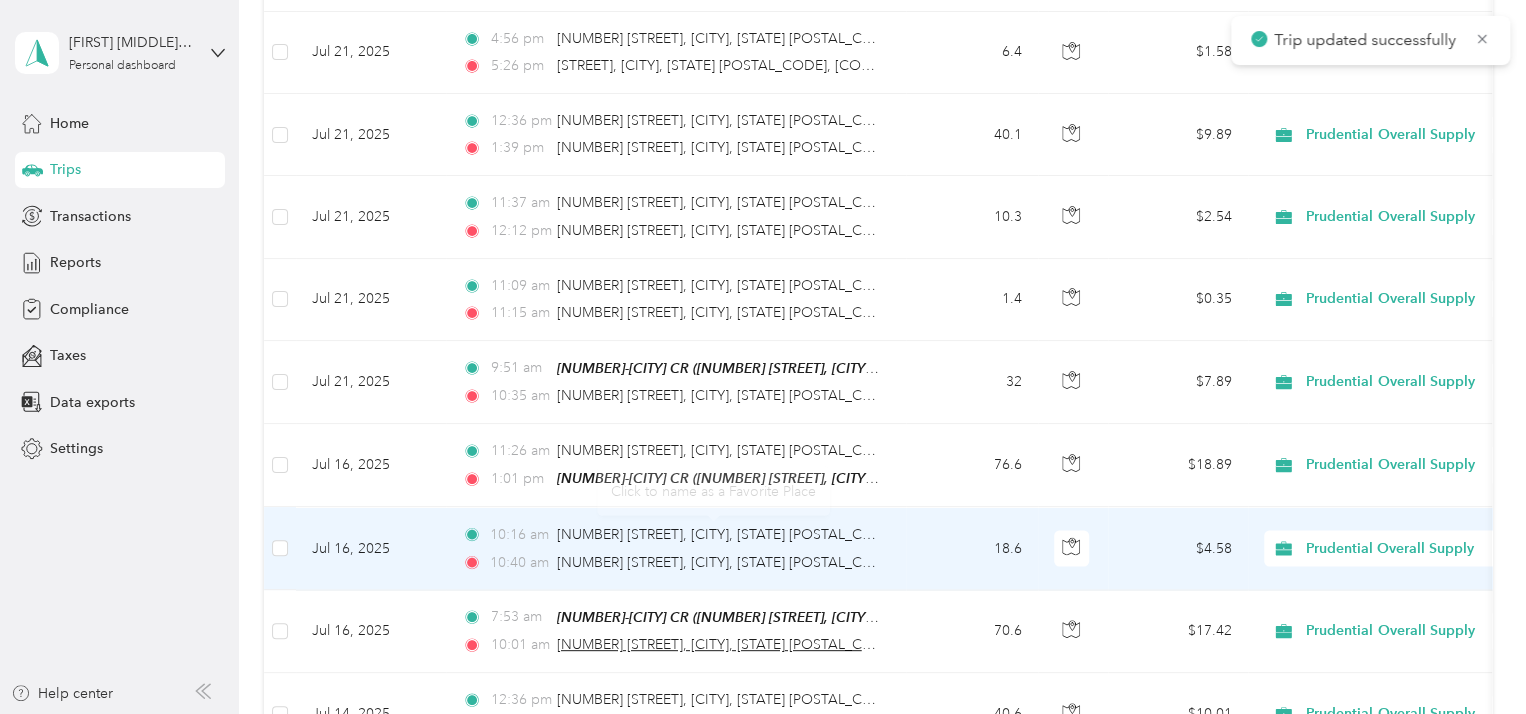scroll, scrollTop: 1800, scrollLeft: 0, axis: vertical 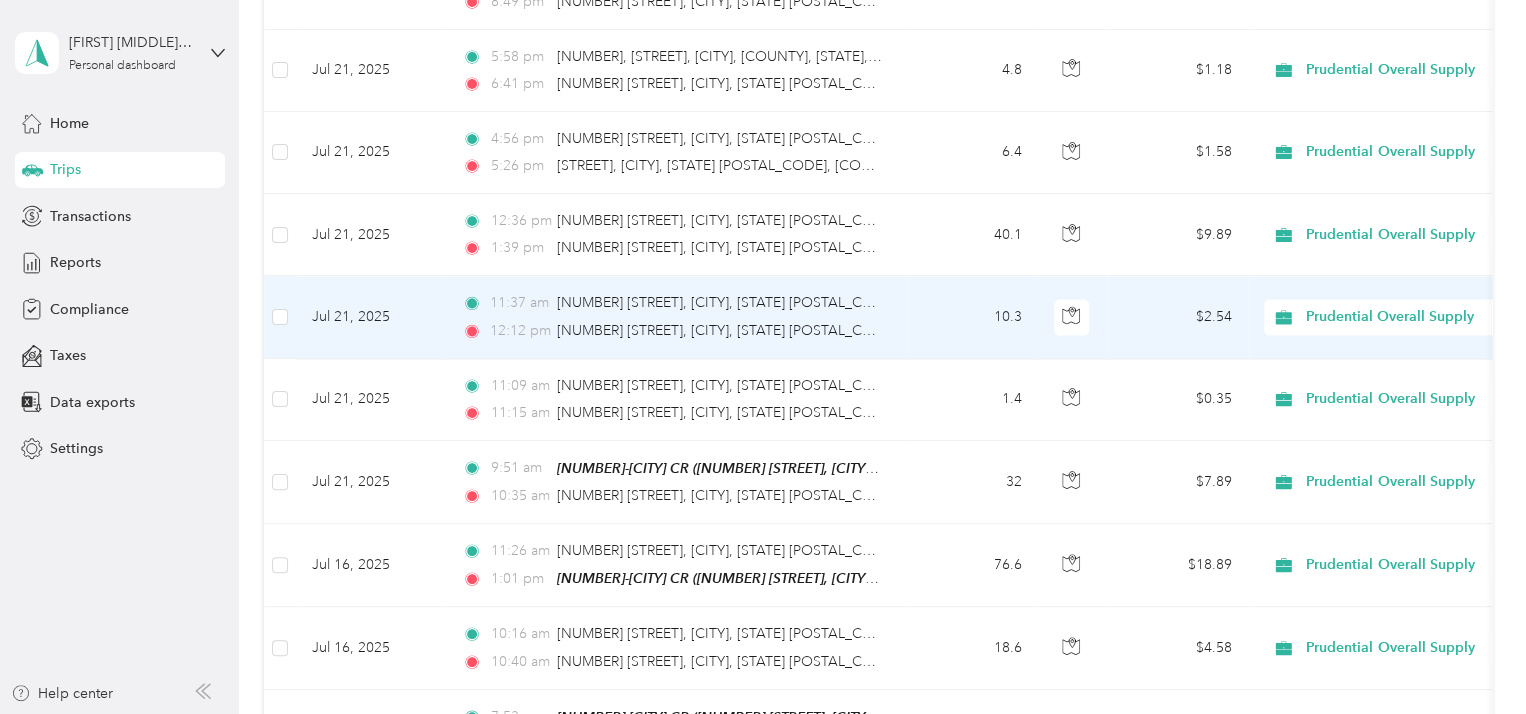 click on "Jul 21, 2025" at bounding box center (371, 317) 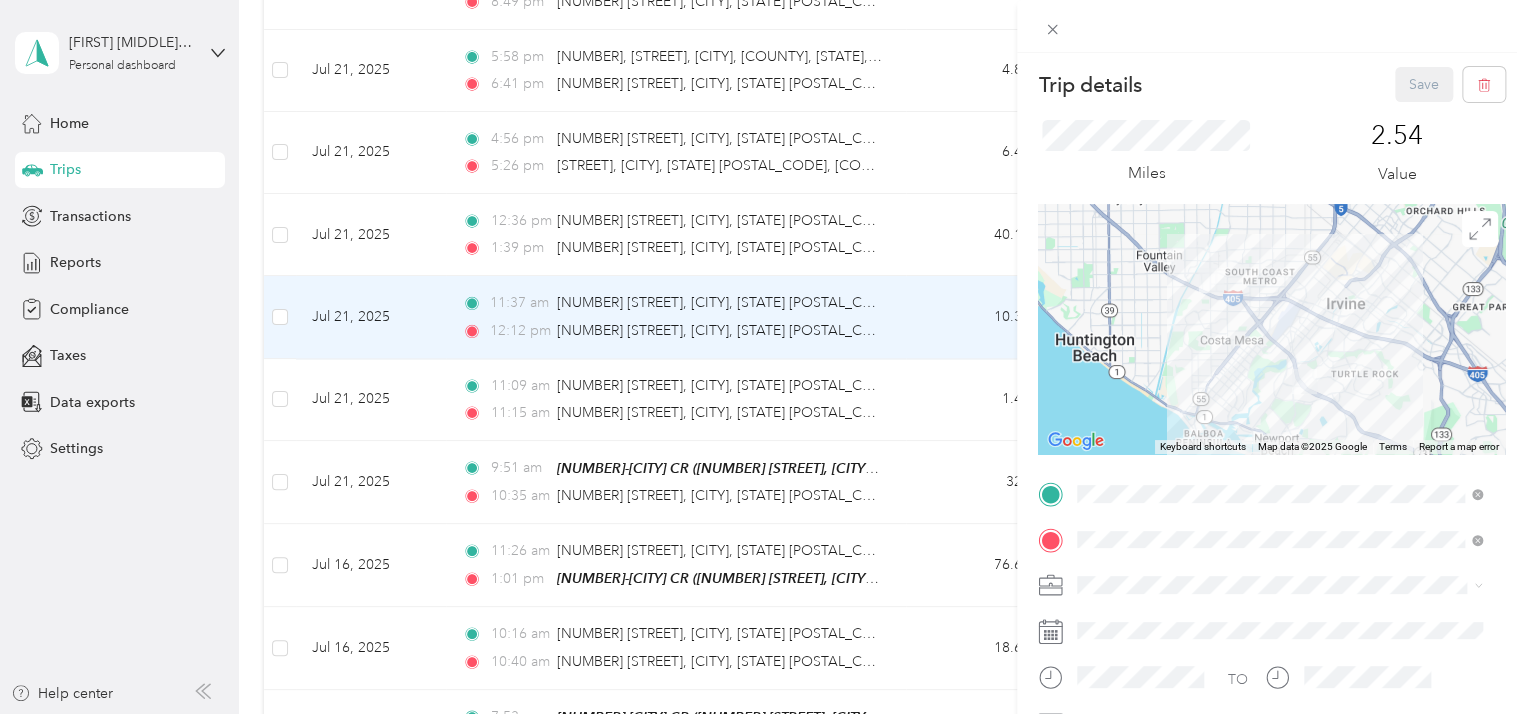 scroll, scrollTop: 200, scrollLeft: 0, axis: vertical 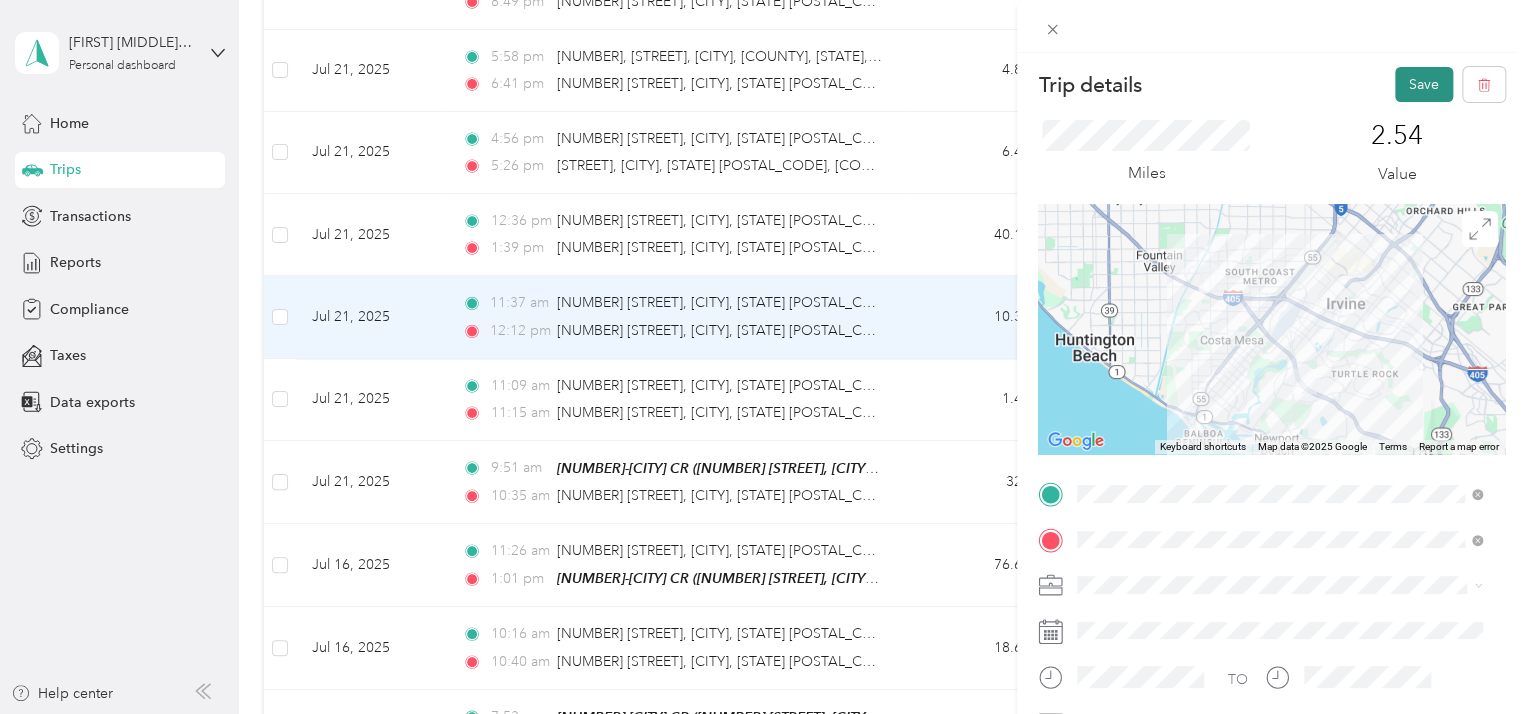 click on "Save" at bounding box center [1424, 84] 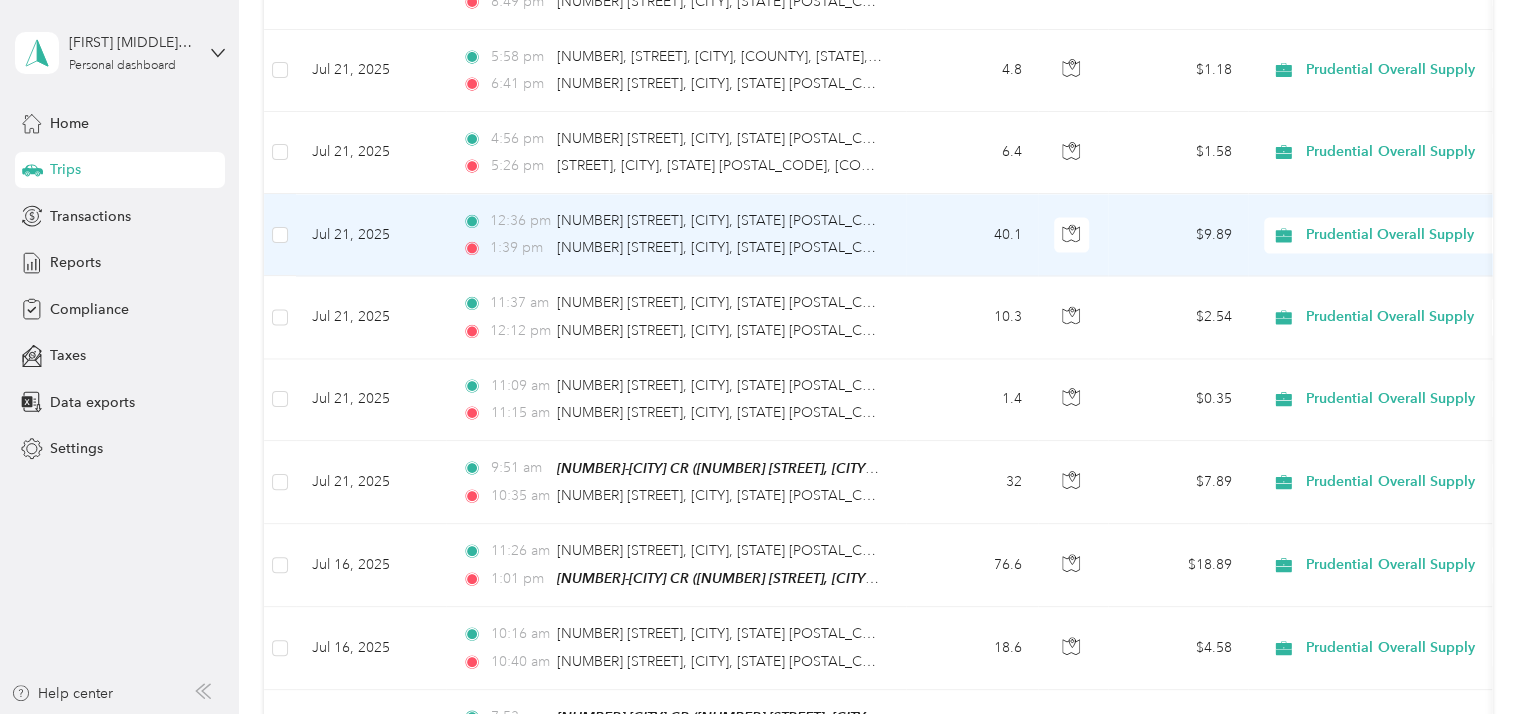 click on "Jul 21, 2025" at bounding box center [371, 235] 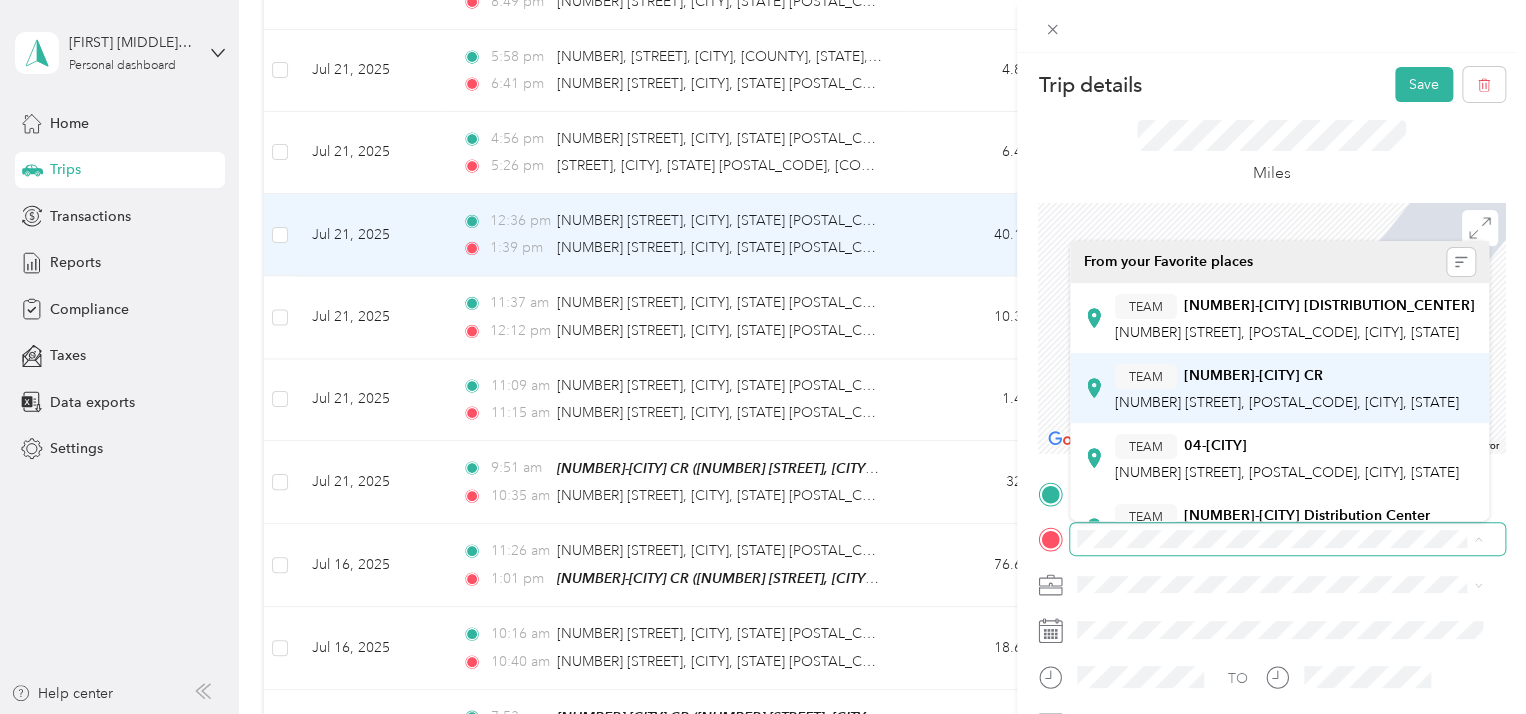 click on "[NUMBER]-[CITY] CR" at bounding box center [1253, 376] 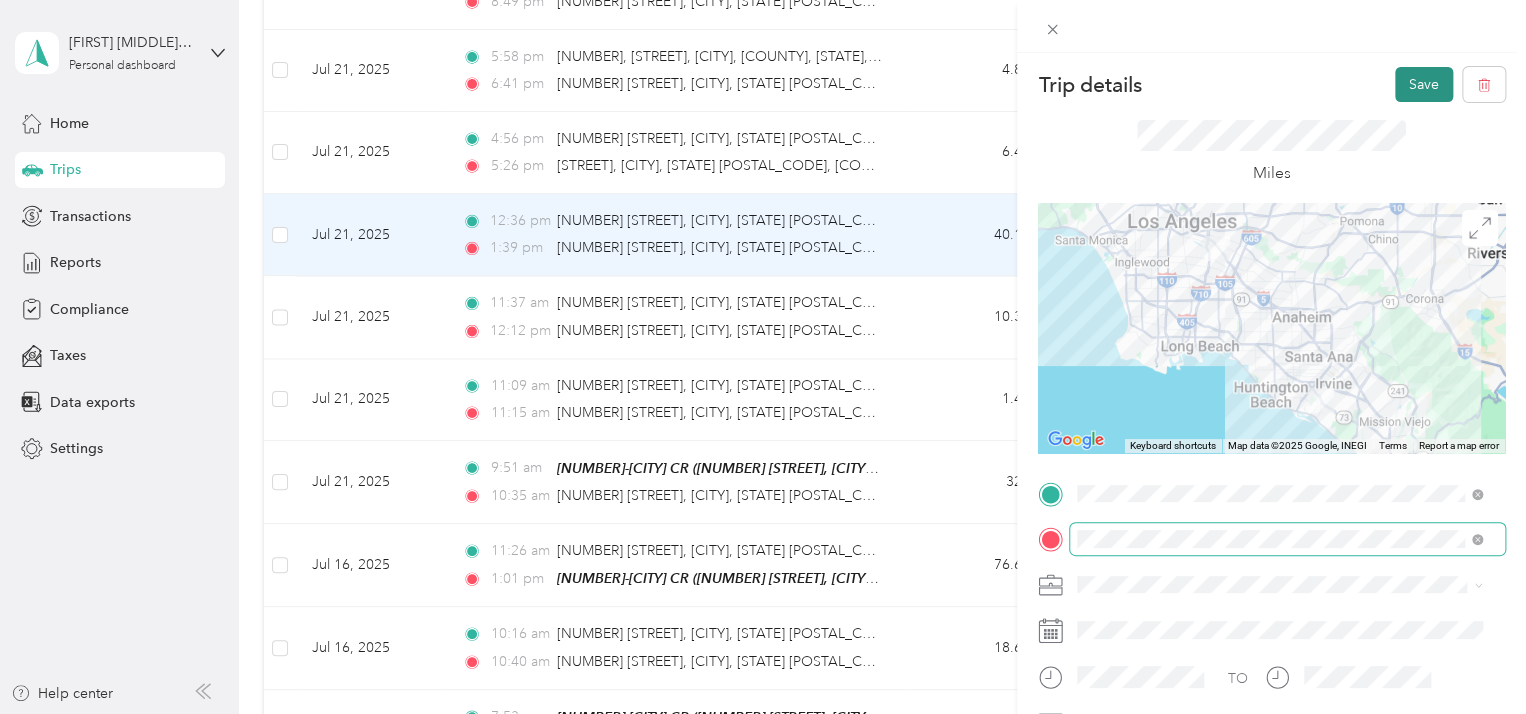 click on "Save" at bounding box center [1424, 84] 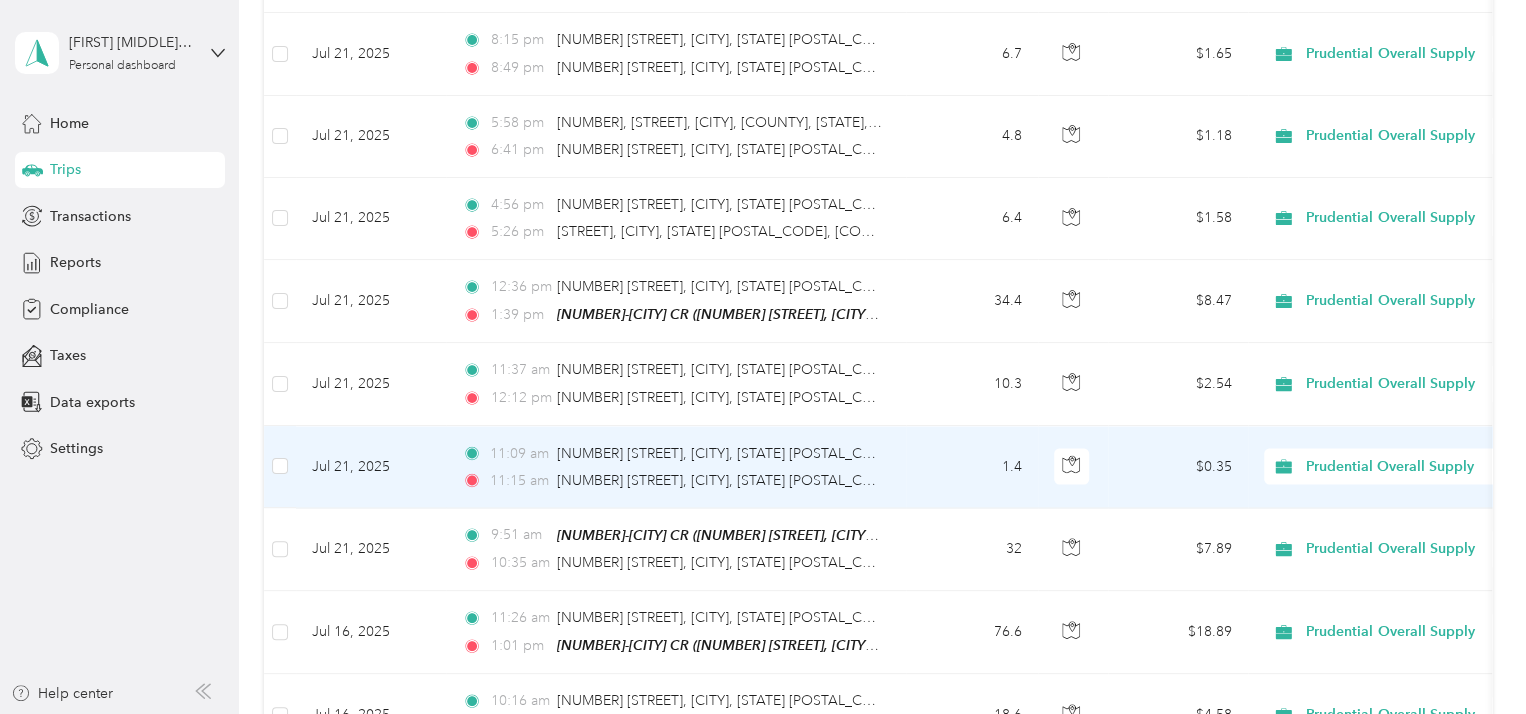scroll, scrollTop: 1700, scrollLeft: 0, axis: vertical 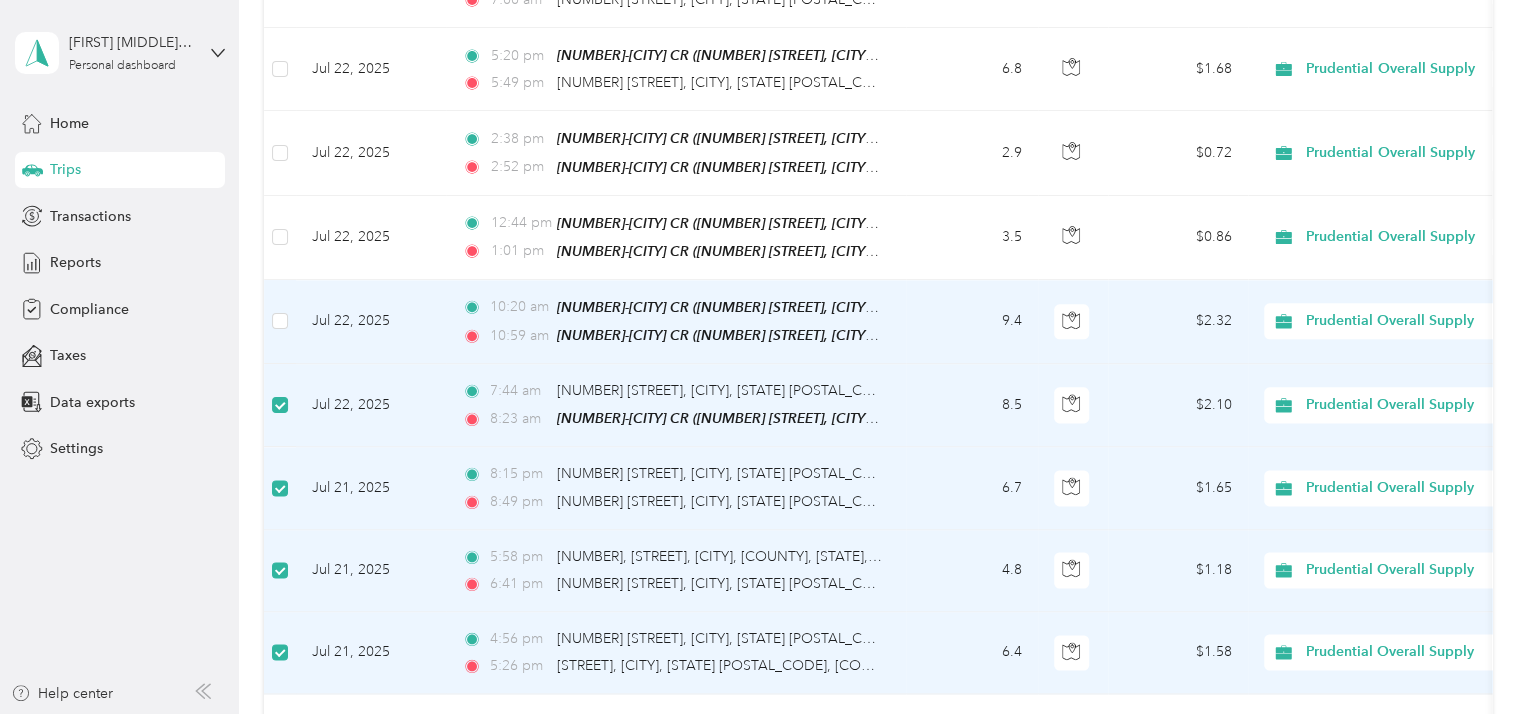 click at bounding box center [280, 322] 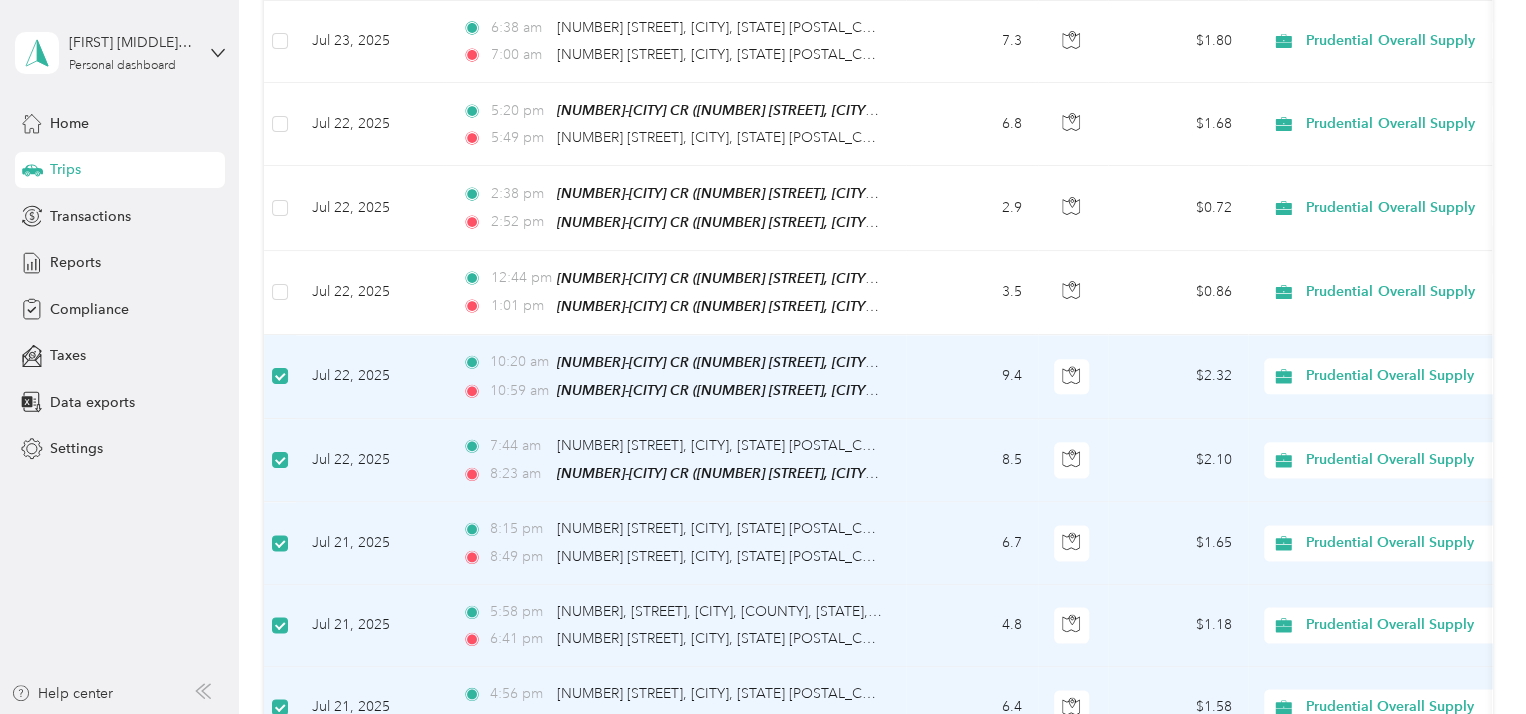scroll, scrollTop: 1198, scrollLeft: 0, axis: vertical 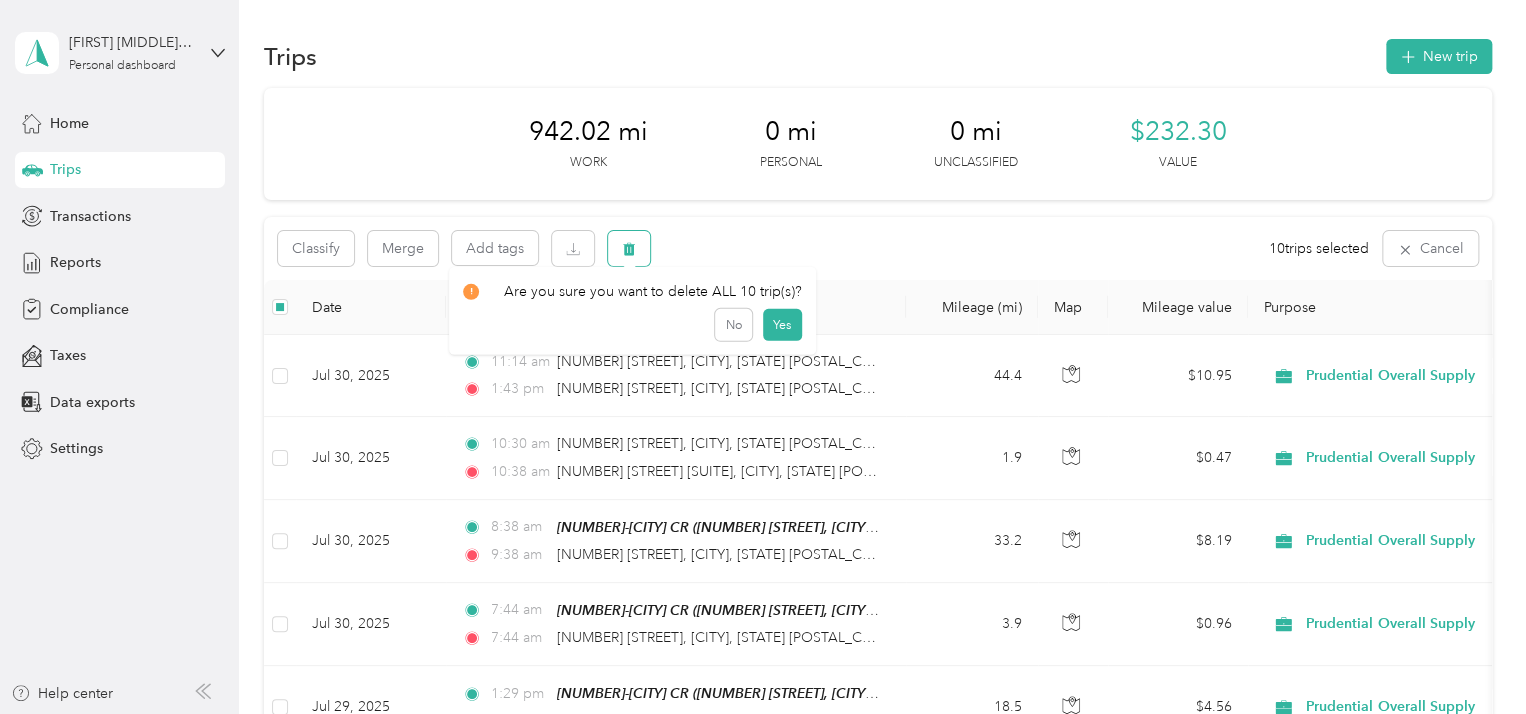 click at bounding box center [629, 248] 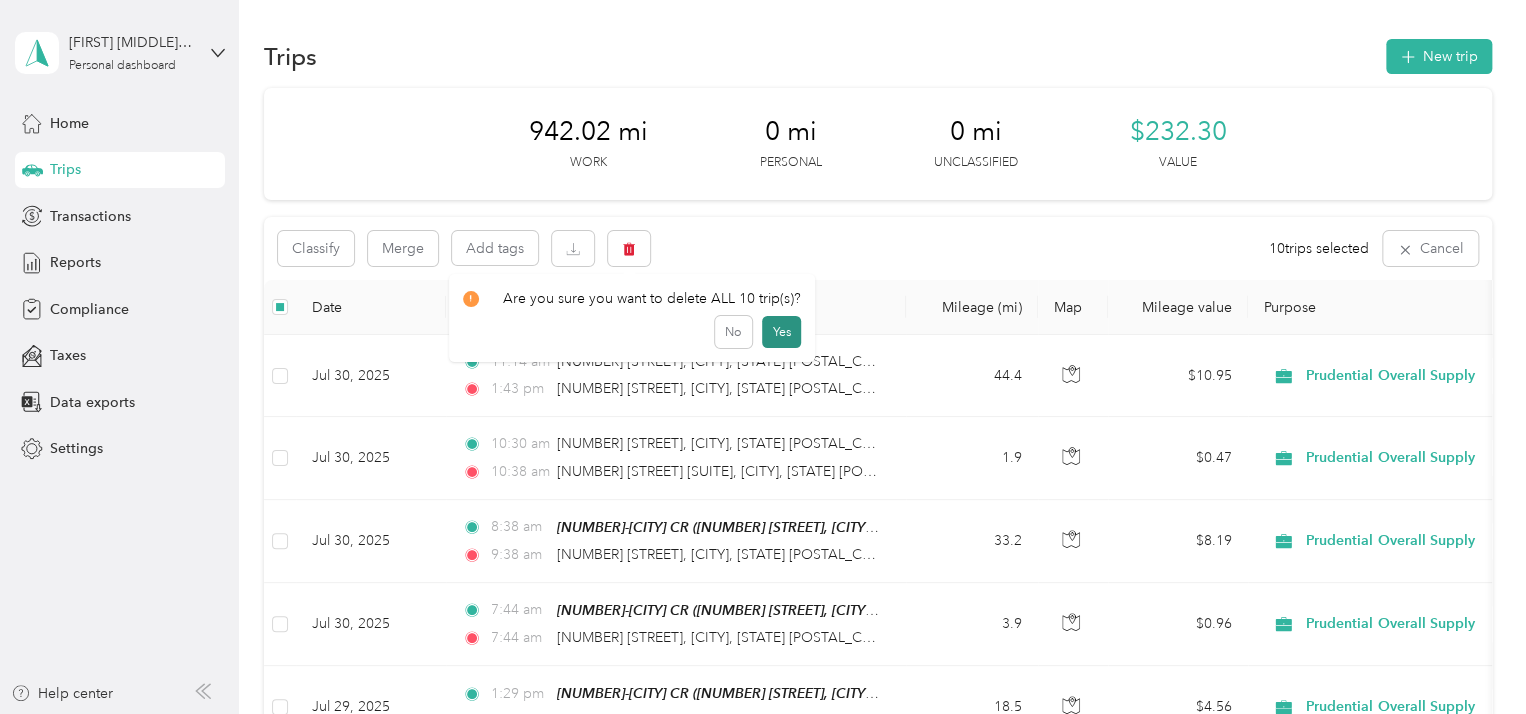 click on "Yes" at bounding box center (781, 332) 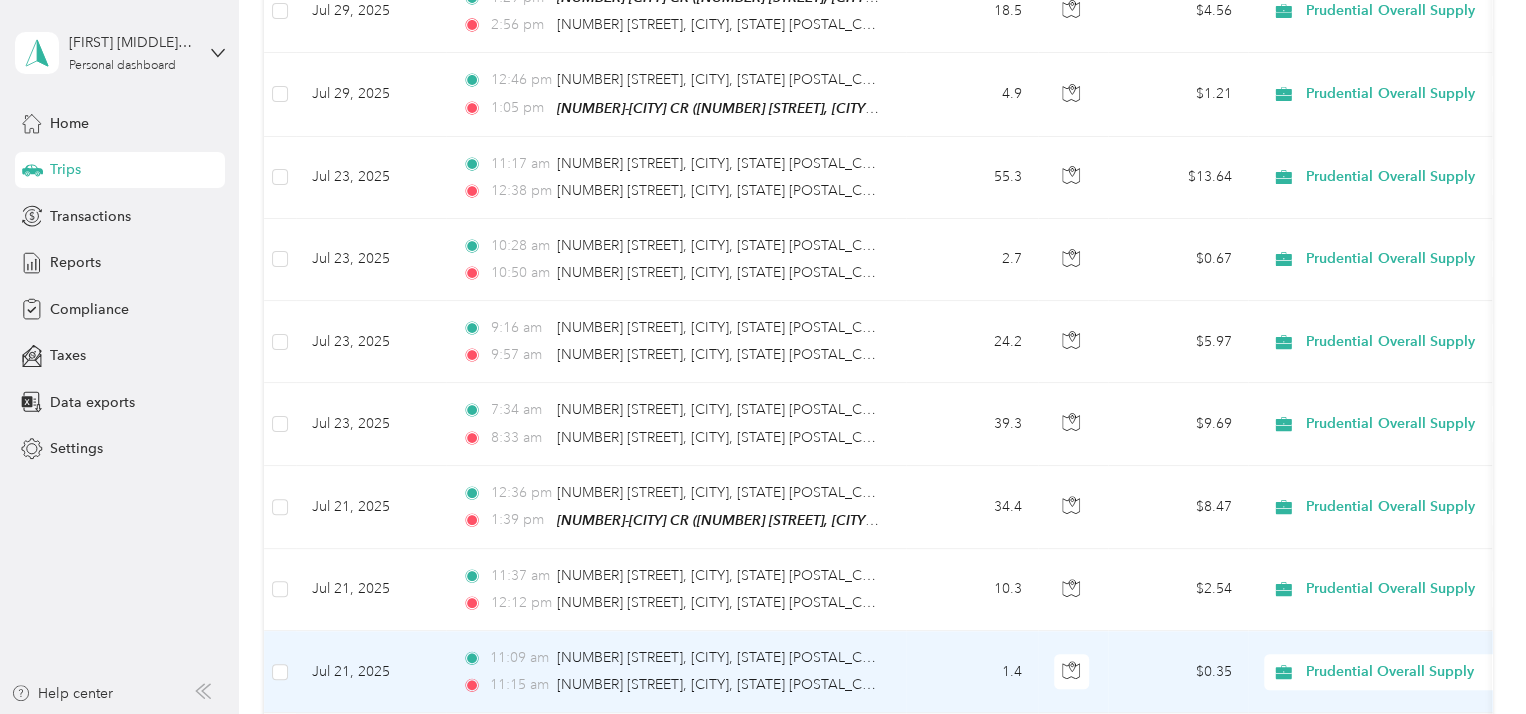 scroll, scrollTop: 700, scrollLeft: 0, axis: vertical 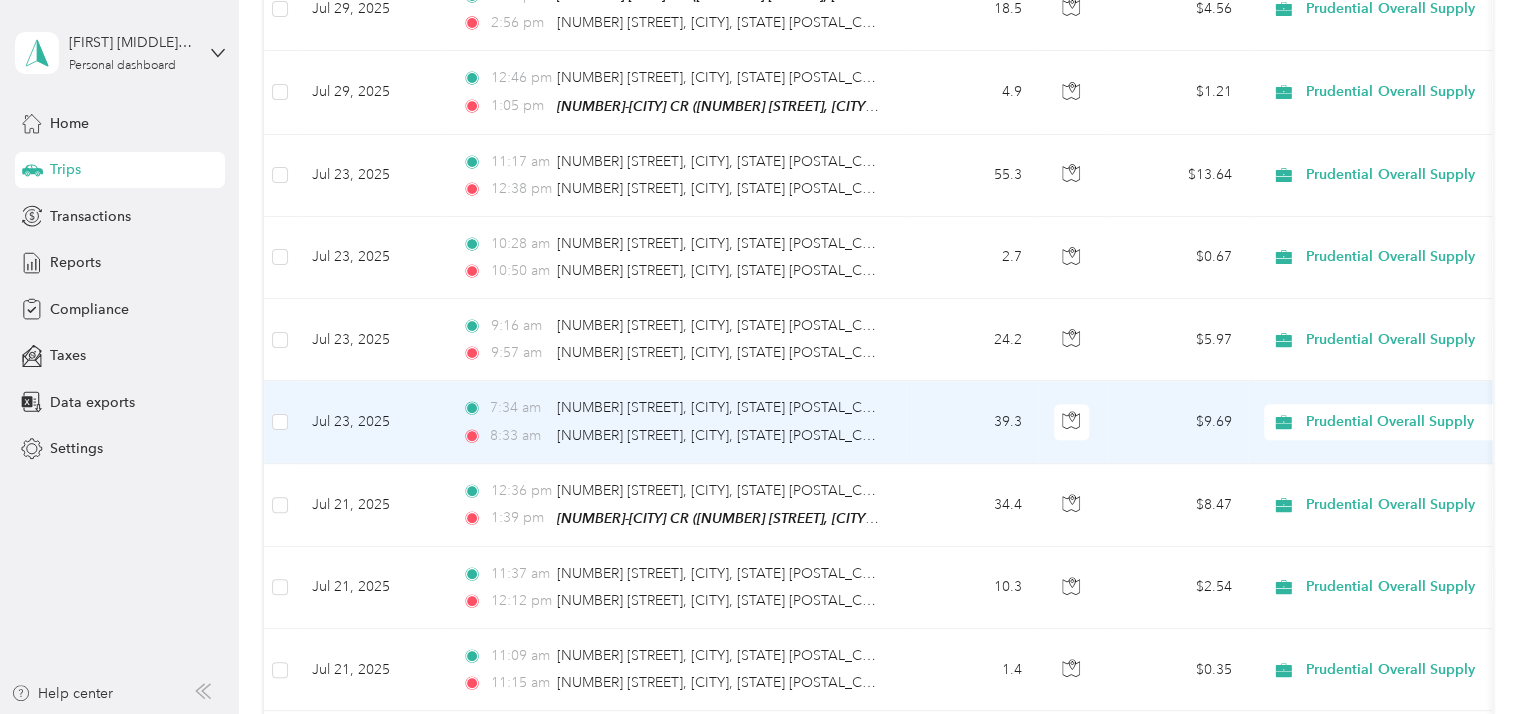 click on "Jul 23, 2025" at bounding box center (371, 422) 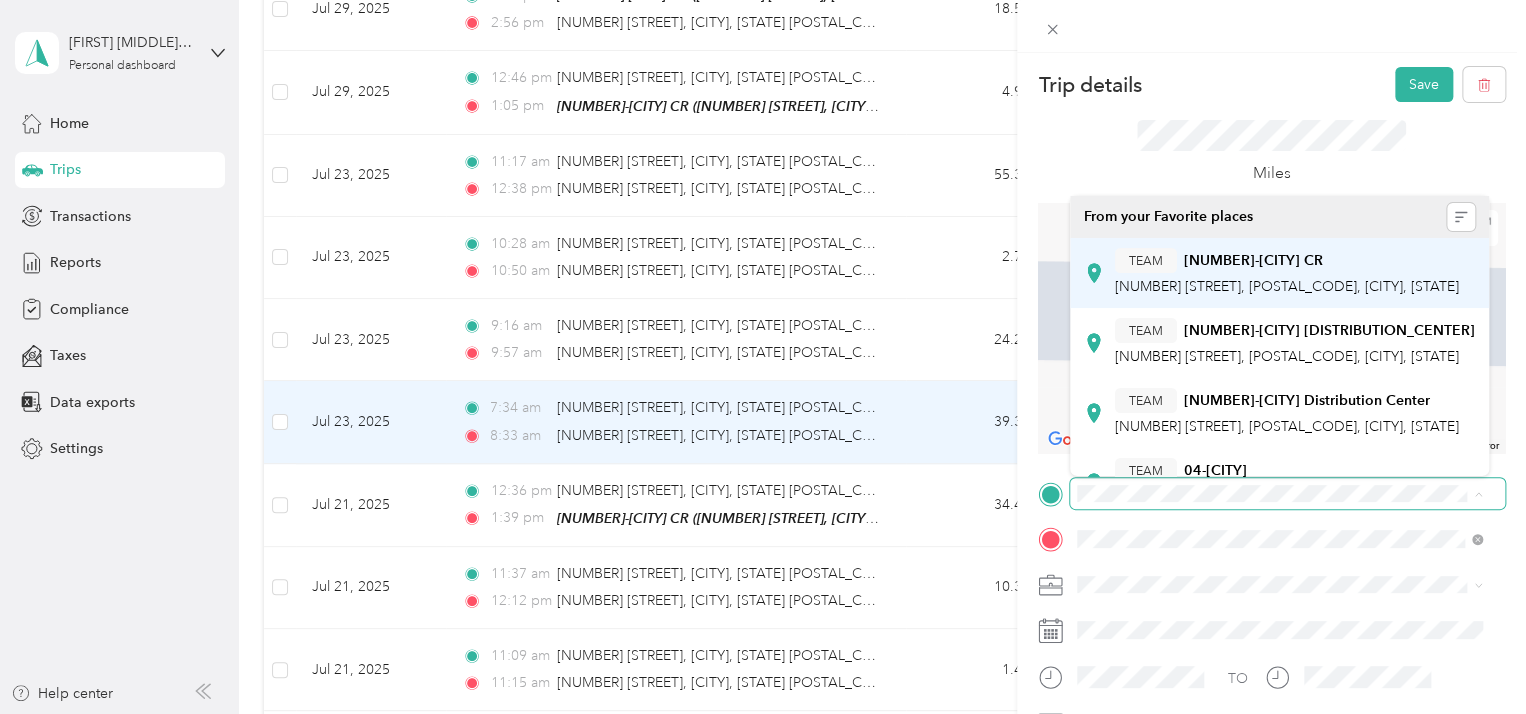 click on "[NUMBER]-[CITY] CR" at bounding box center (1253, 261) 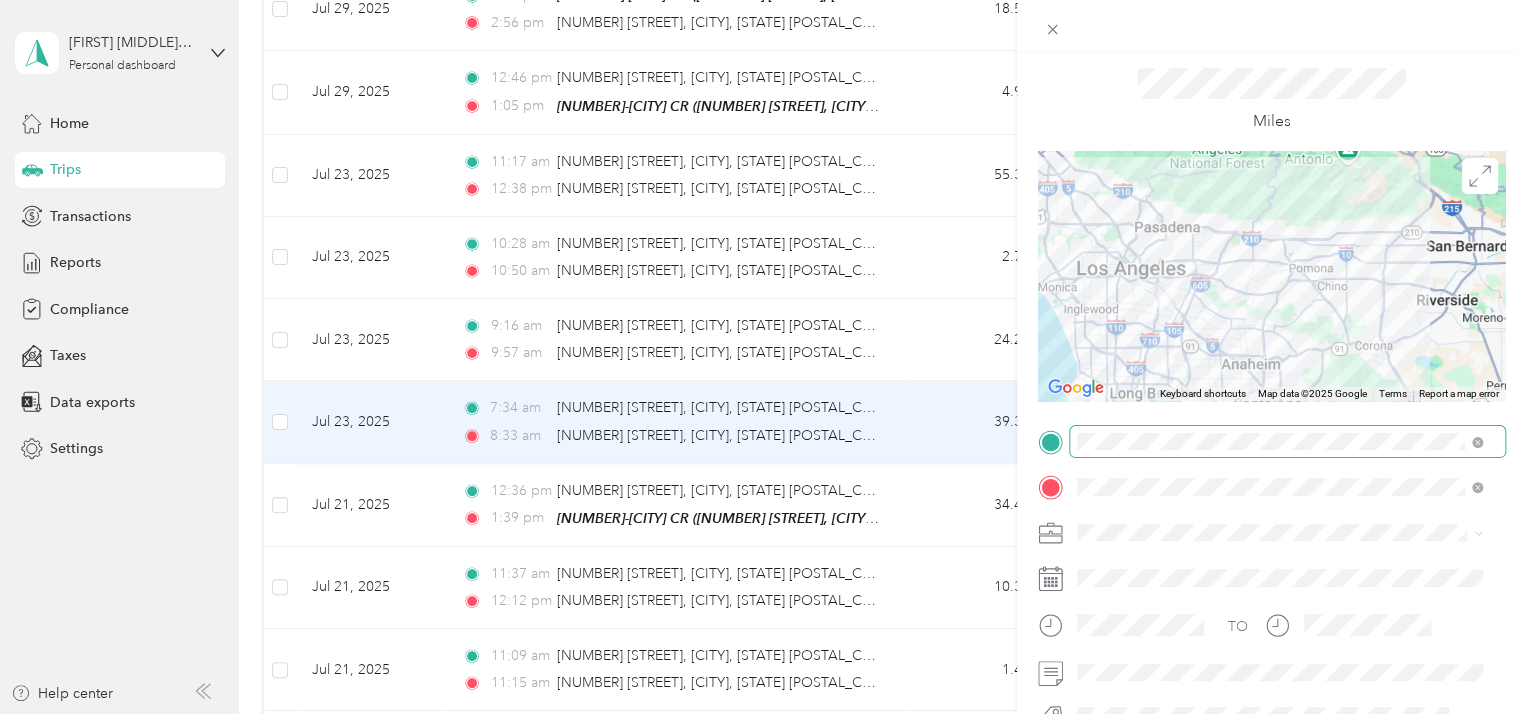 scroll, scrollTop: 100, scrollLeft: 0, axis: vertical 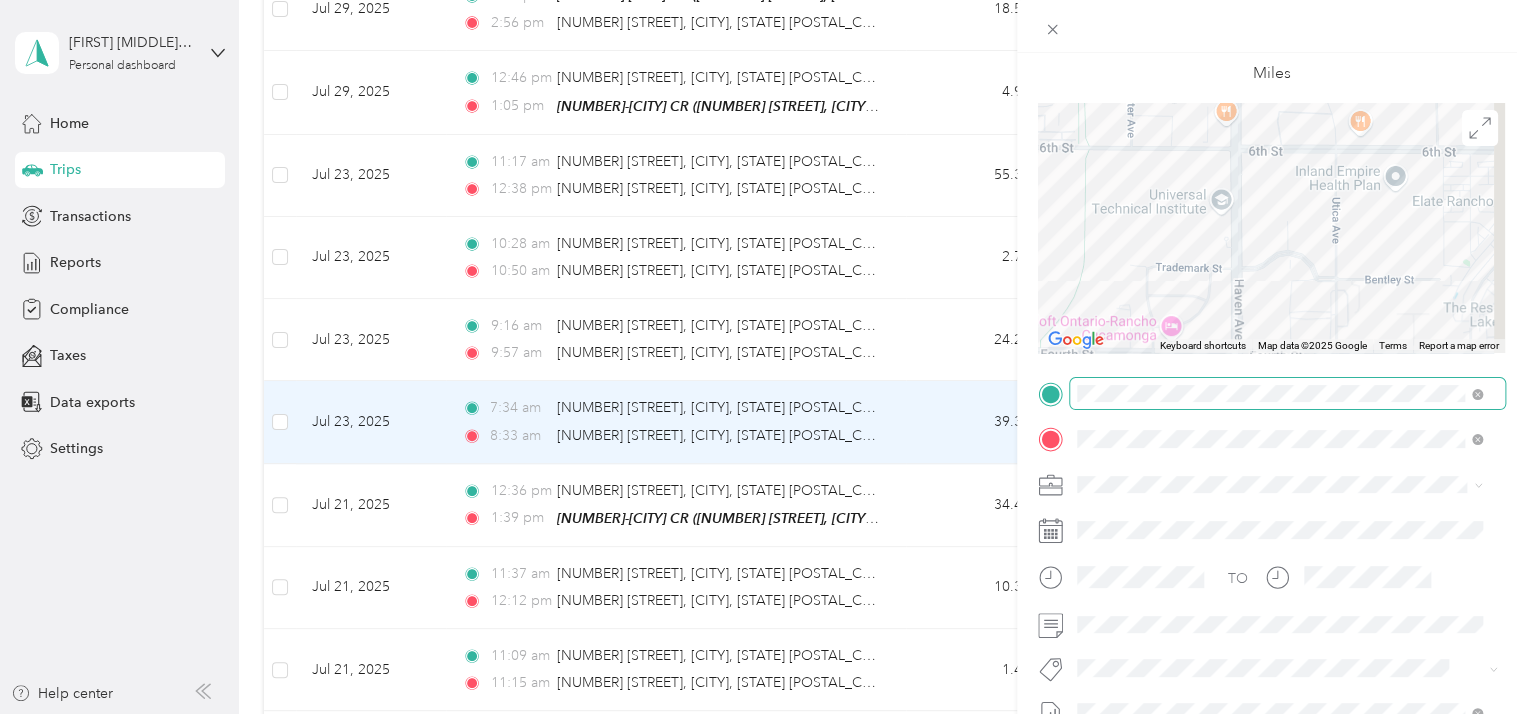drag, startPoint x: 1409, startPoint y: 201, endPoint x: 1268, endPoint y: 453, distance: 288.76462 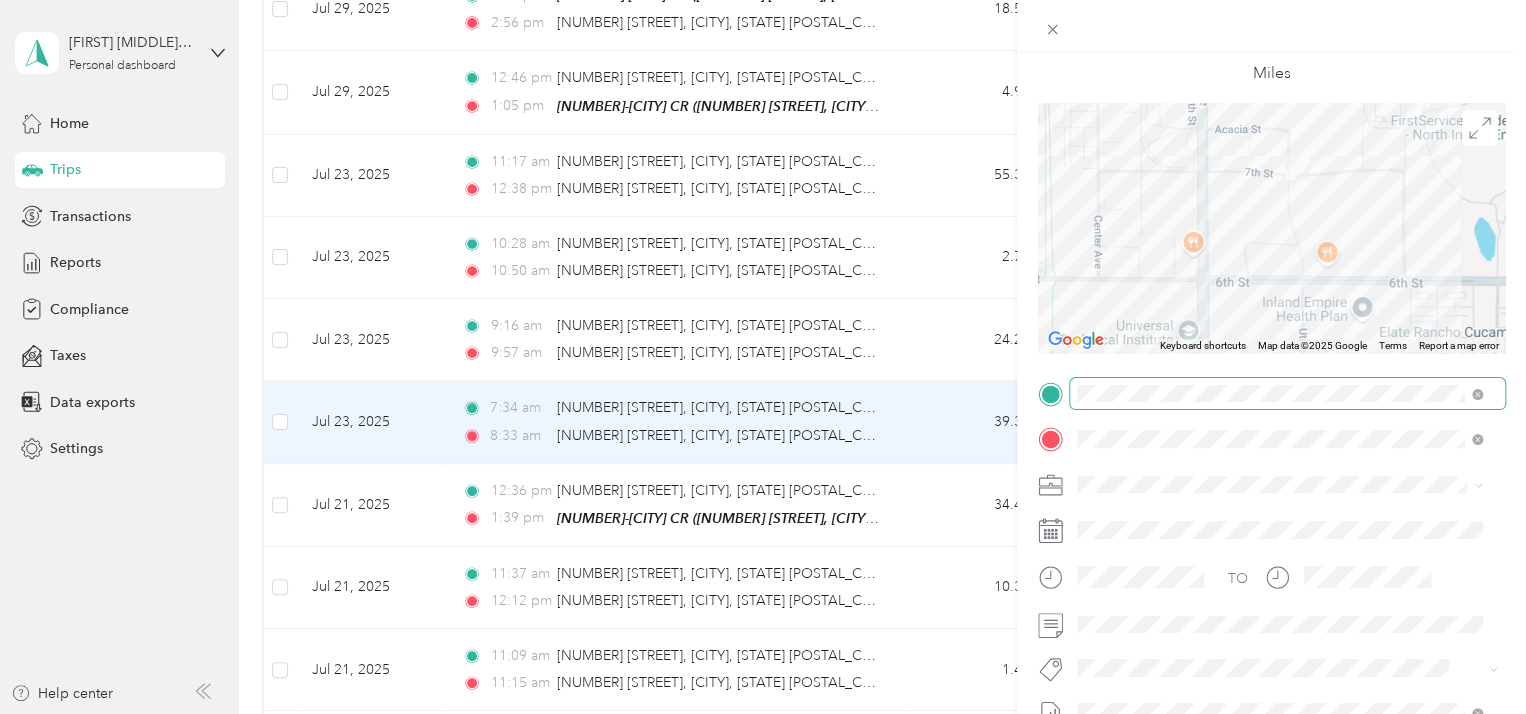 drag, startPoint x: 1320, startPoint y: 163, endPoint x: 1284, endPoint y: 296, distance: 137.78607 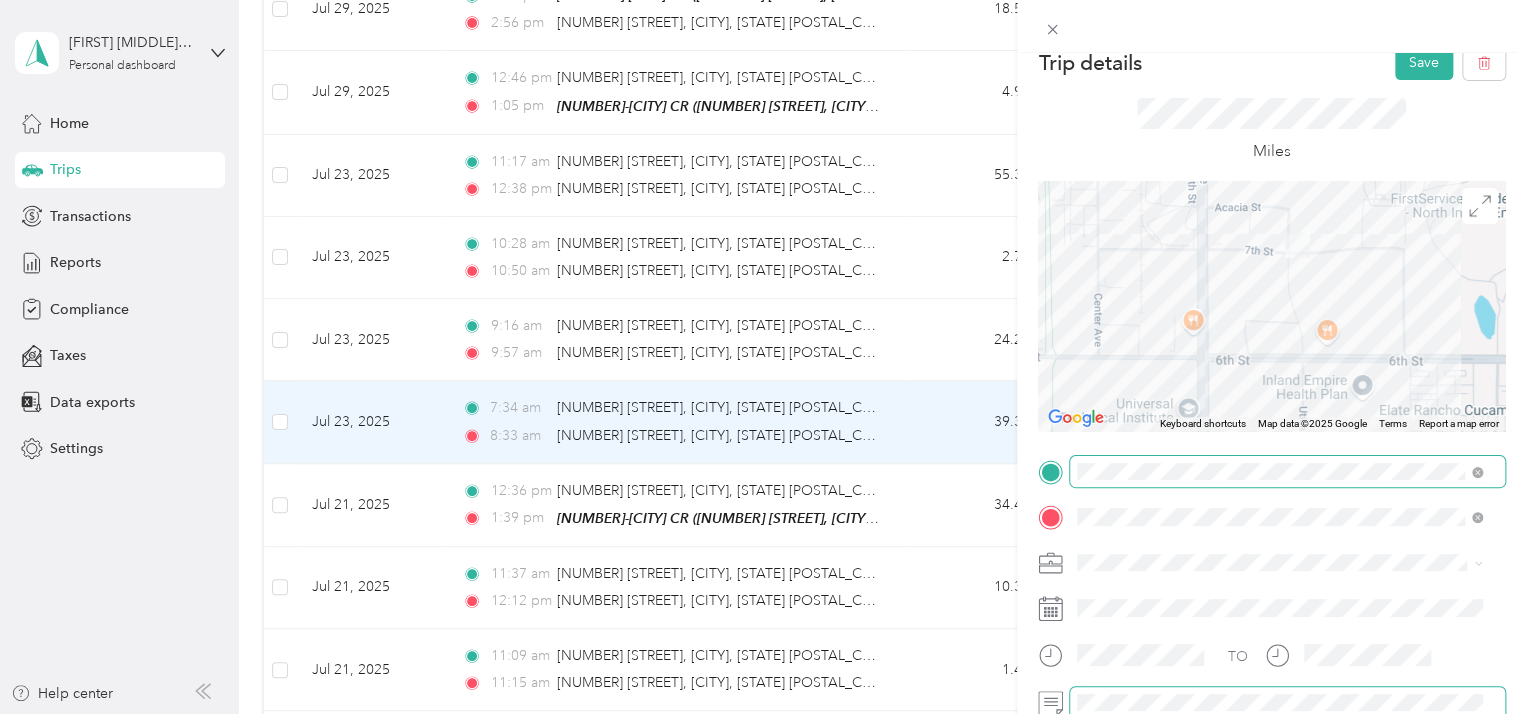 scroll, scrollTop: 0, scrollLeft: 0, axis: both 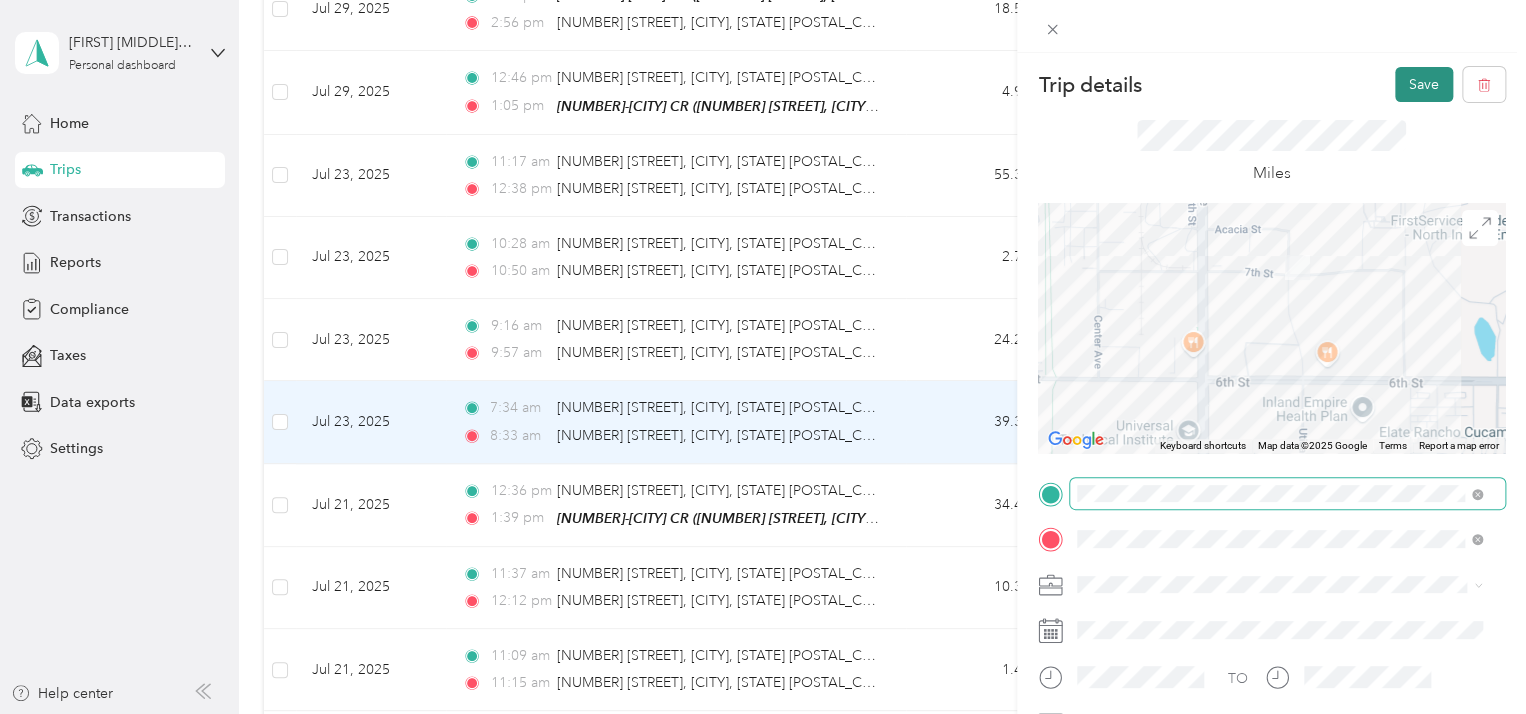 click on "Save" at bounding box center (1424, 84) 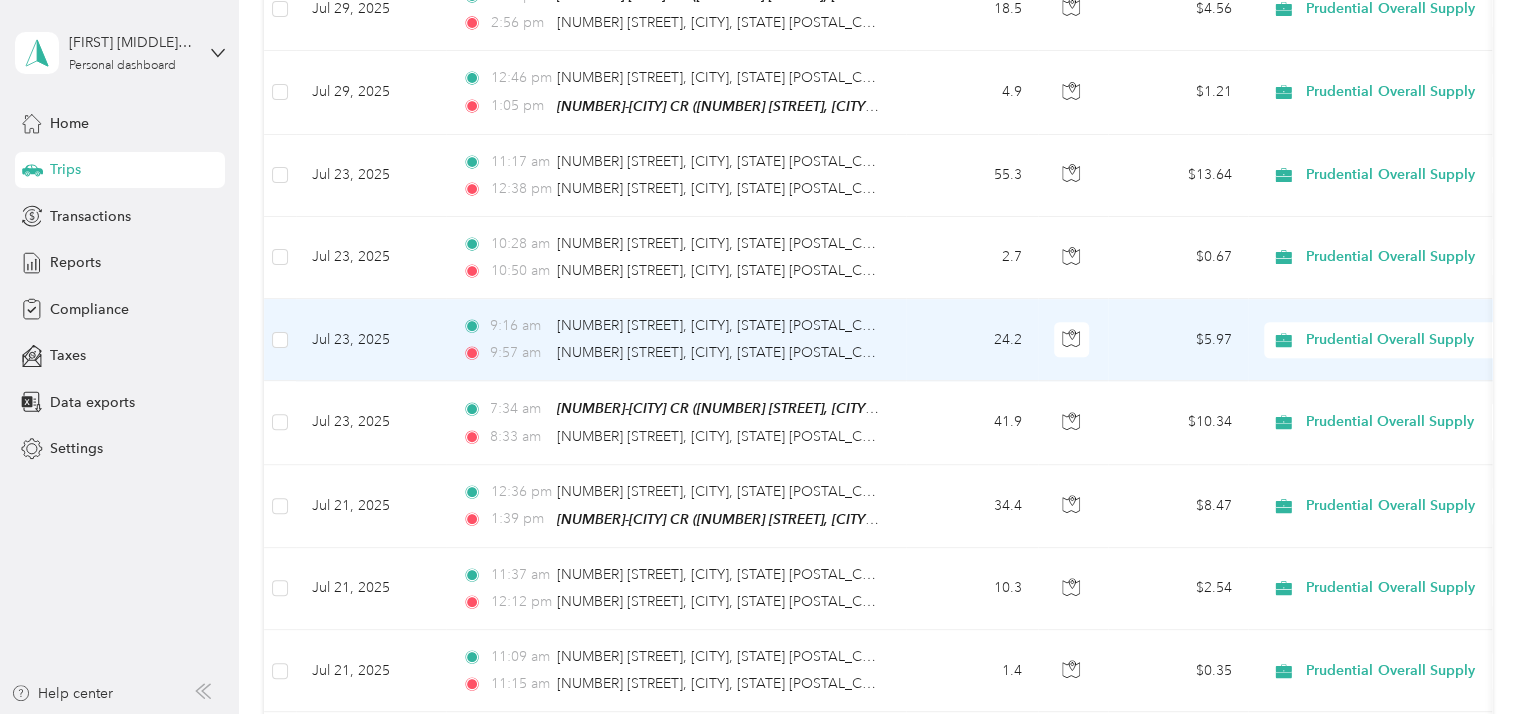 click on "Jul 23, 2025" at bounding box center [371, 340] 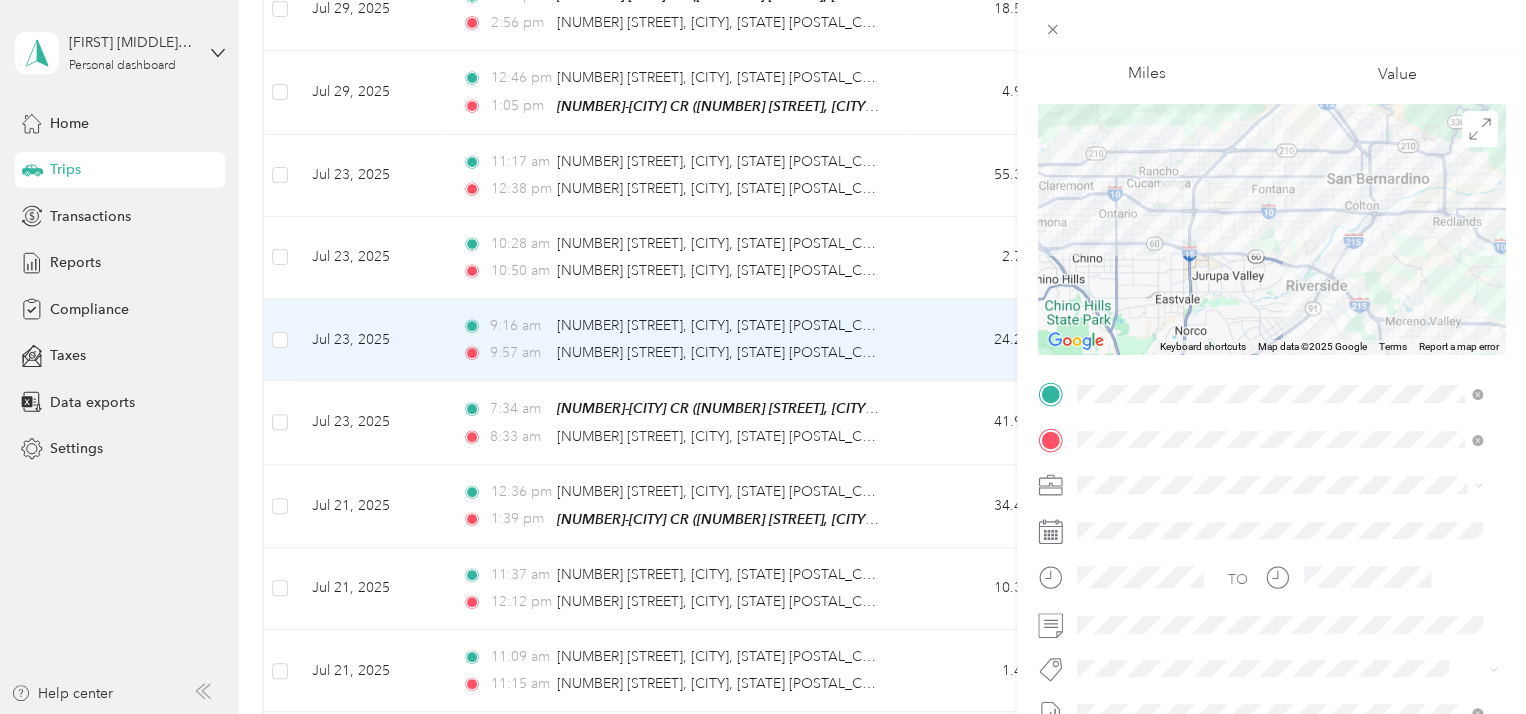 scroll, scrollTop: 200, scrollLeft: 0, axis: vertical 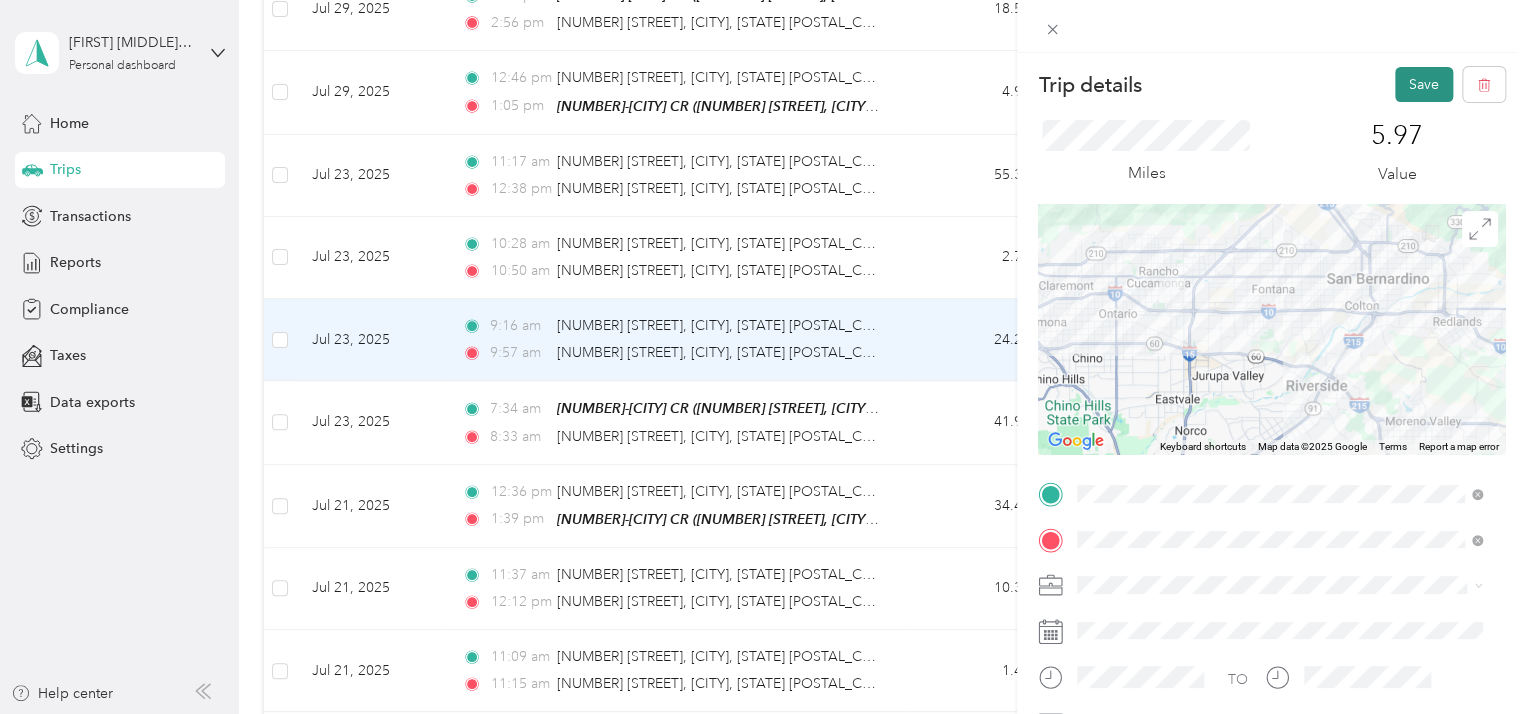 click on "Save" at bounding box center [1424, 84] 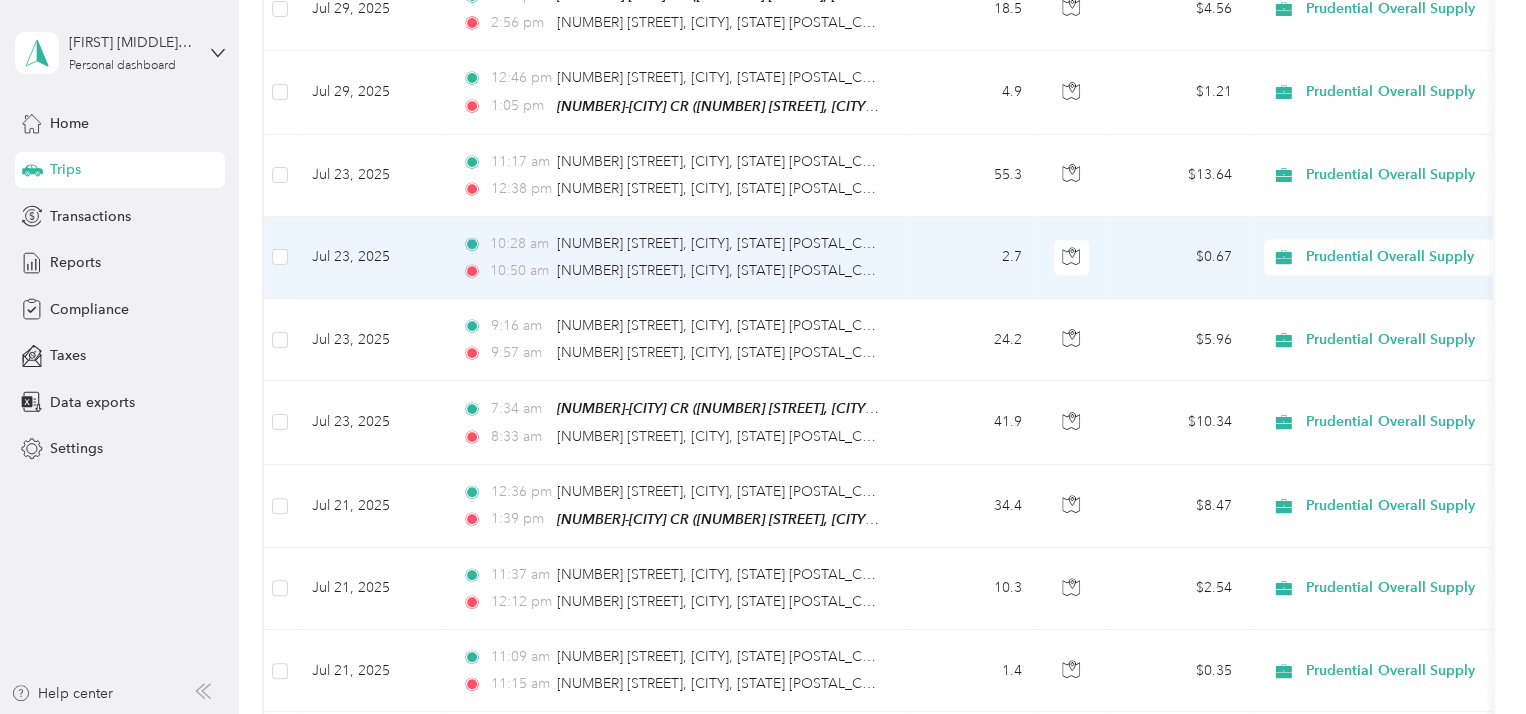 click on "Jul 23, 2025" at bounding box center (371, 258) 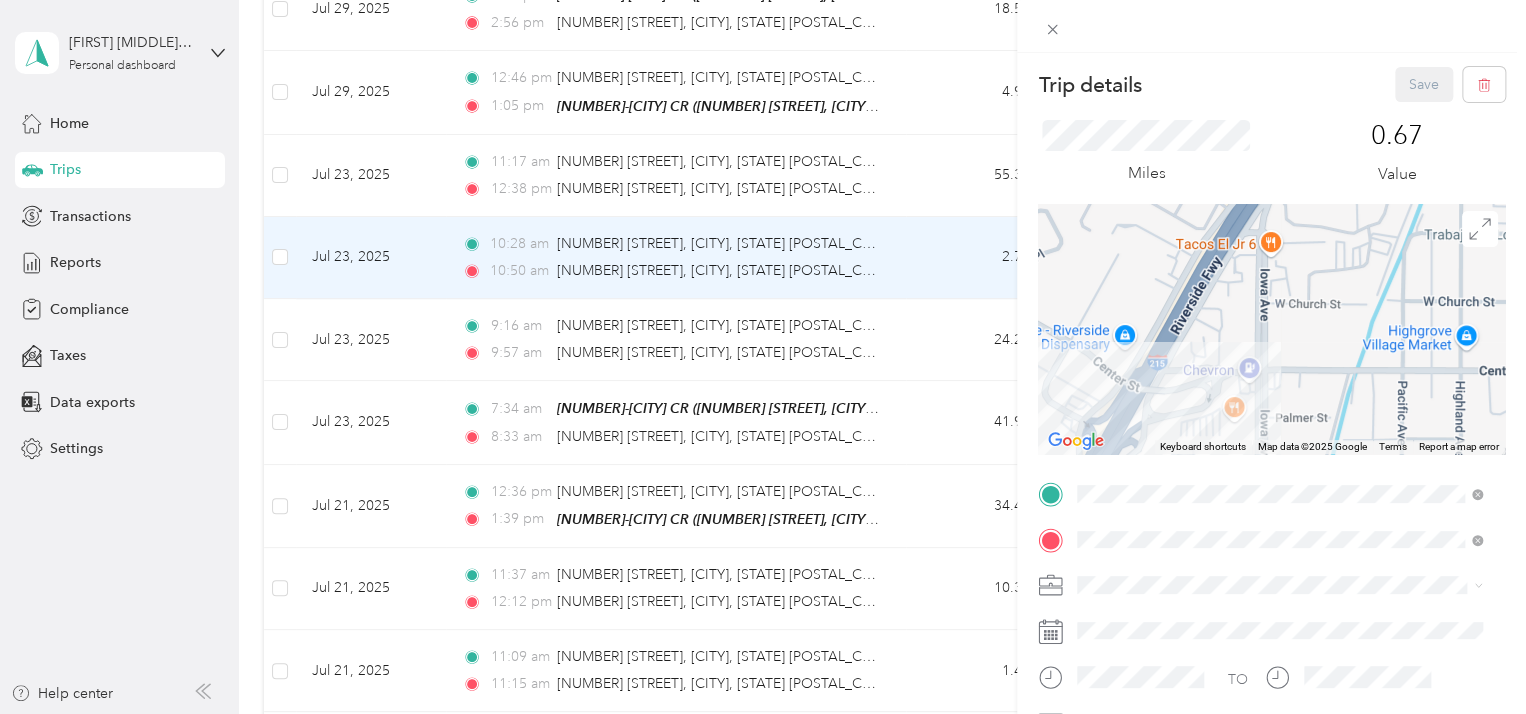 drag, startPoint x: 1233, startPoint y: 249, endPoint x: 1287, endPoint y: 467, distance: 224.58852 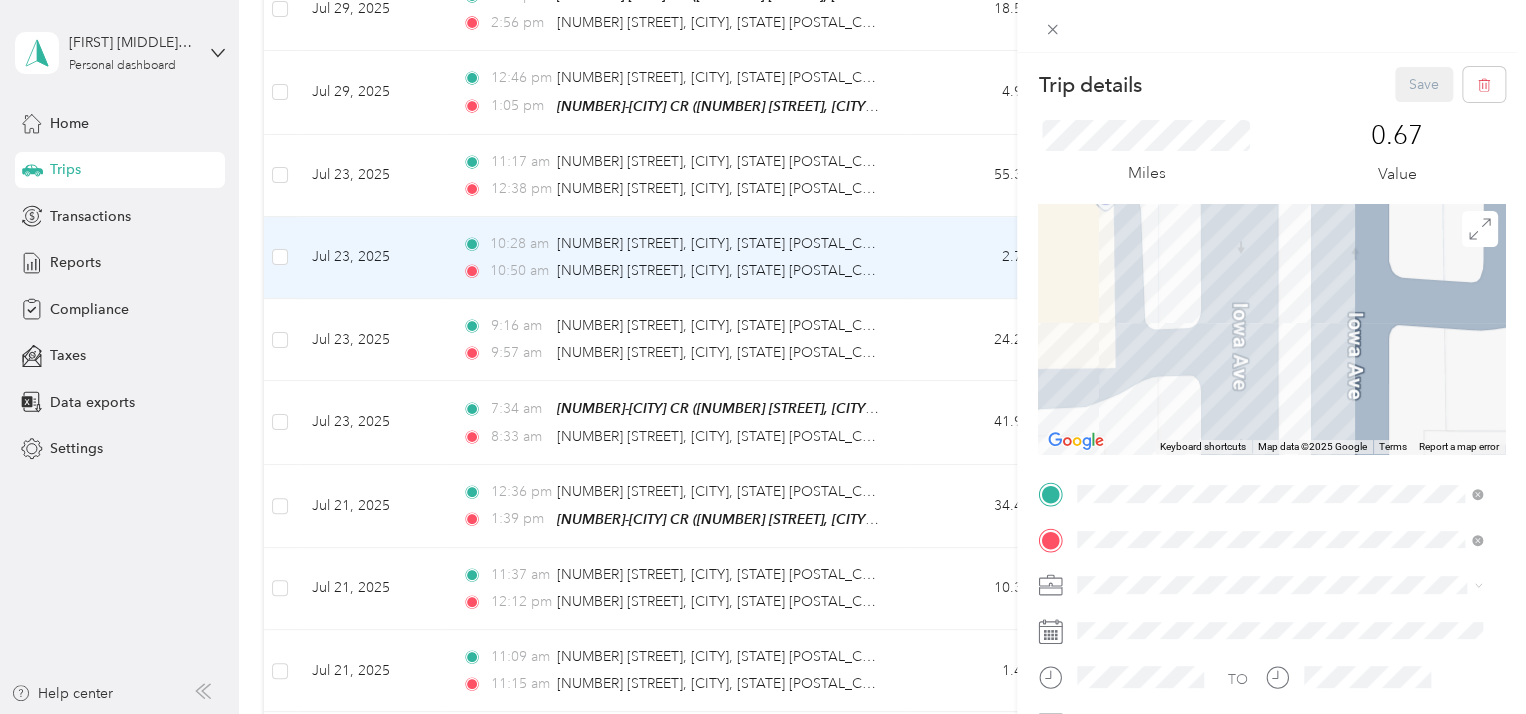drag, startPoint x: 1279, startPoint y: 268, endPoint x: 1330, endPoint y: 323, distance: 75.00667 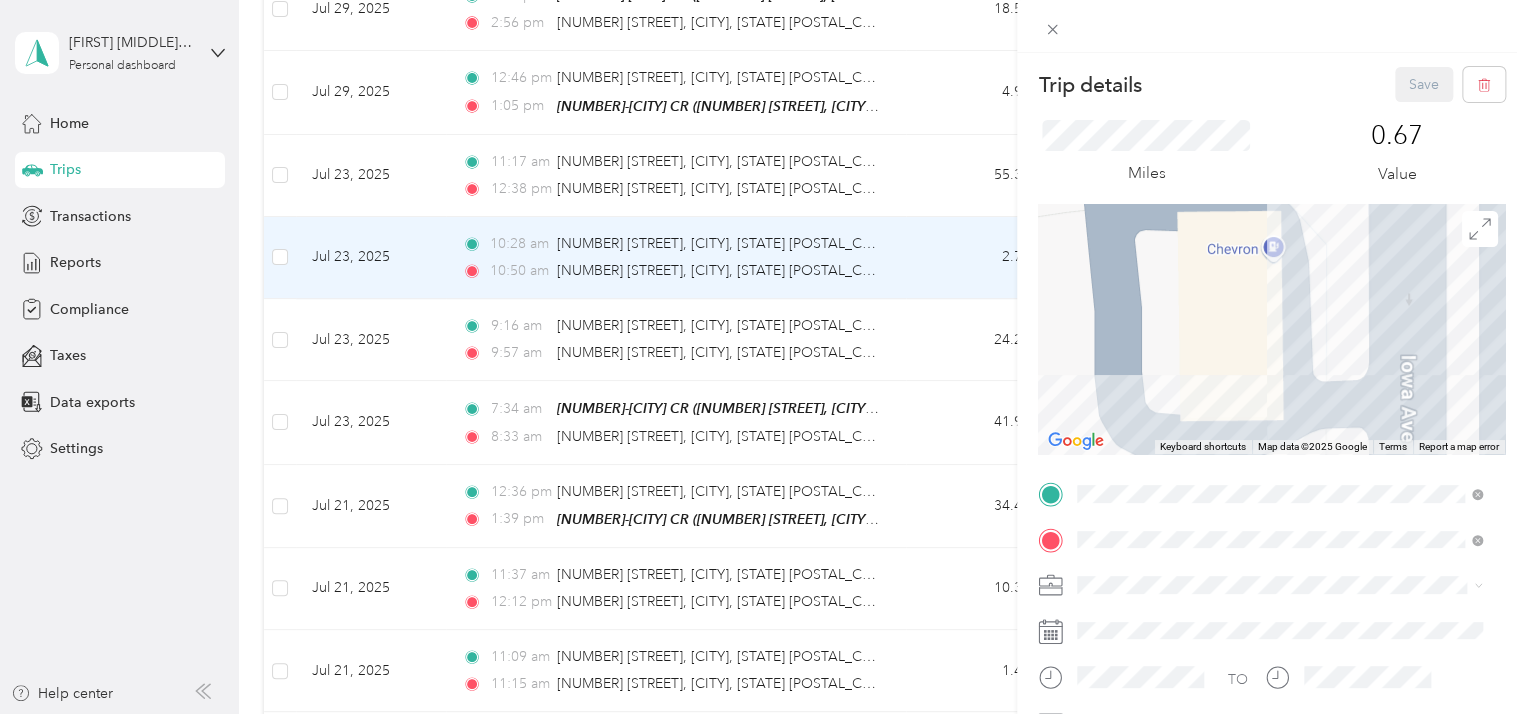 drag, startPoint x: 1085, startPoint y: 337, endPoint x: 1273, endPoint y: 368, distance: 190.53871 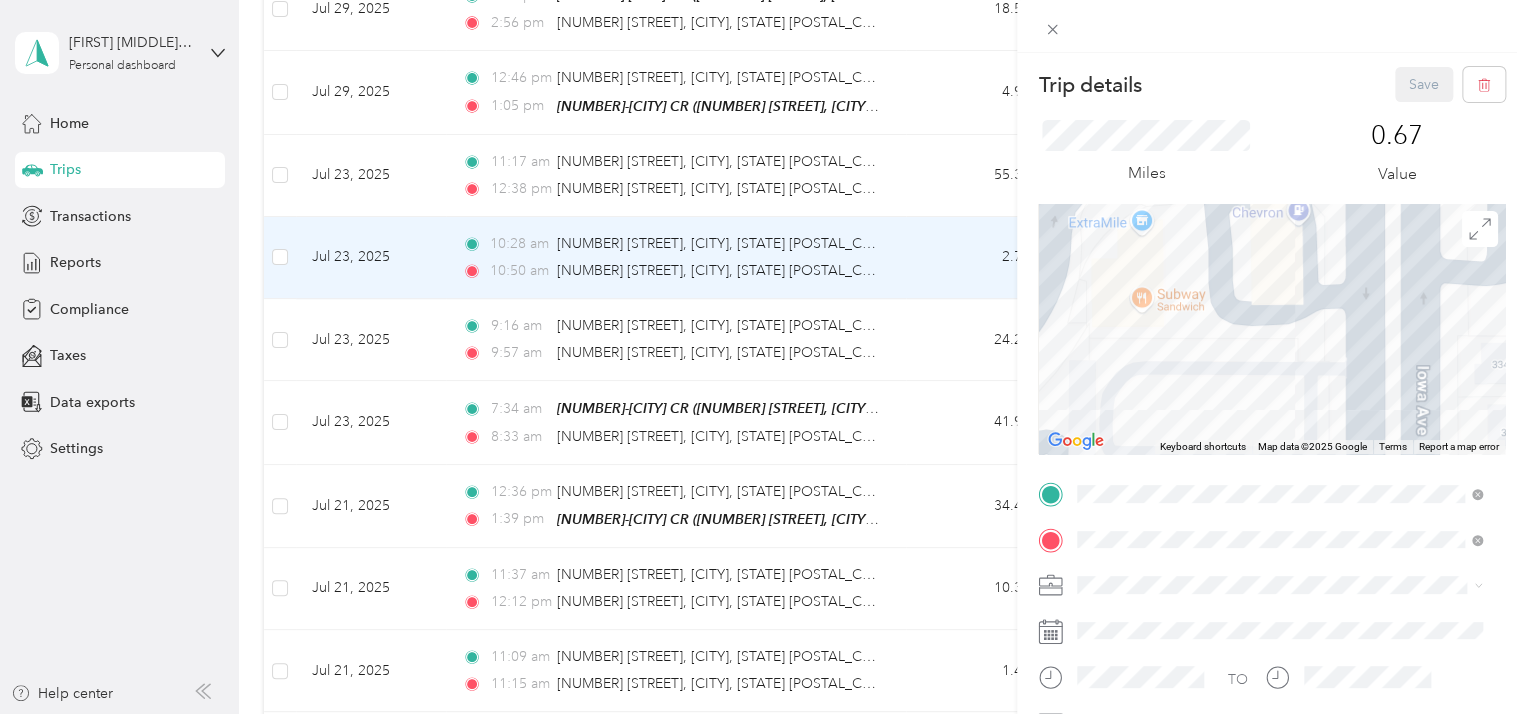 drag, startPoint x: 1249, startPoint y: 397, endPoint x: 1266, endPoint y: 304, distance: 94.54099 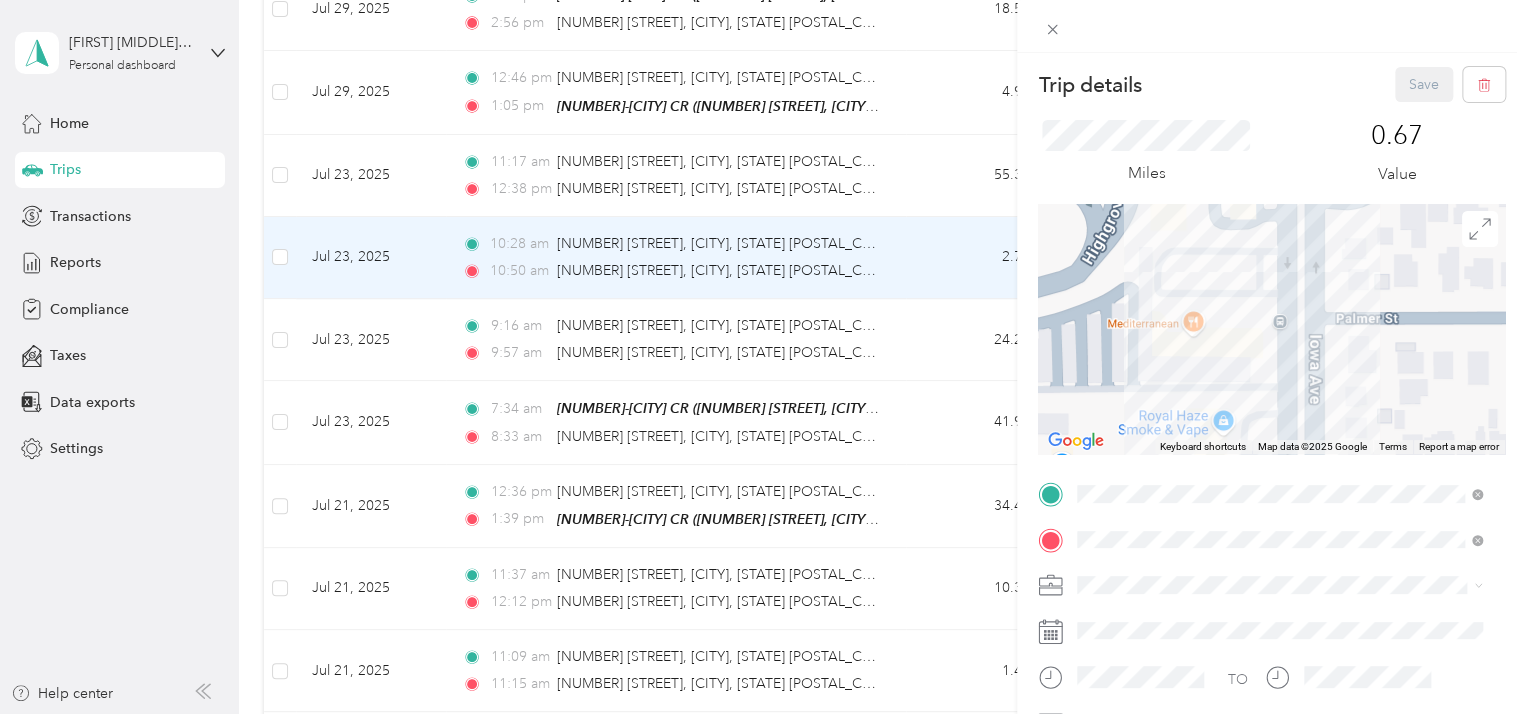 drag, startPoint x: 1455, startPoint y: 396, endPoint x: 1370, endPoint y: 259, distance: 161.22655 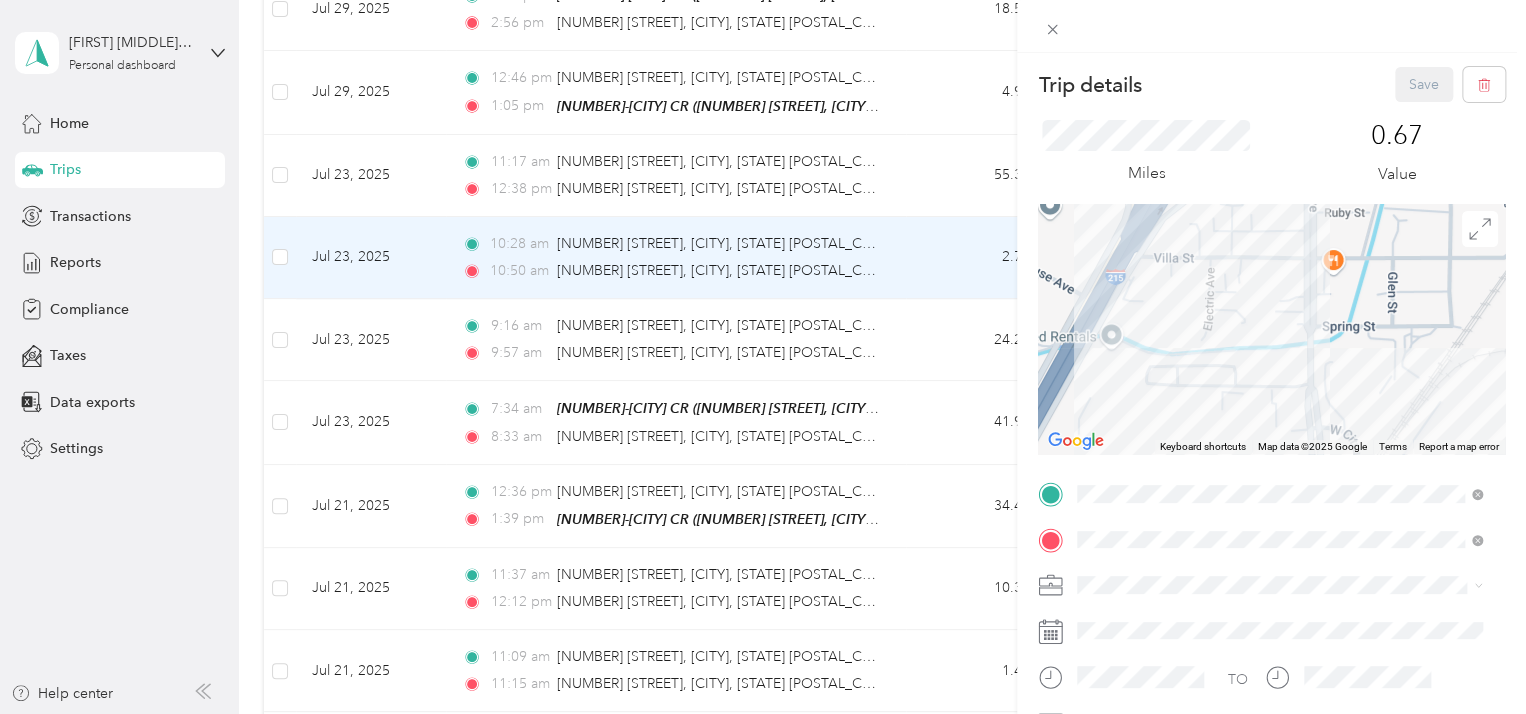 drag, startPoint x: 1396, startPoint y: 355, endPoint x: 1344, endPoint y: 223, distance: 141.87318 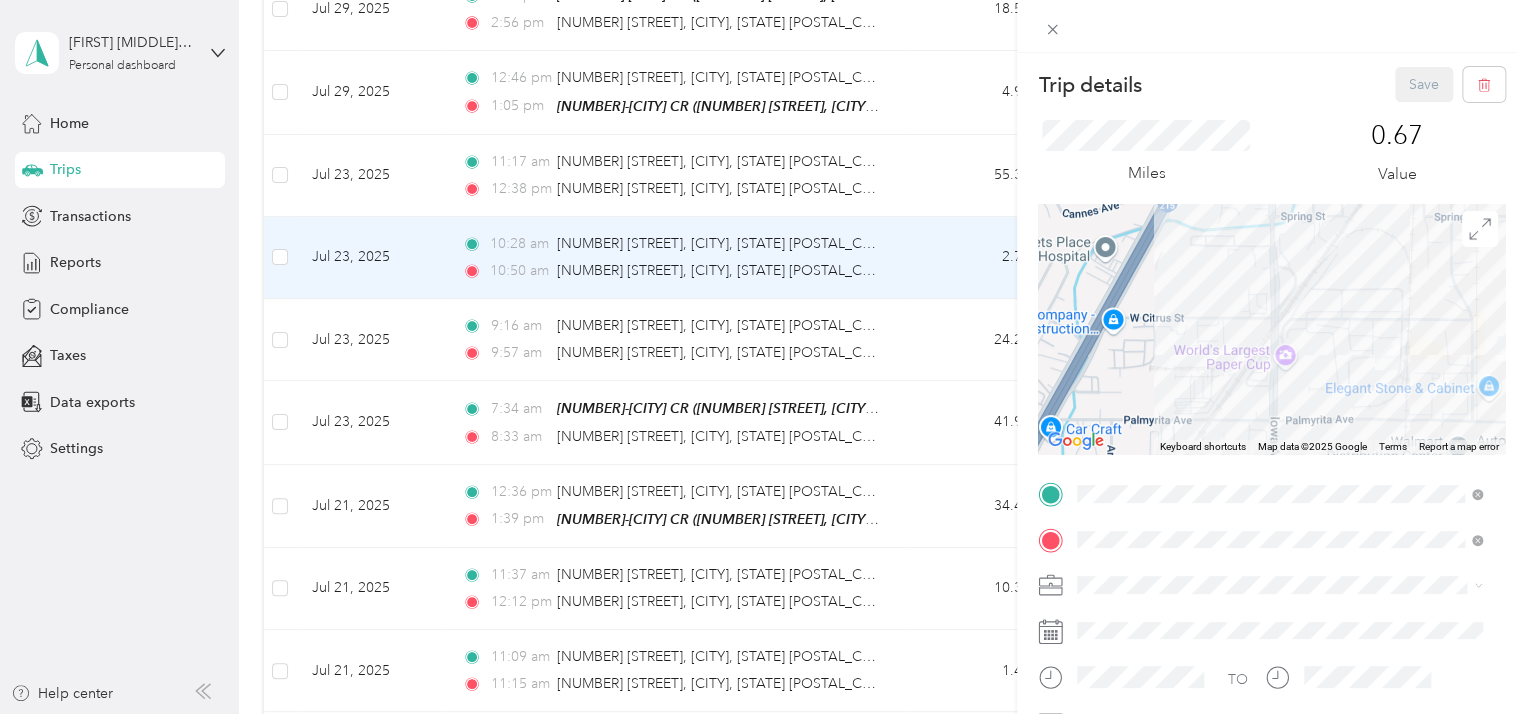 drag, startPoint x: 1404, startPoint y: 369, endPoint x: 1311, endPoint y: 207, distance: 186.79668 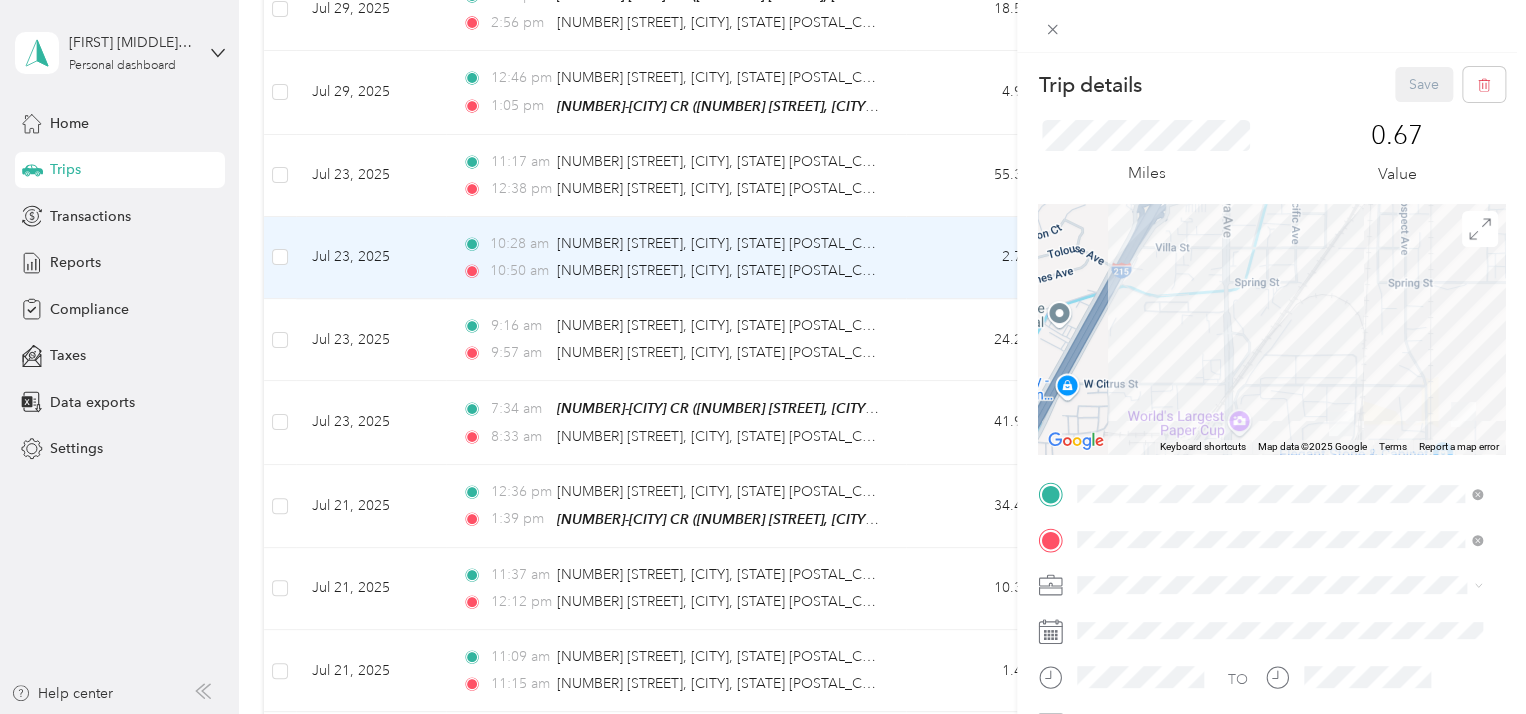 drag, startPoint x: 1169, startPoint y: 224, endPoint x: 1172, endPoint y: 418, distance: 194.0232 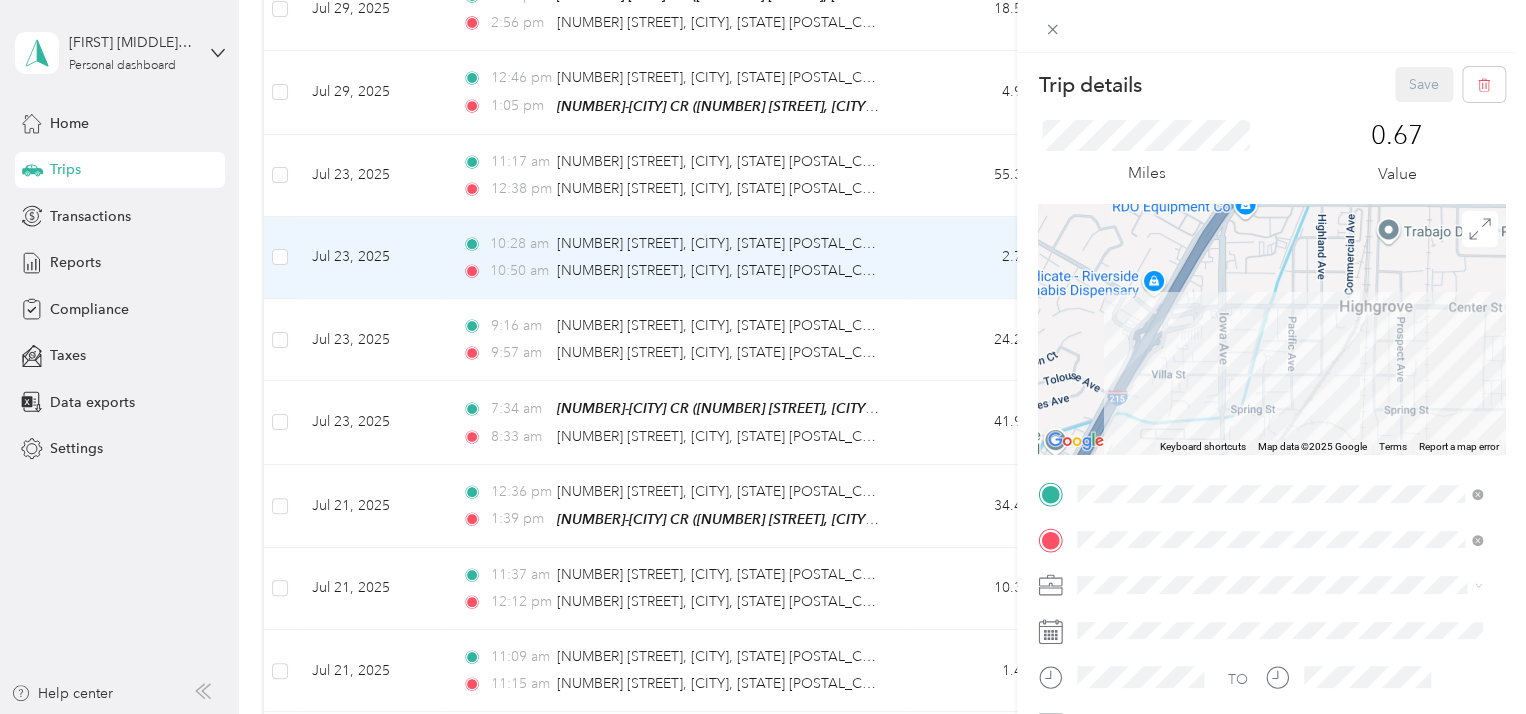 drag, startPoint x: 1186, startPoint y: 308, endPoint x: 1179, endPoint y: 399, distance: 91.26884 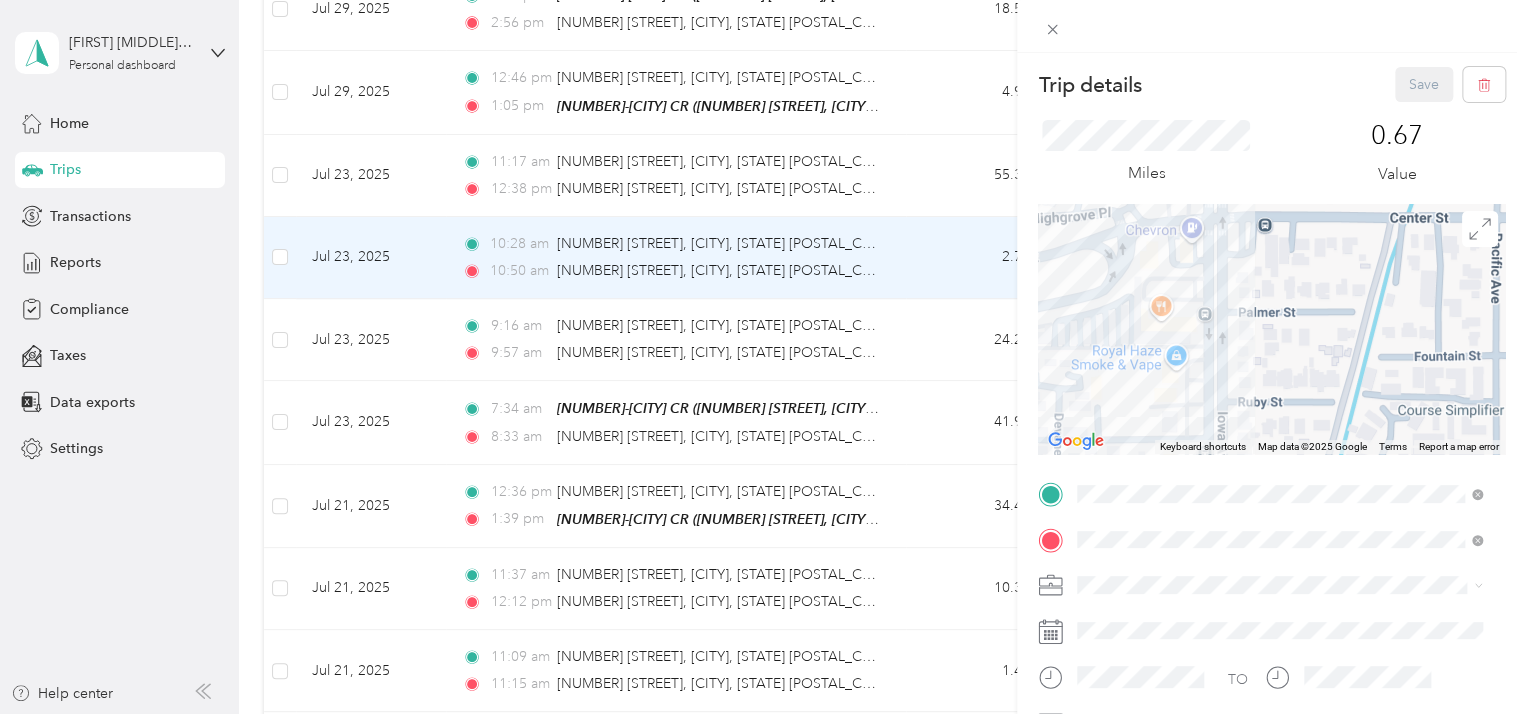 drag, startPoint x: 1231, startPoint y: 360, endPoint x: 1264, endPoint y: 267, distance: 98.681305 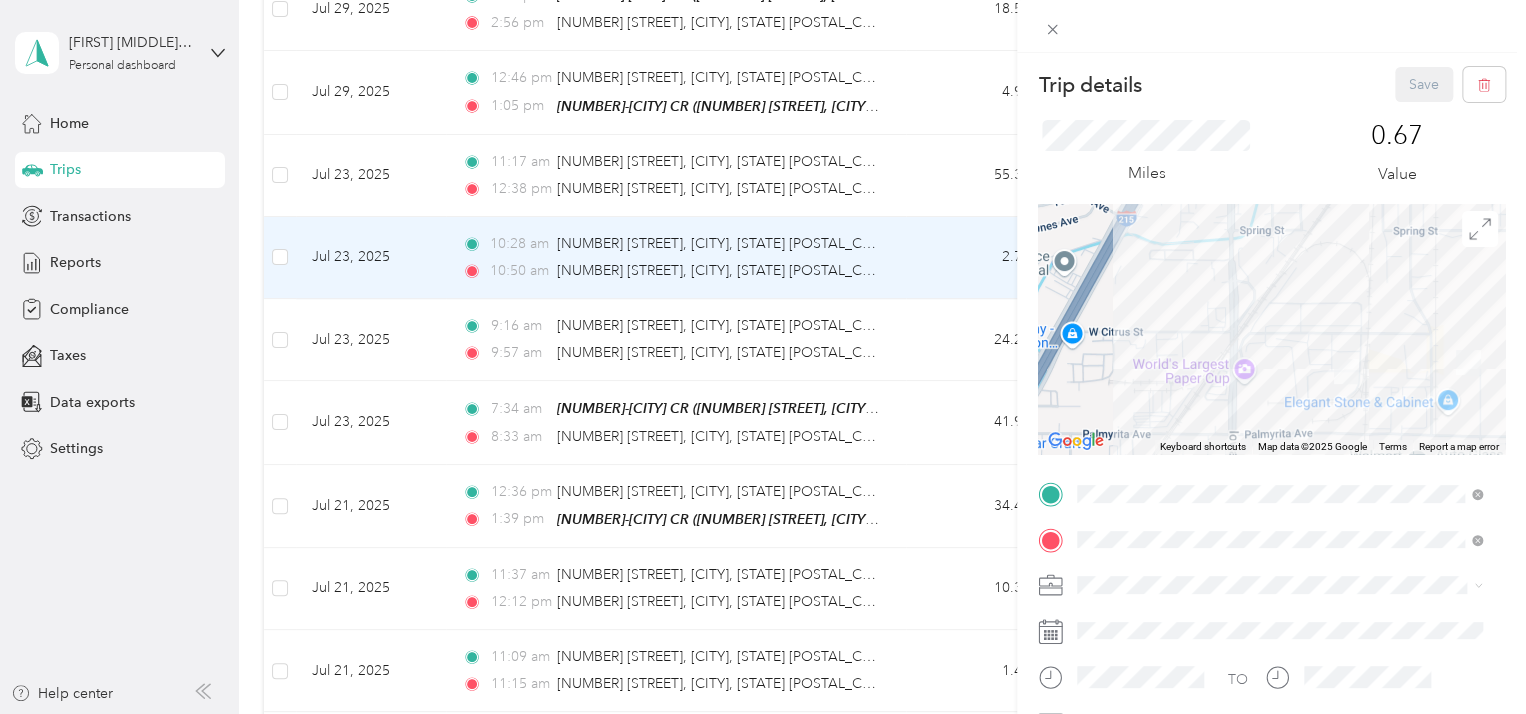 drag, startPoint x: 1328, startPoint y: 415, endPoint x: 1265, endPoint y: 168, distance: 254.90782 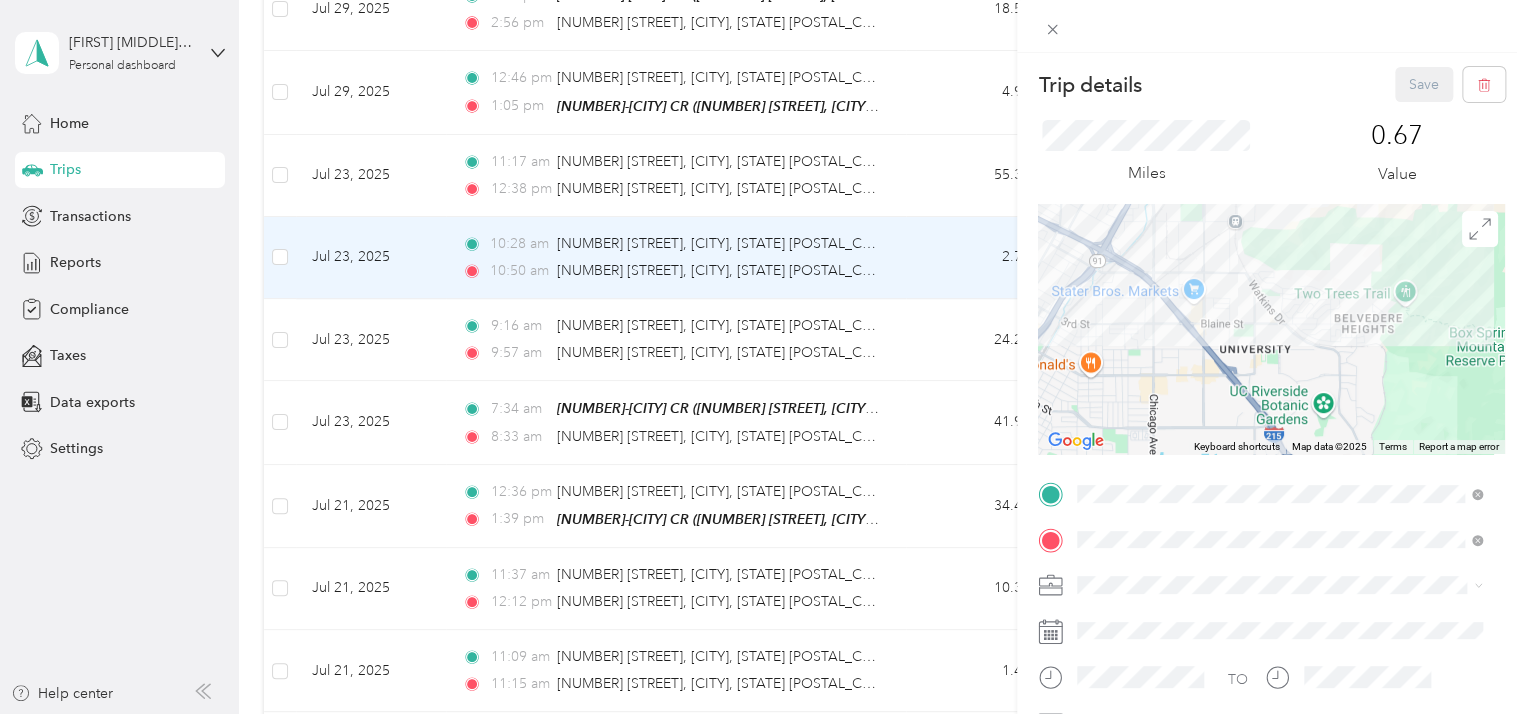 drag, startPoint x: 1335, startPoint y: 412, endPoint x: 1277, endPoint y: 230, distance: 191.01833 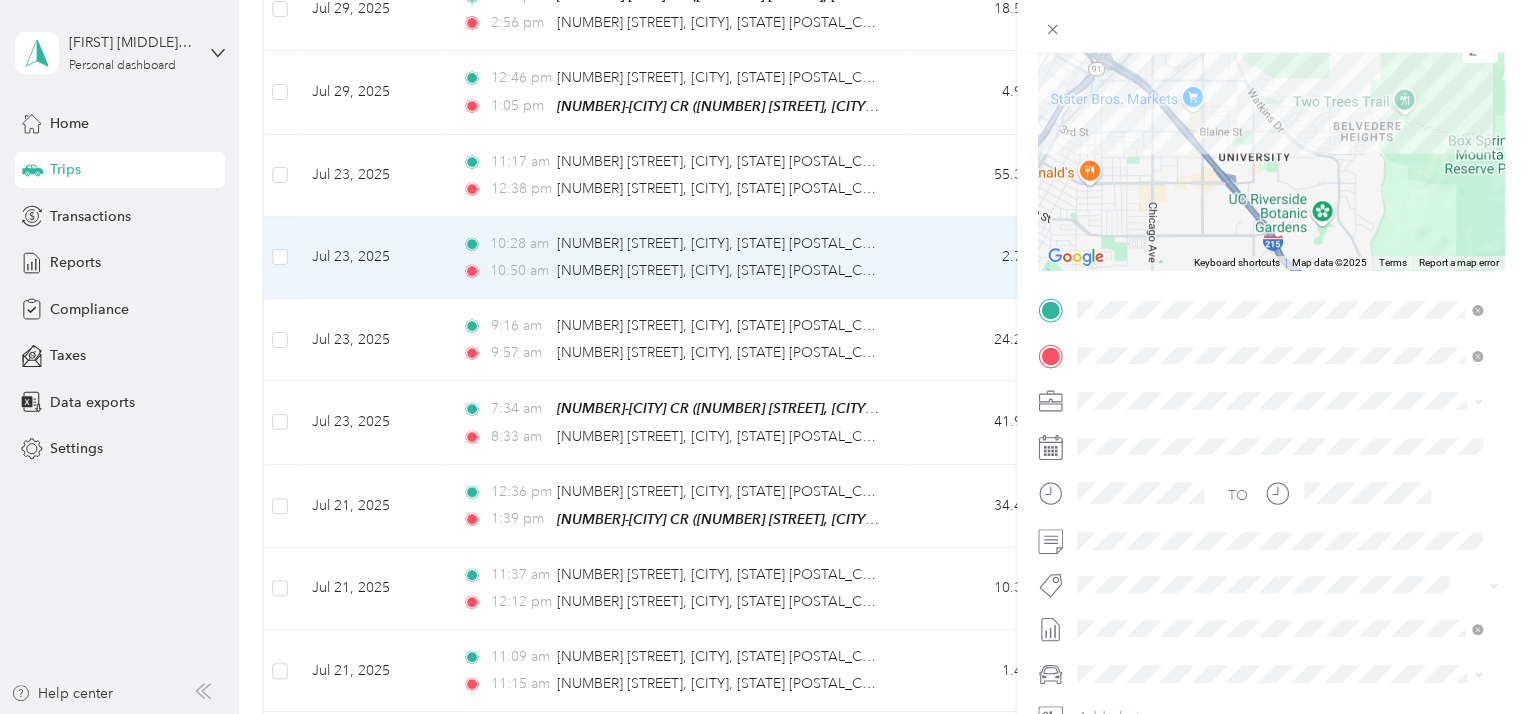 scroll, scrollTop: 200, scrollLeft: 0, axis: vertical 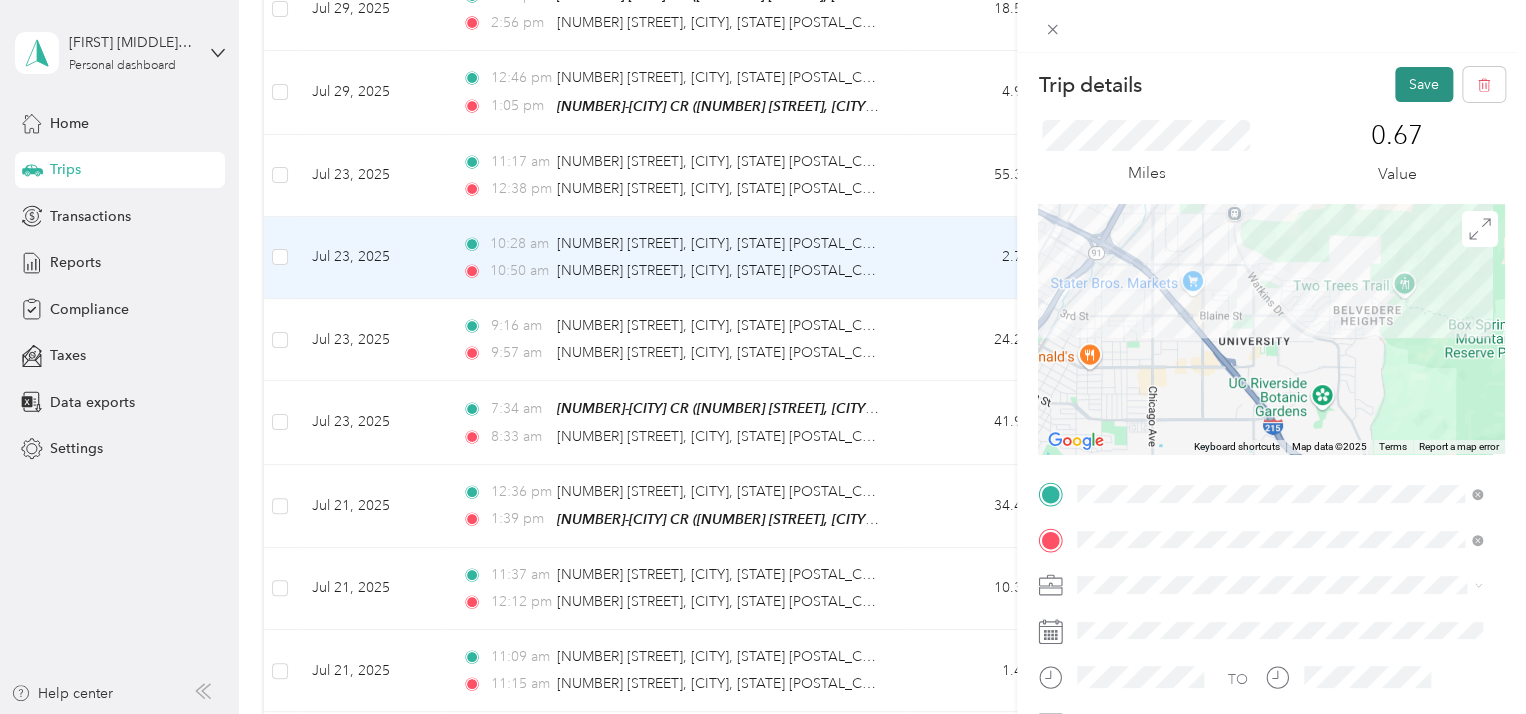 click on "Save" at bounding box center [1424, 84] 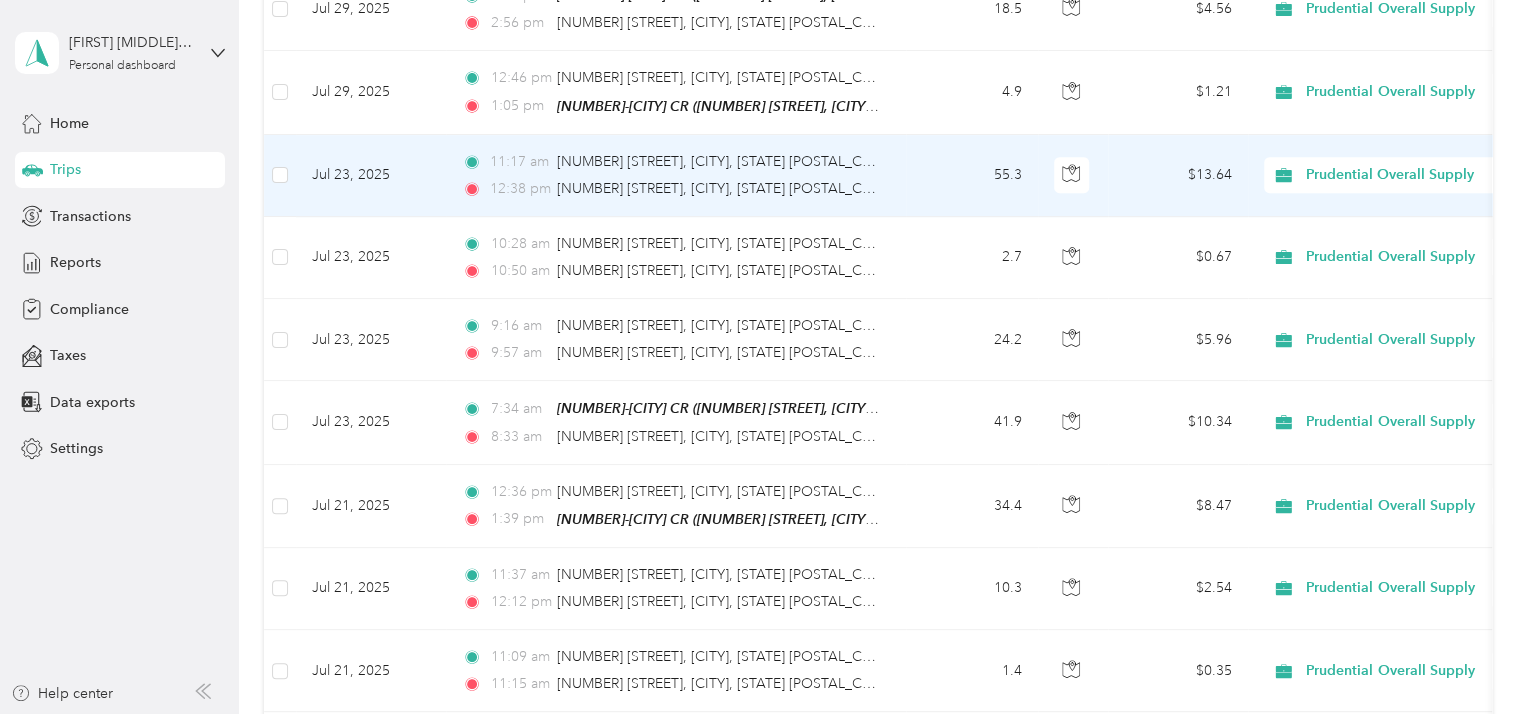 click on "Jul 23, 2025" at bounding box center [371, 176] 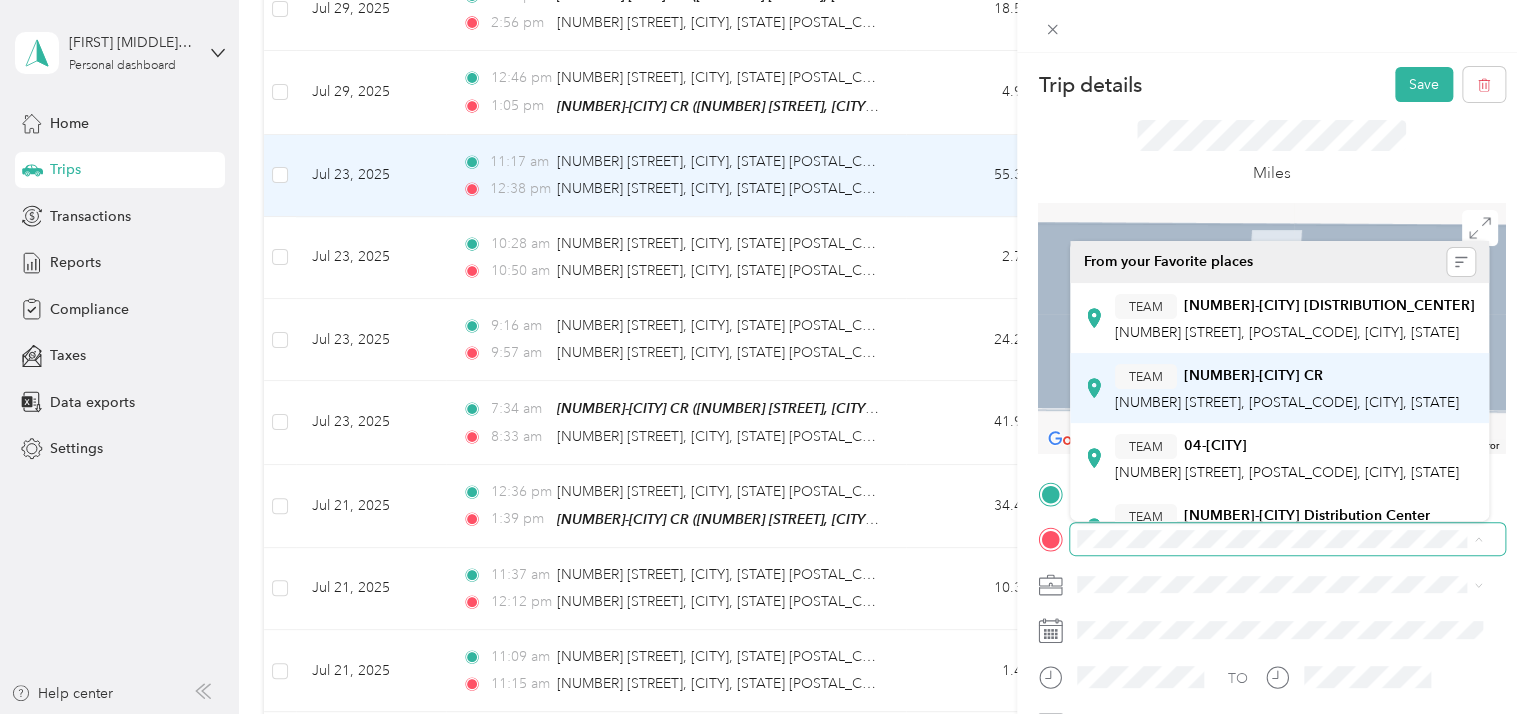 click on "TEAM [NUMBER]- [CITY]" at bounding box center [1287, 376] 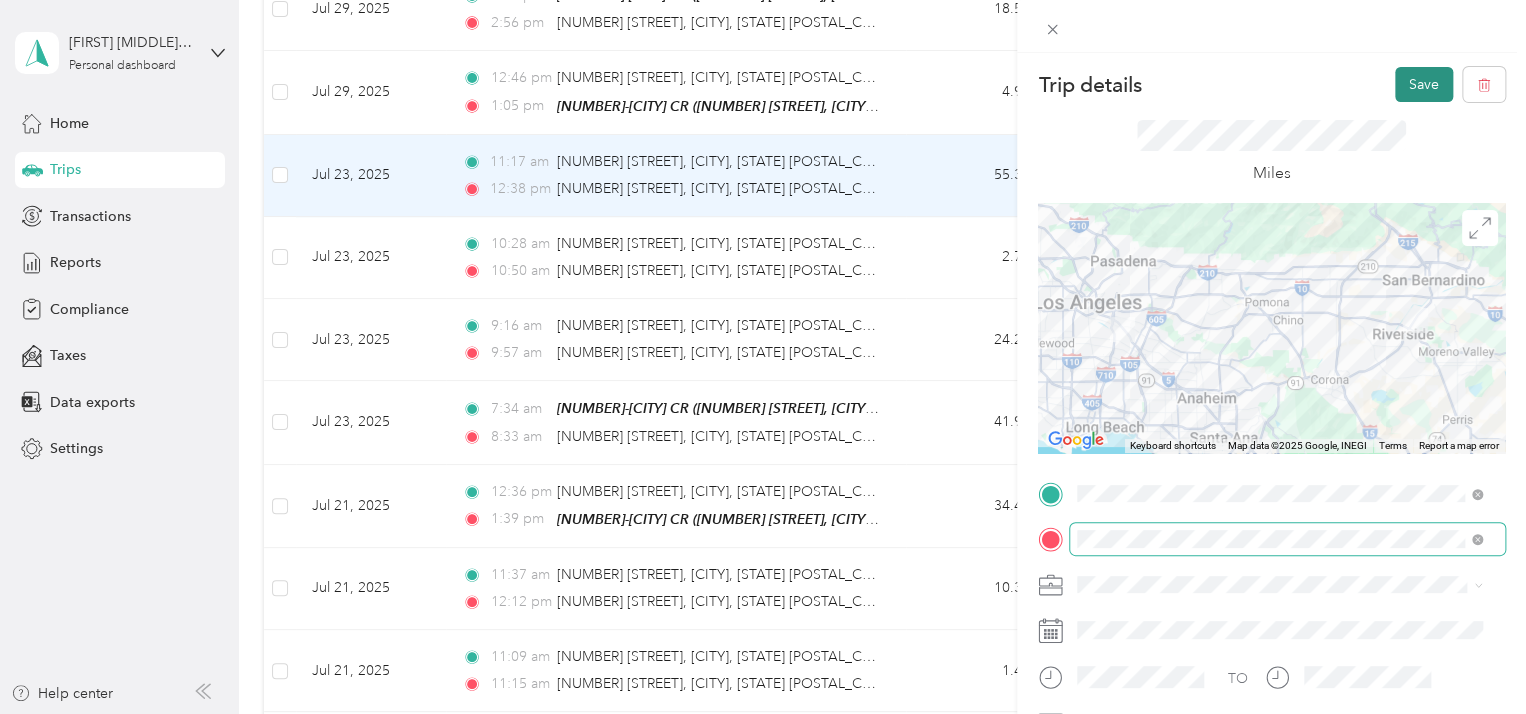 click on "Save" at bounding box center [1424, 84] 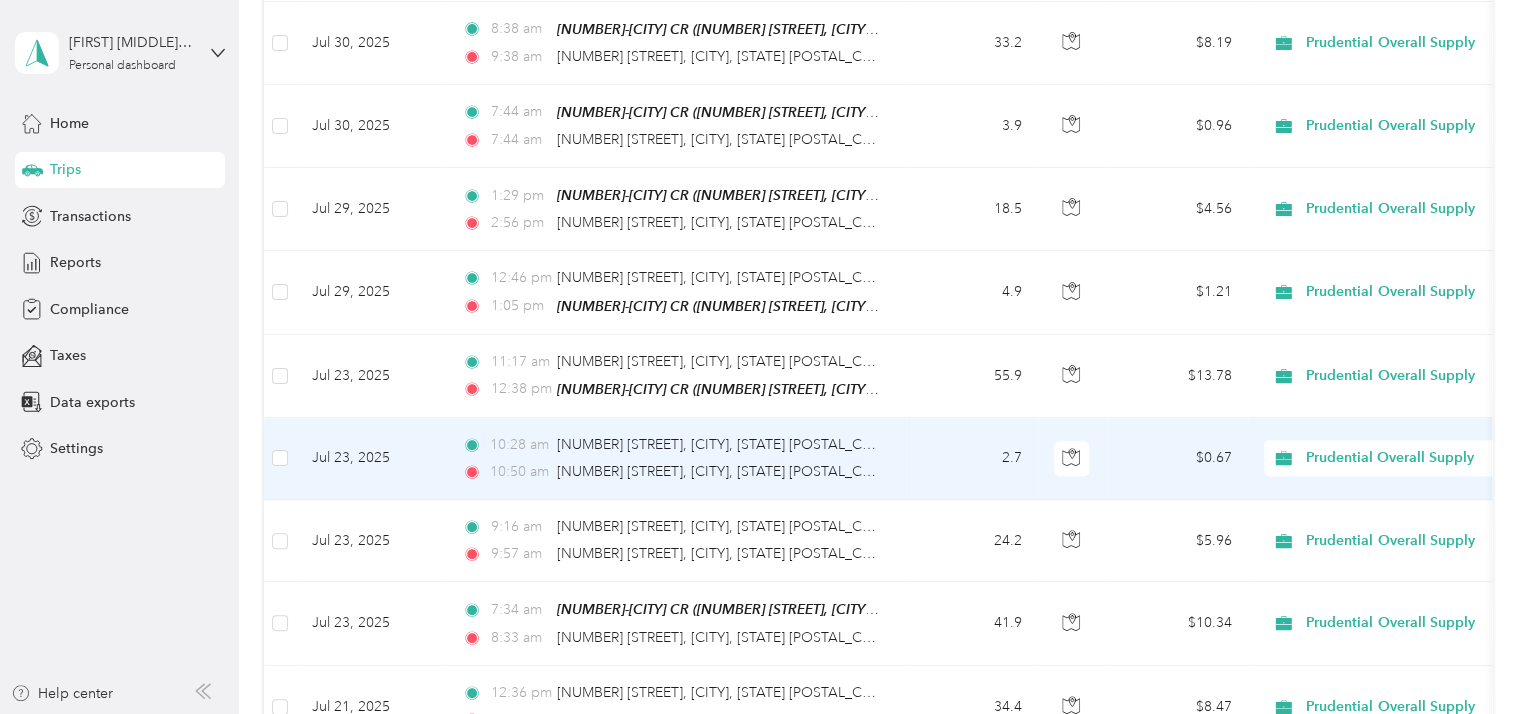 scroll, scrollTop: 400, scrollLeft: 0, axis: vertical 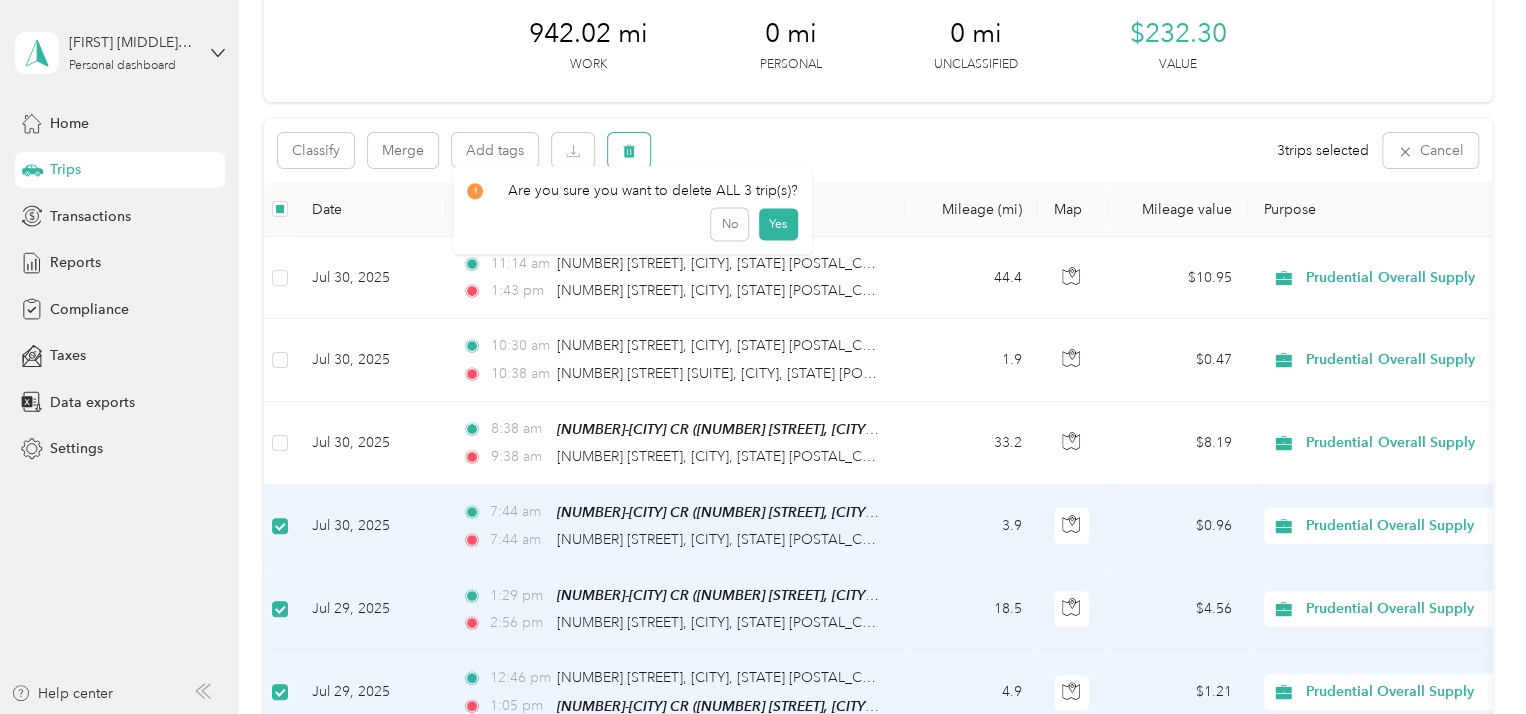 click 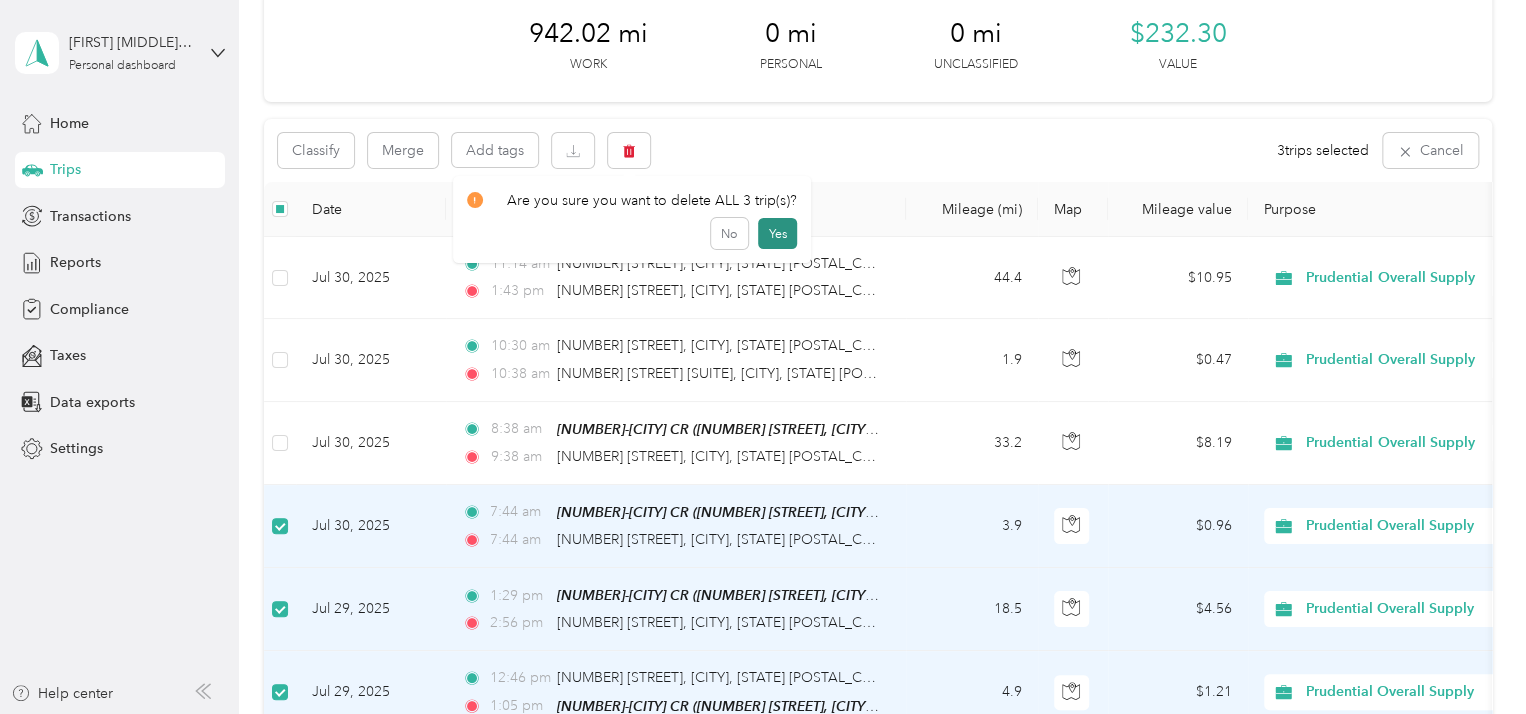 click on "Yes" at bounding box center [777, 234] 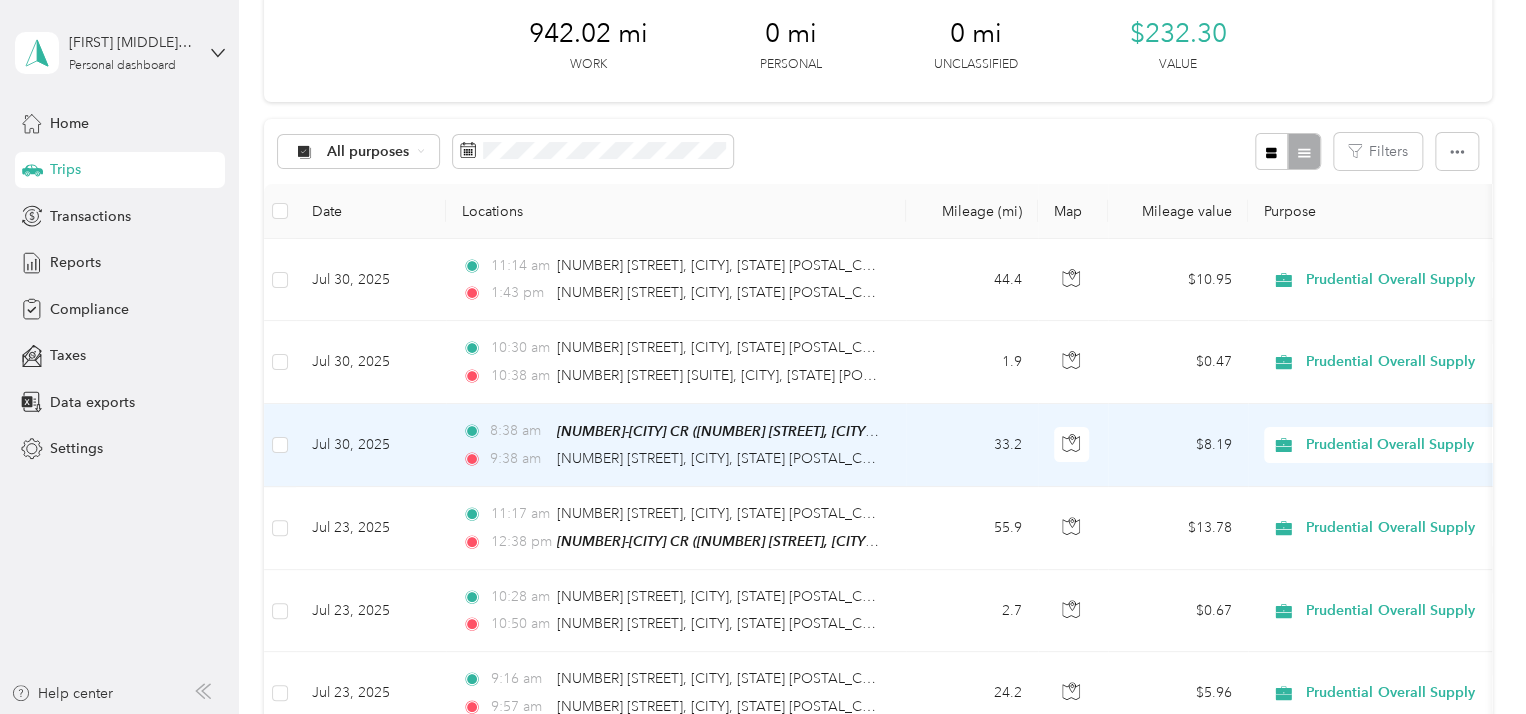 click on "Jul 30, 2025" at bounding box center [371, 445] 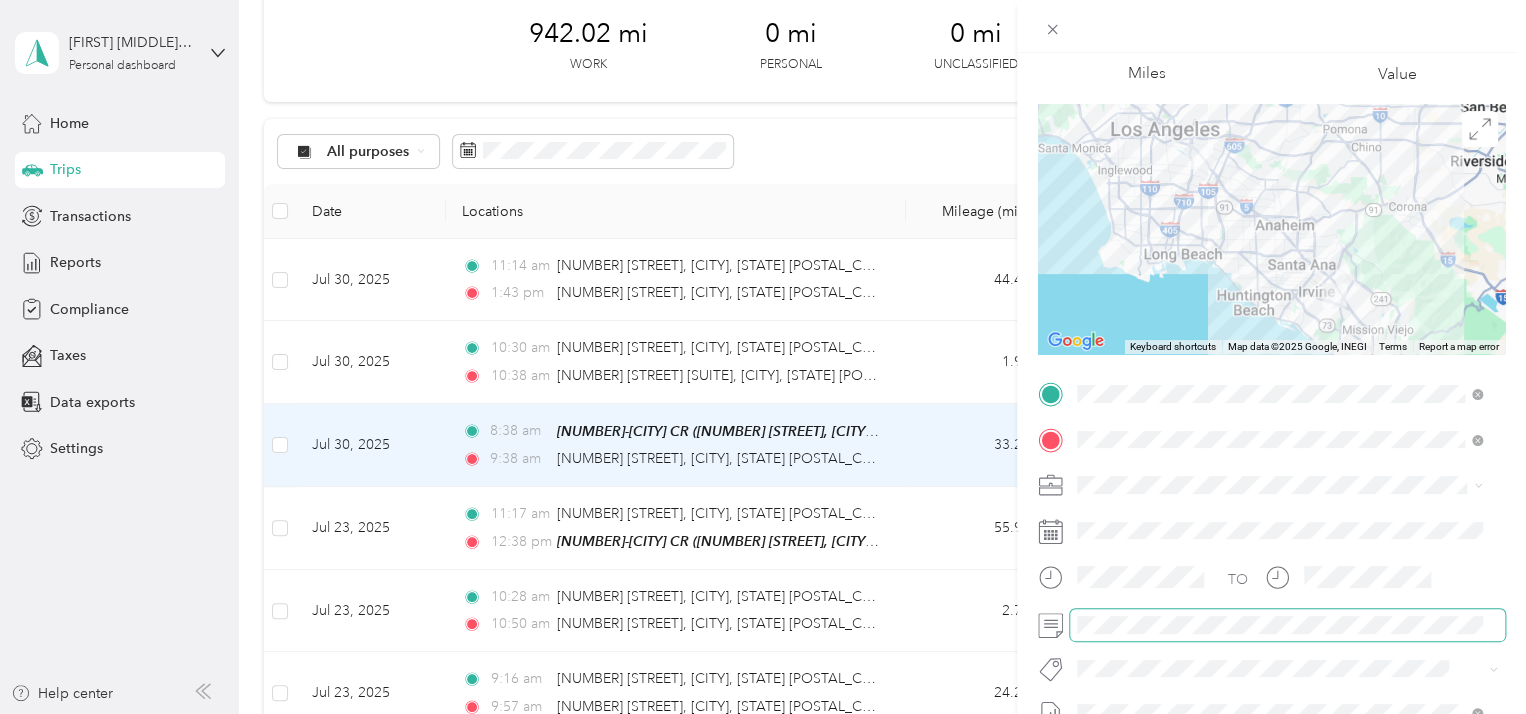 scroll, scrollTop: 200, scrollLeft: 0, axis: vertical 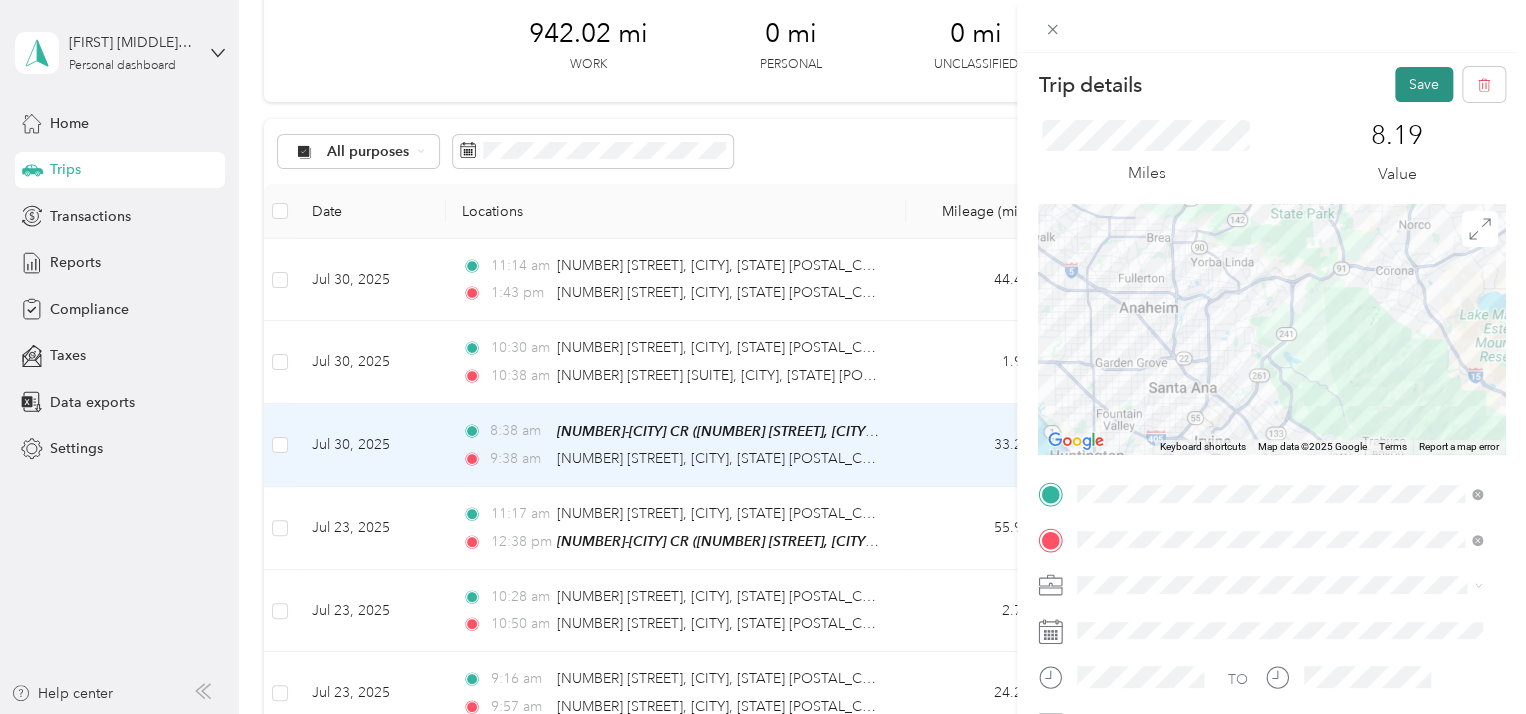 click on "Save" at bounding box center [1424, 84] 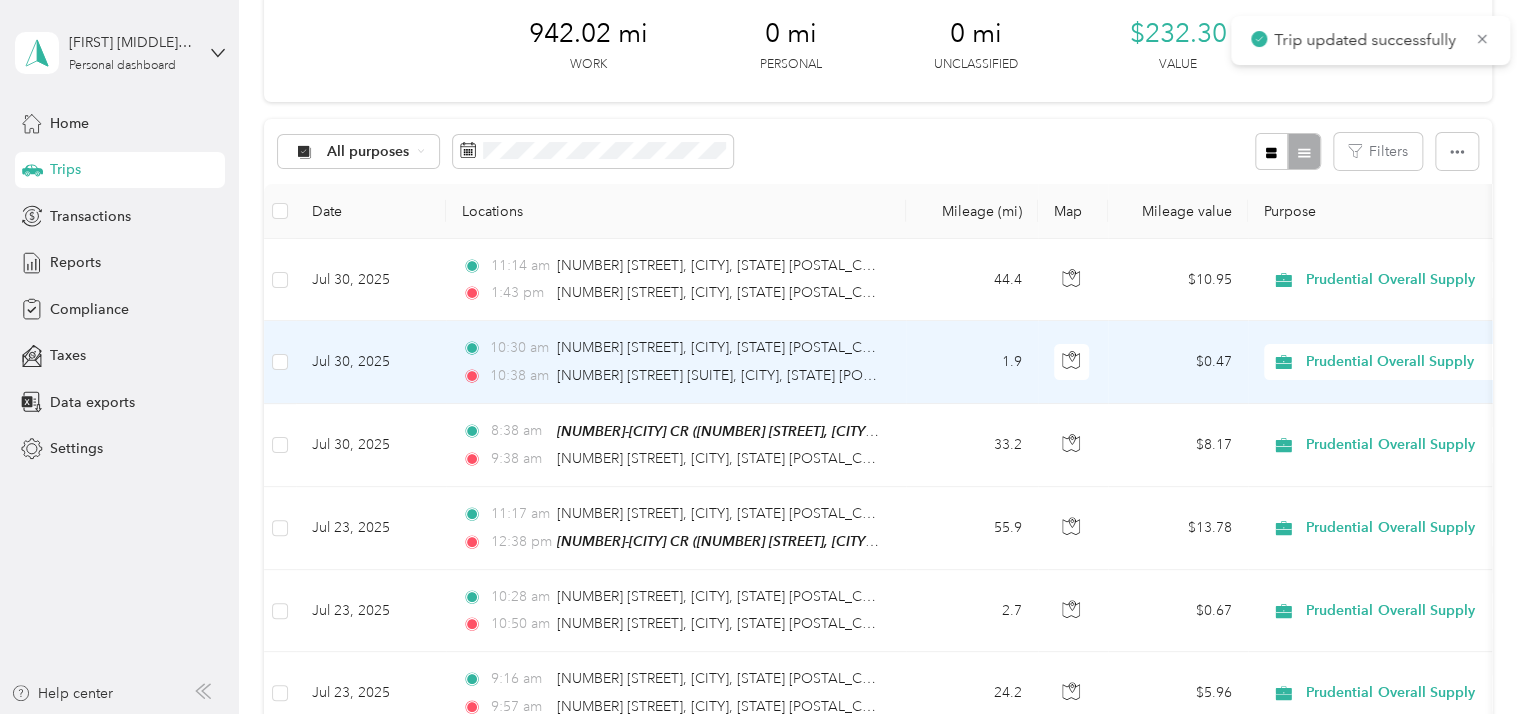 click on "Jul 30, 2025" at bounding box center (371, 362) 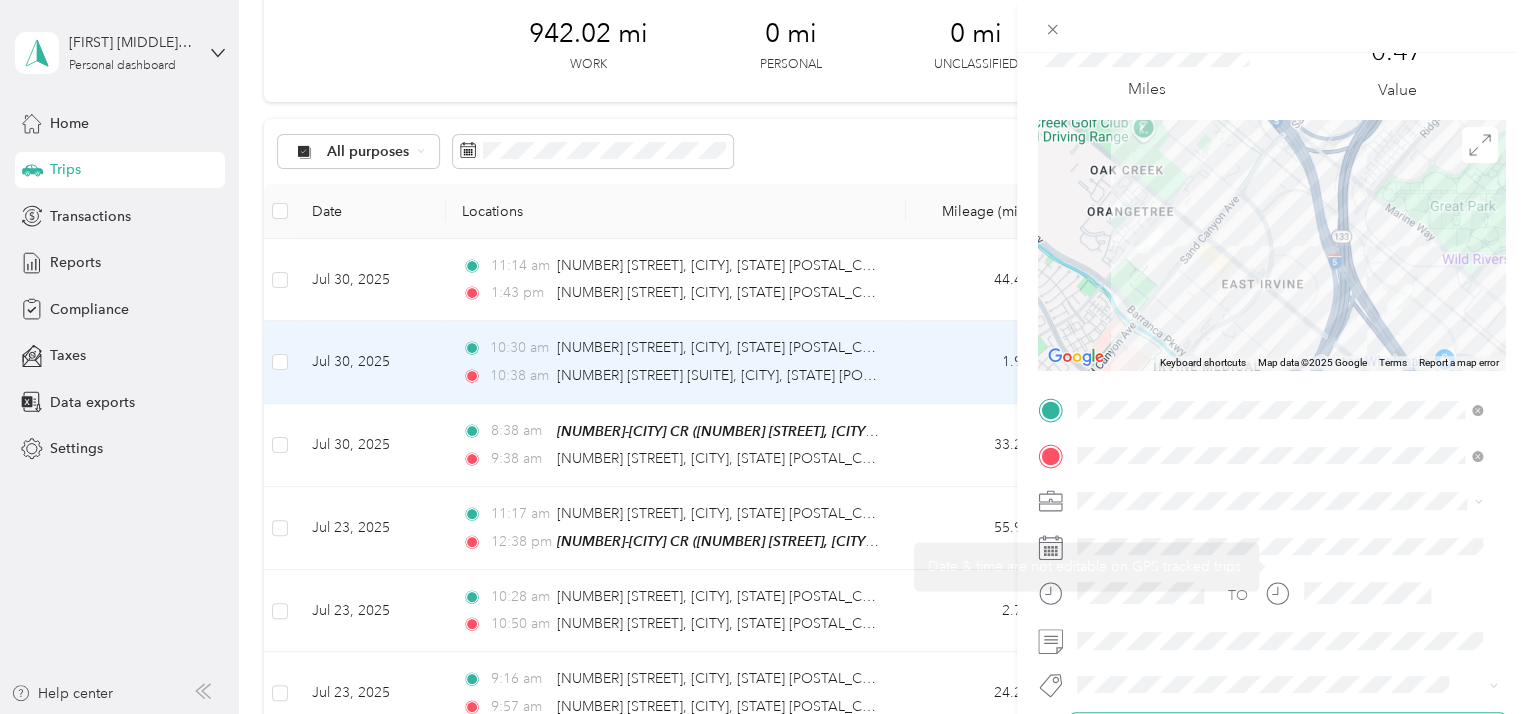 scroll, scrollTop: 200, scrollLeft: 0, axis: vertical 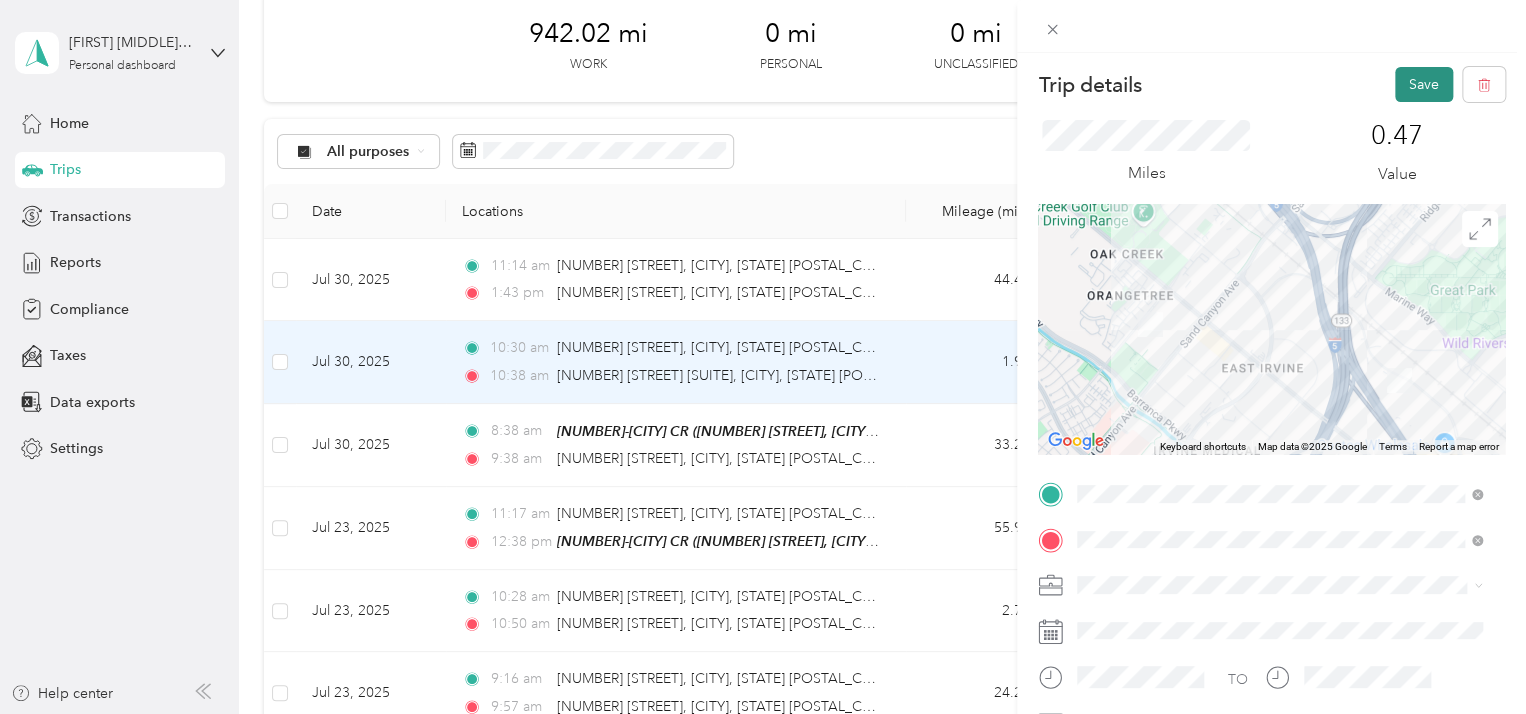 click on "Save" at bounding box center (1424, 84) 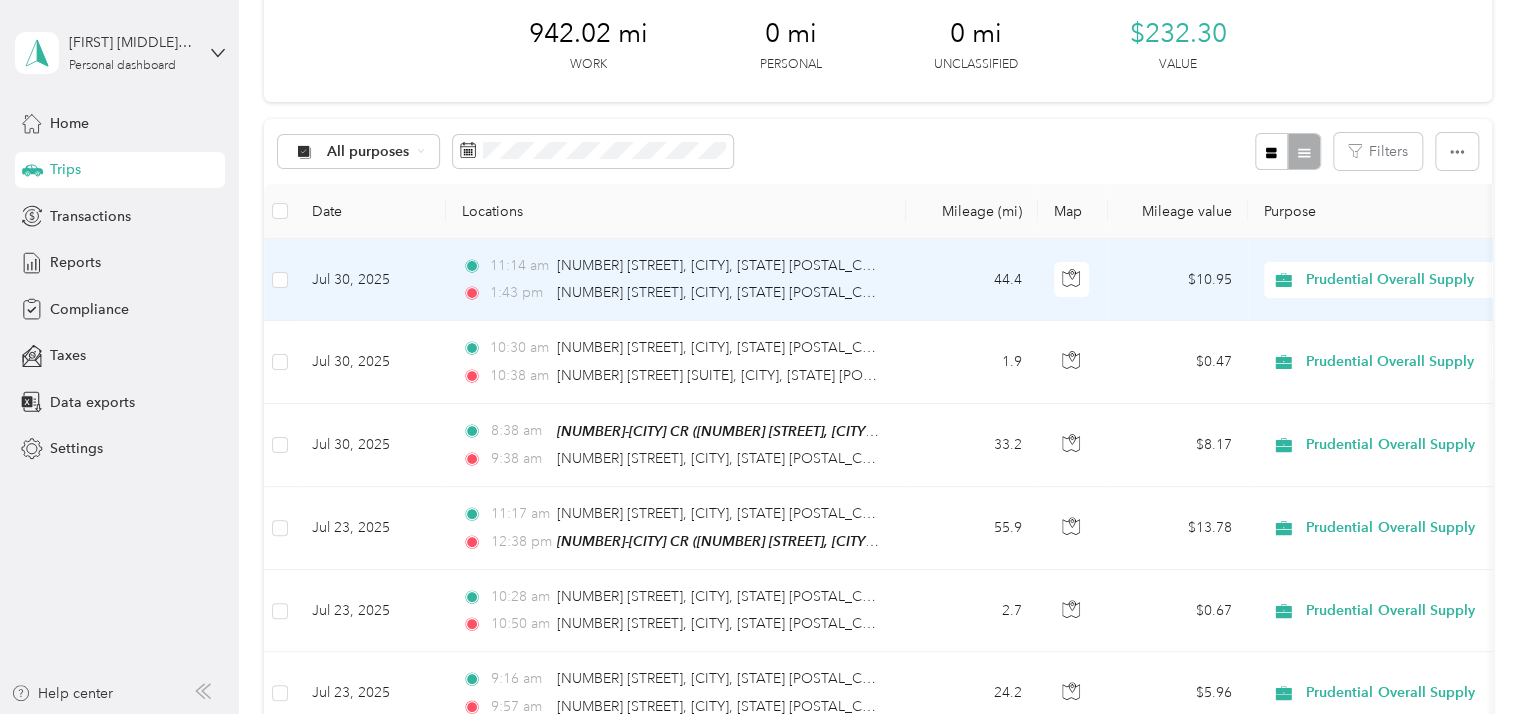 click on "Jul 30, 2025" at bounding box center [371, 280] 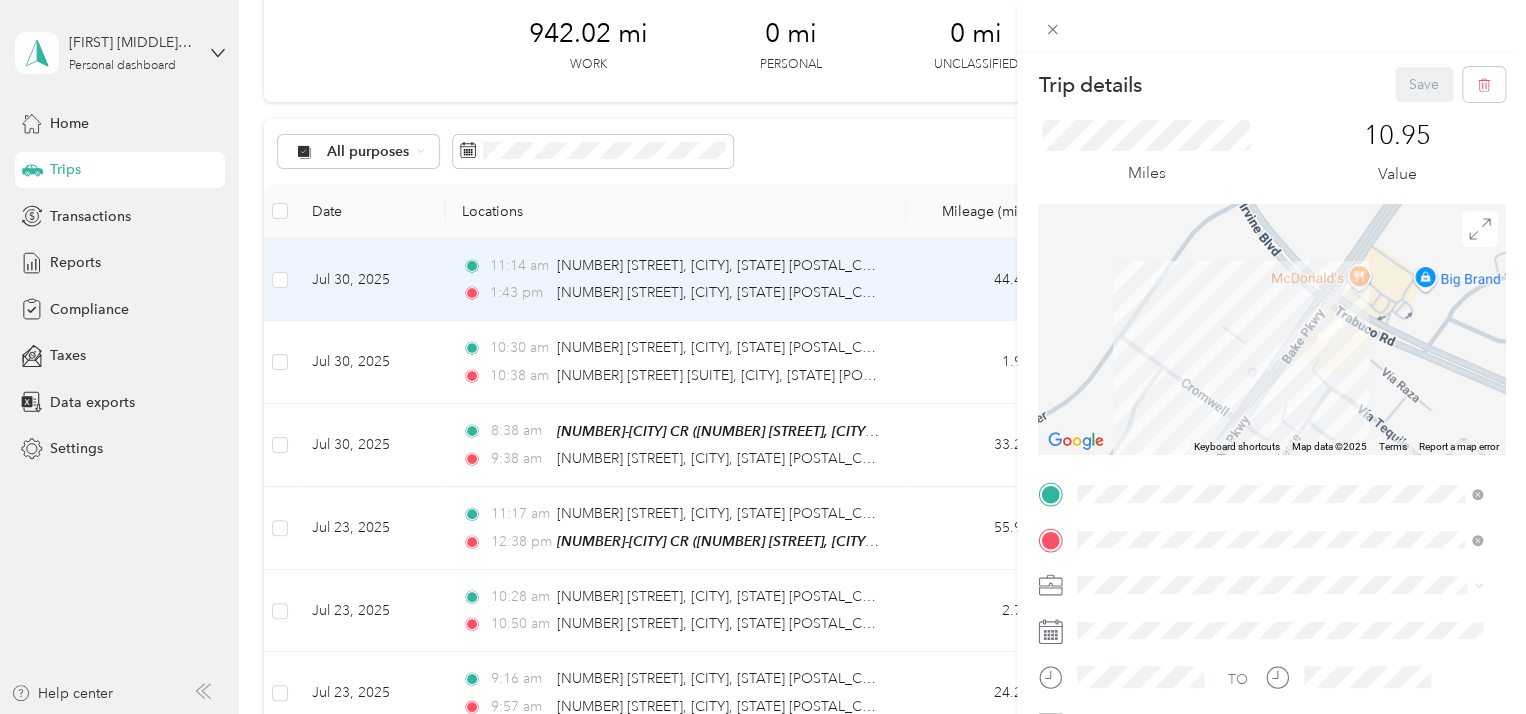 drag, startPoint x: 1356, startPoint y: 306, endPoint x: 1326, endPoint y: 377, distance: 77.07788 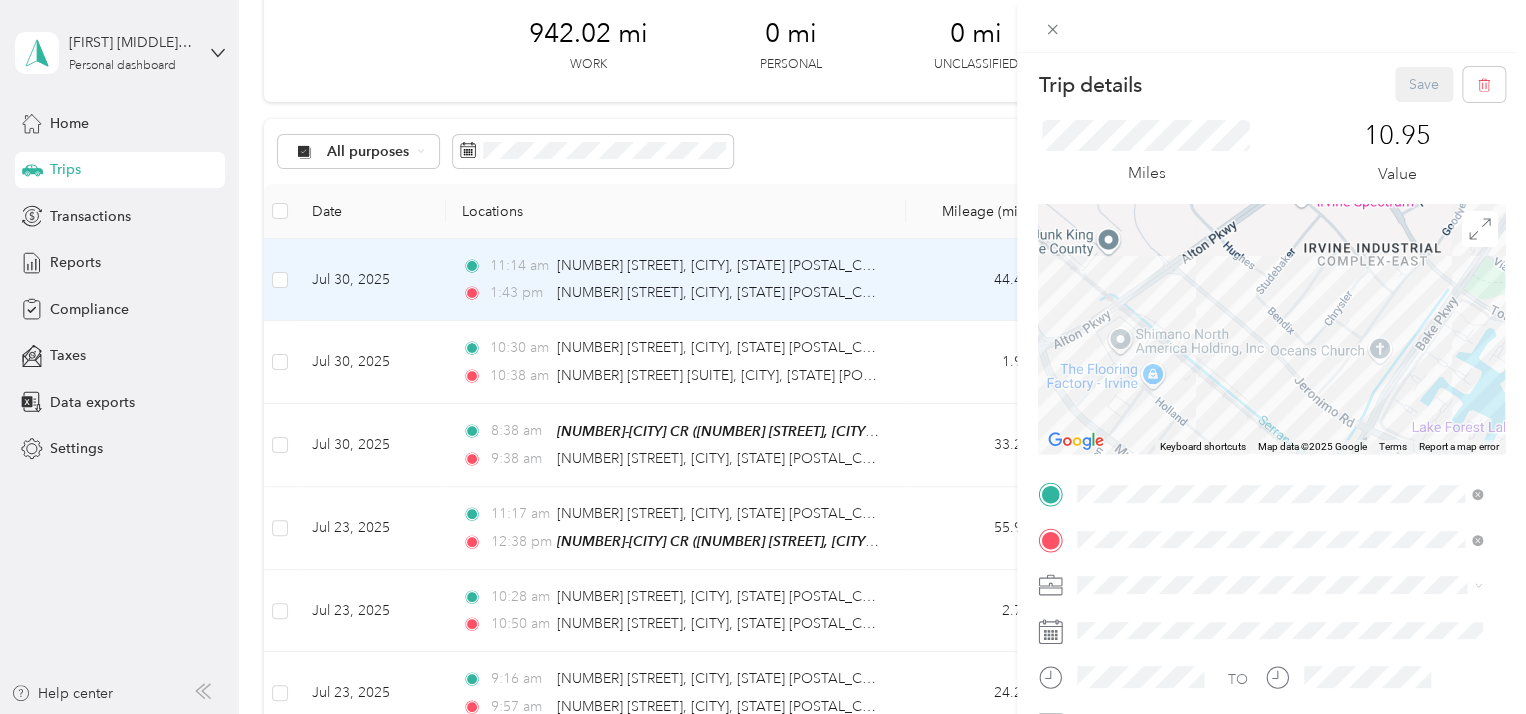 drag, startPoint x: 1172, startPoint y: 404, endPoint x: 1443, endPoint y: 190, distance: 345.3071 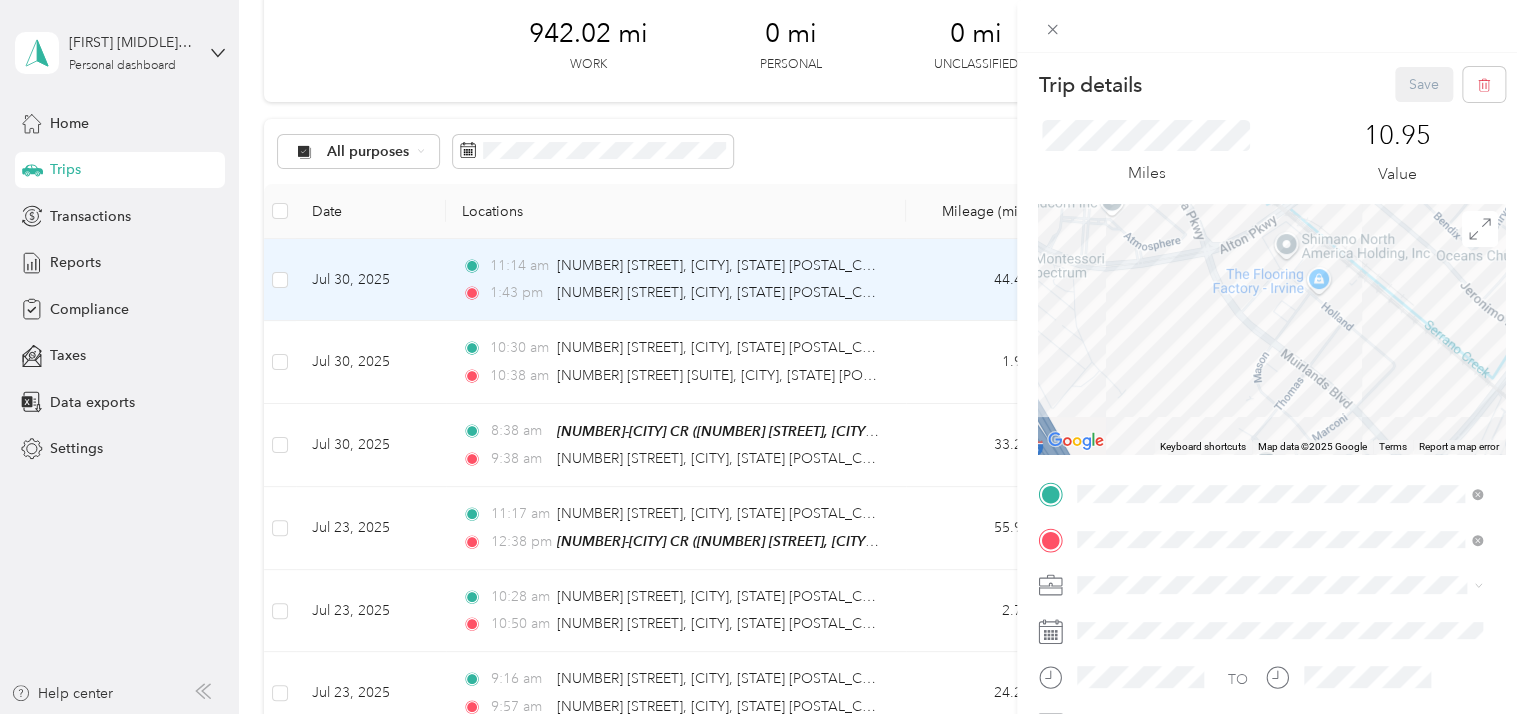 drag, startPoint x: 1181, startPoint y: 344, endPoint x: 1335, endPoint y: 252, distance: 179.38785 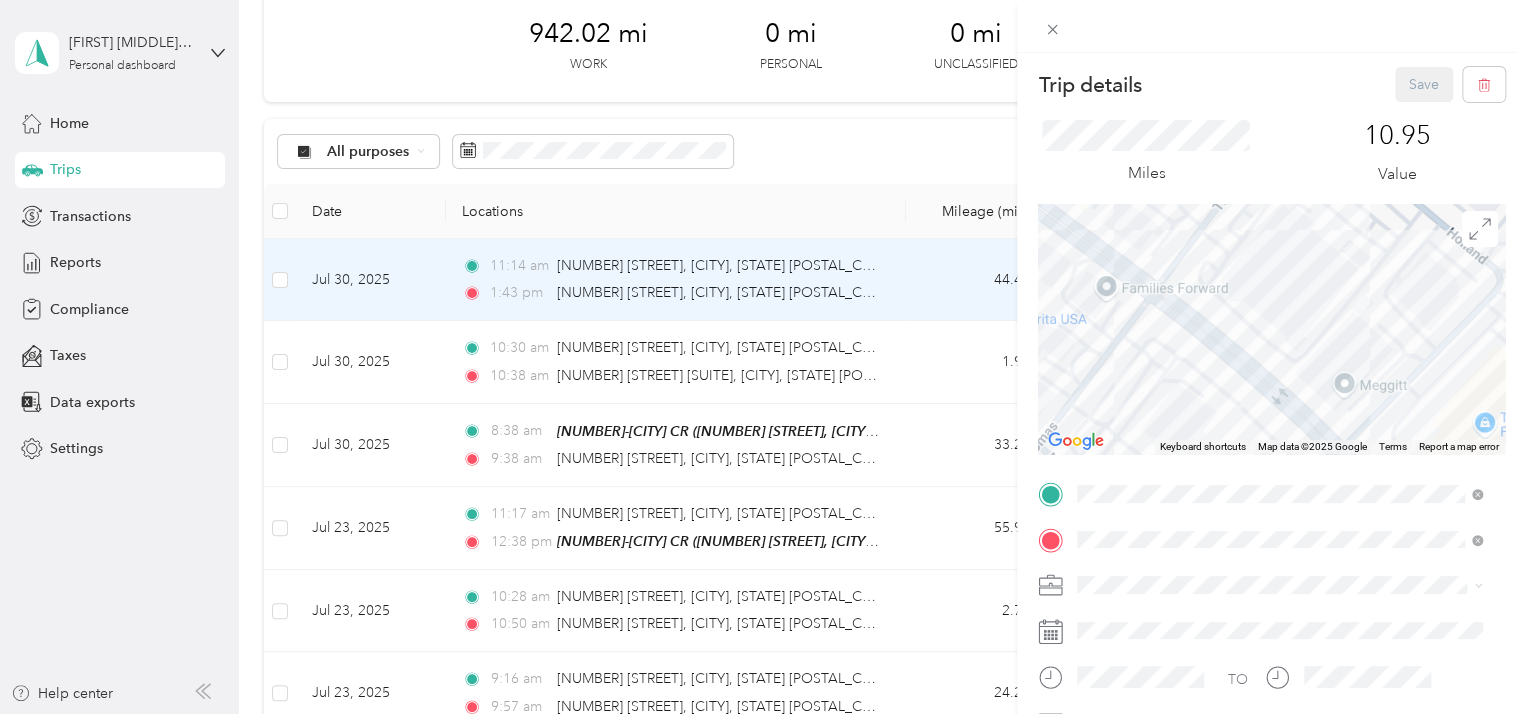 drag, startPoint x: 1417, startPoint y: 355, endPoint x: 1299, endPoint y: 298, distance: 131.04579 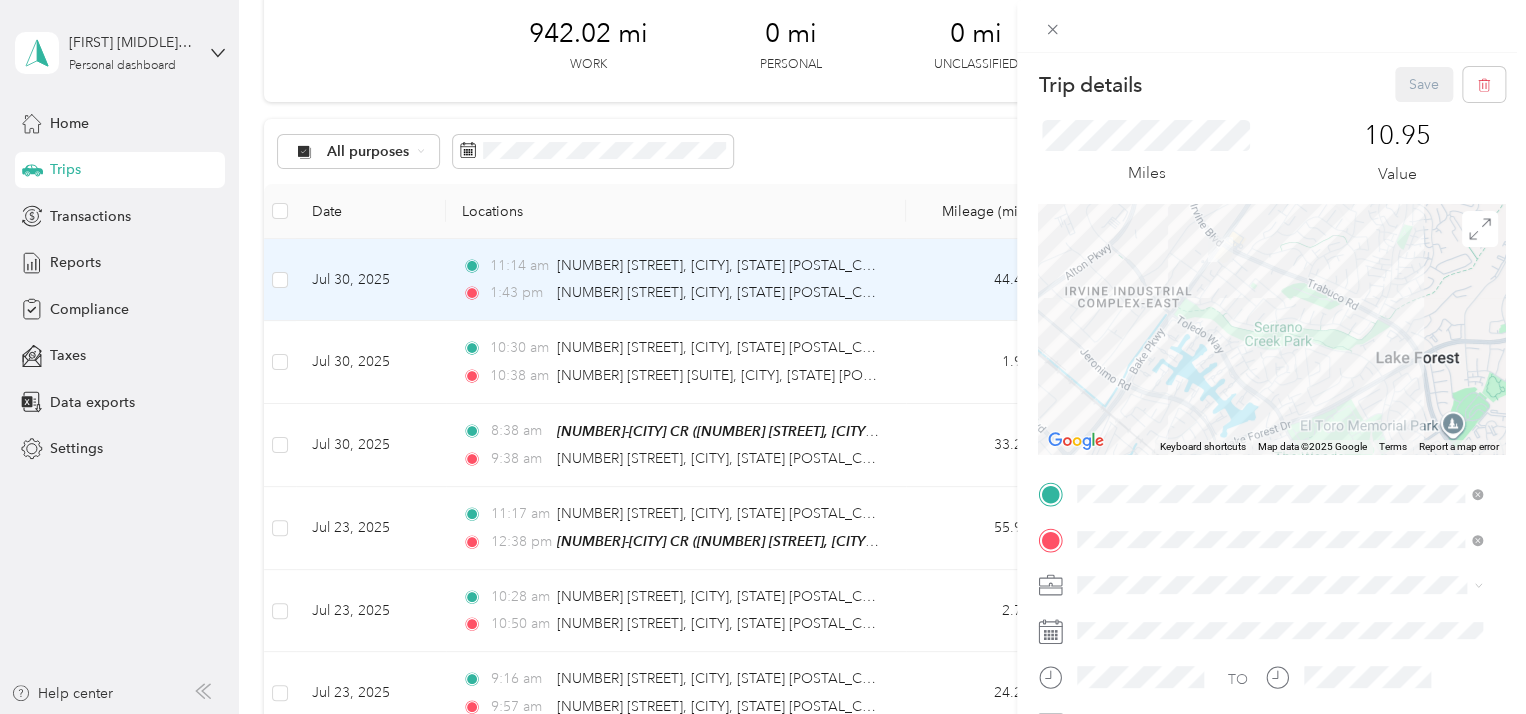 drag, startPoint x: 1437, startPoint y: 299, endPoint x: 1081, endPoint y: 353, distance: 360.0722 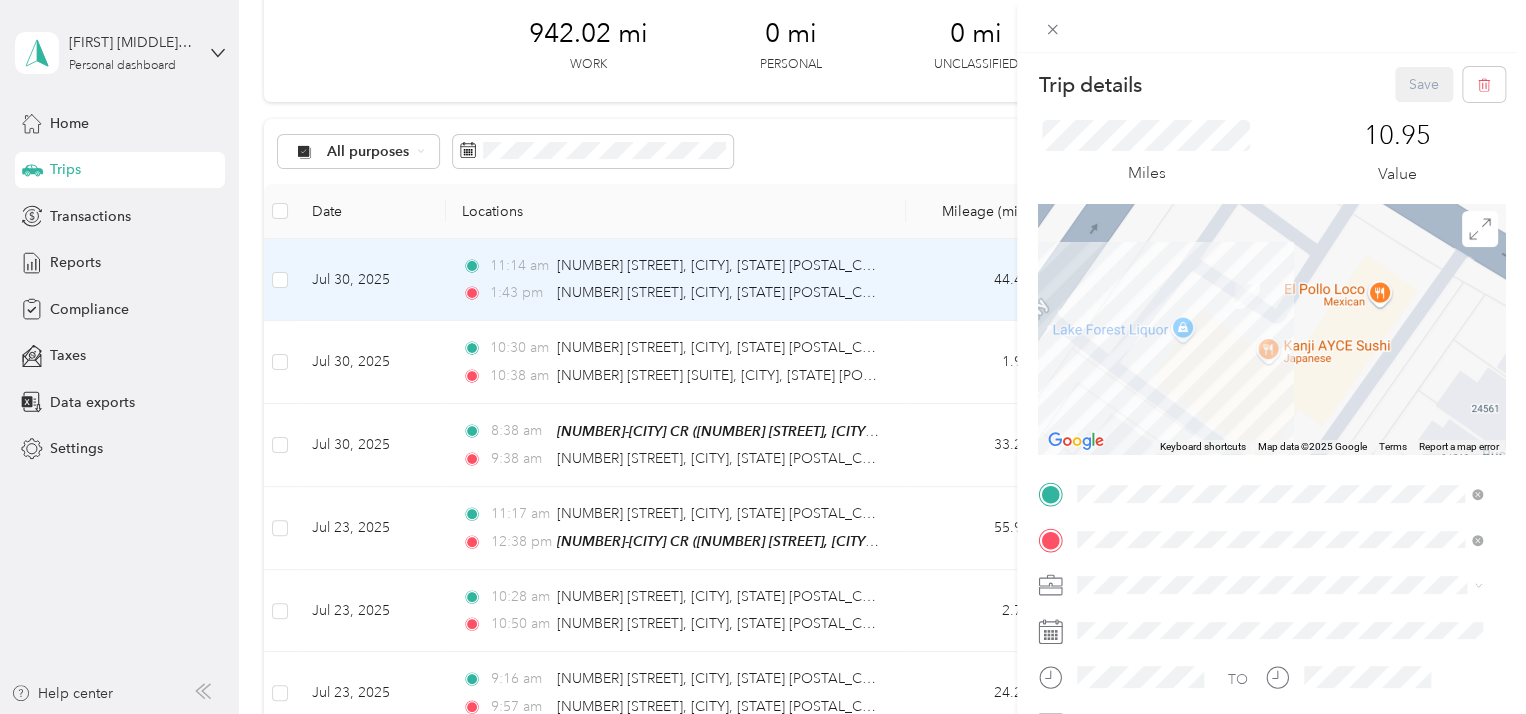 drag, startPoint x: 1213, startPoint y: 283, endPoint x: 1283, endPoint y: 404, distance: 139.78912 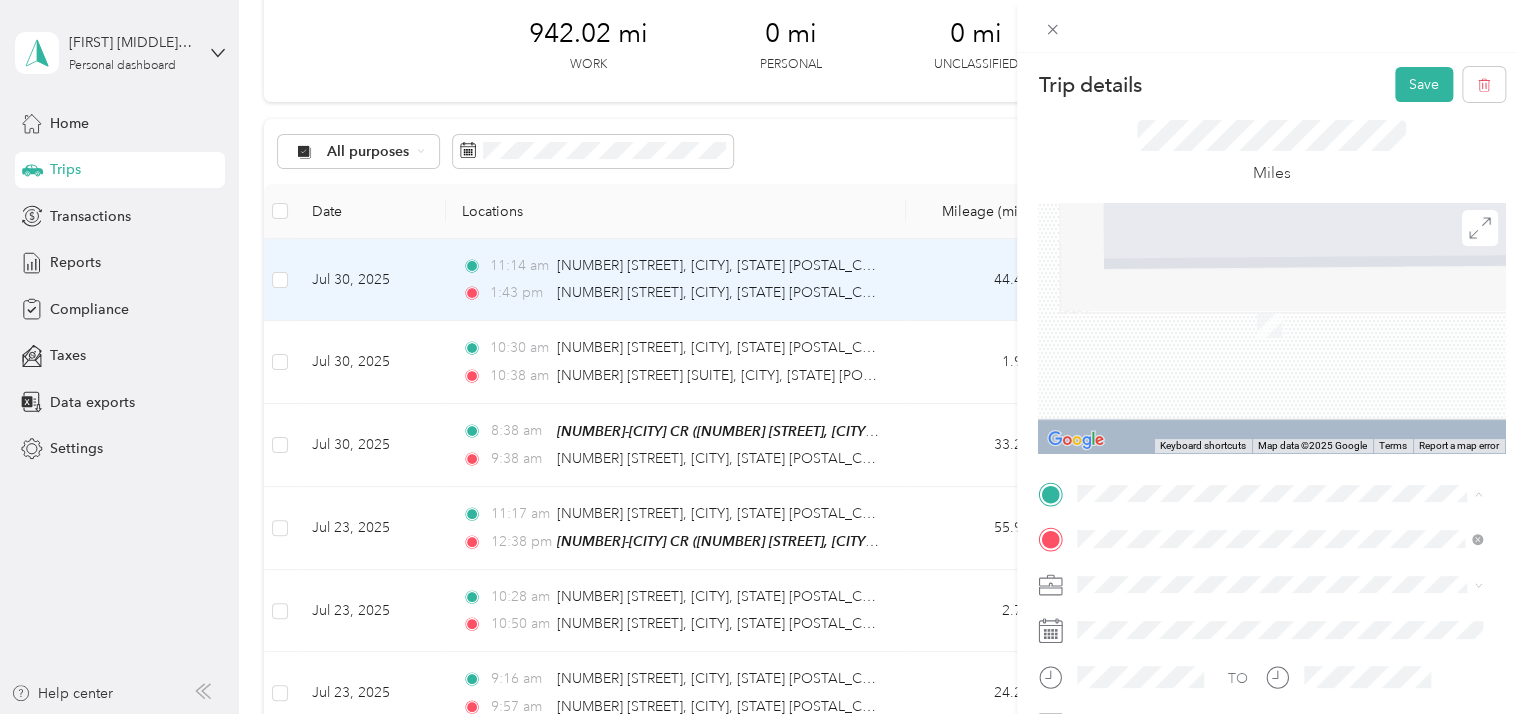 click on "[NUMBER] [STREET]
[CITY], [STATE] [POSTAL_CODE], [COUNTRY]" at bounding box center [1259, 258] 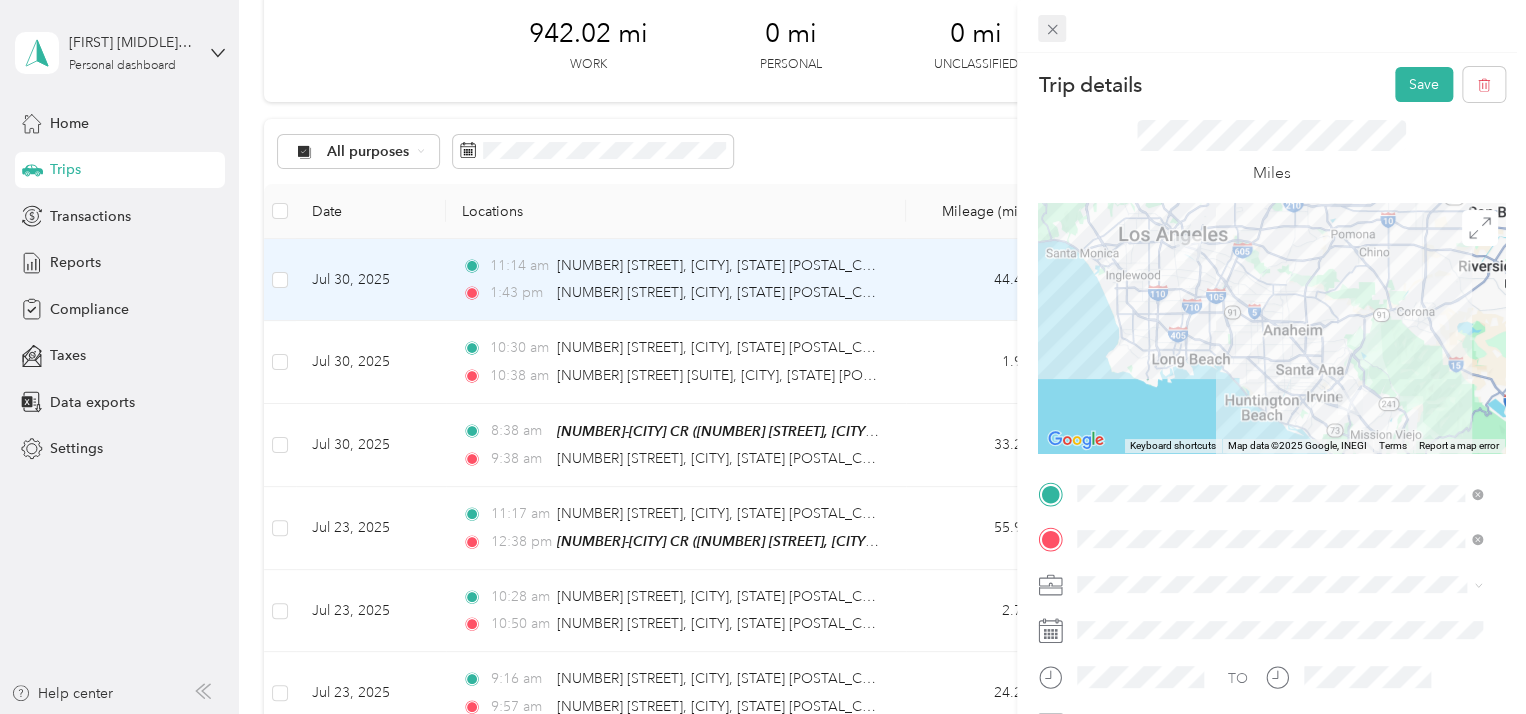 click 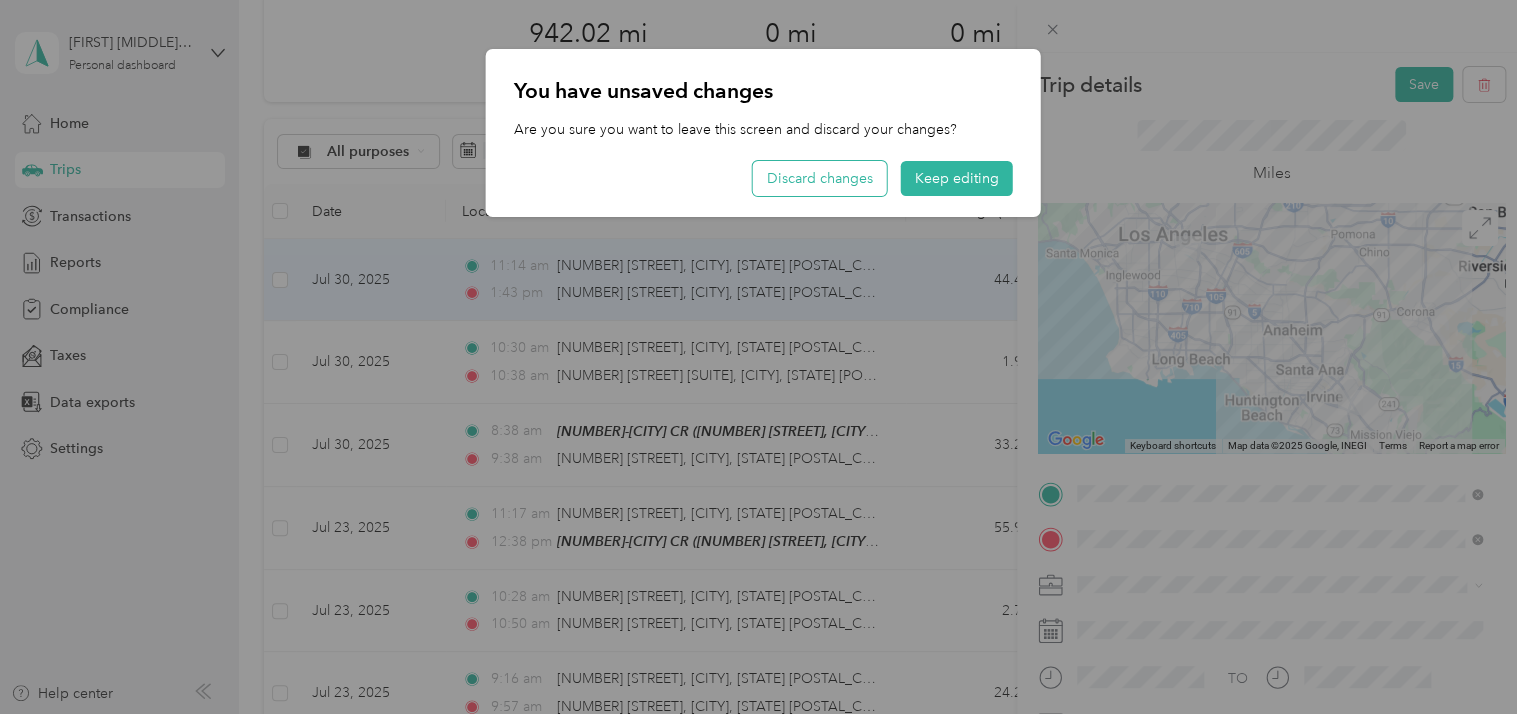 click on "Discard changes" at bounding box center [820, 178] 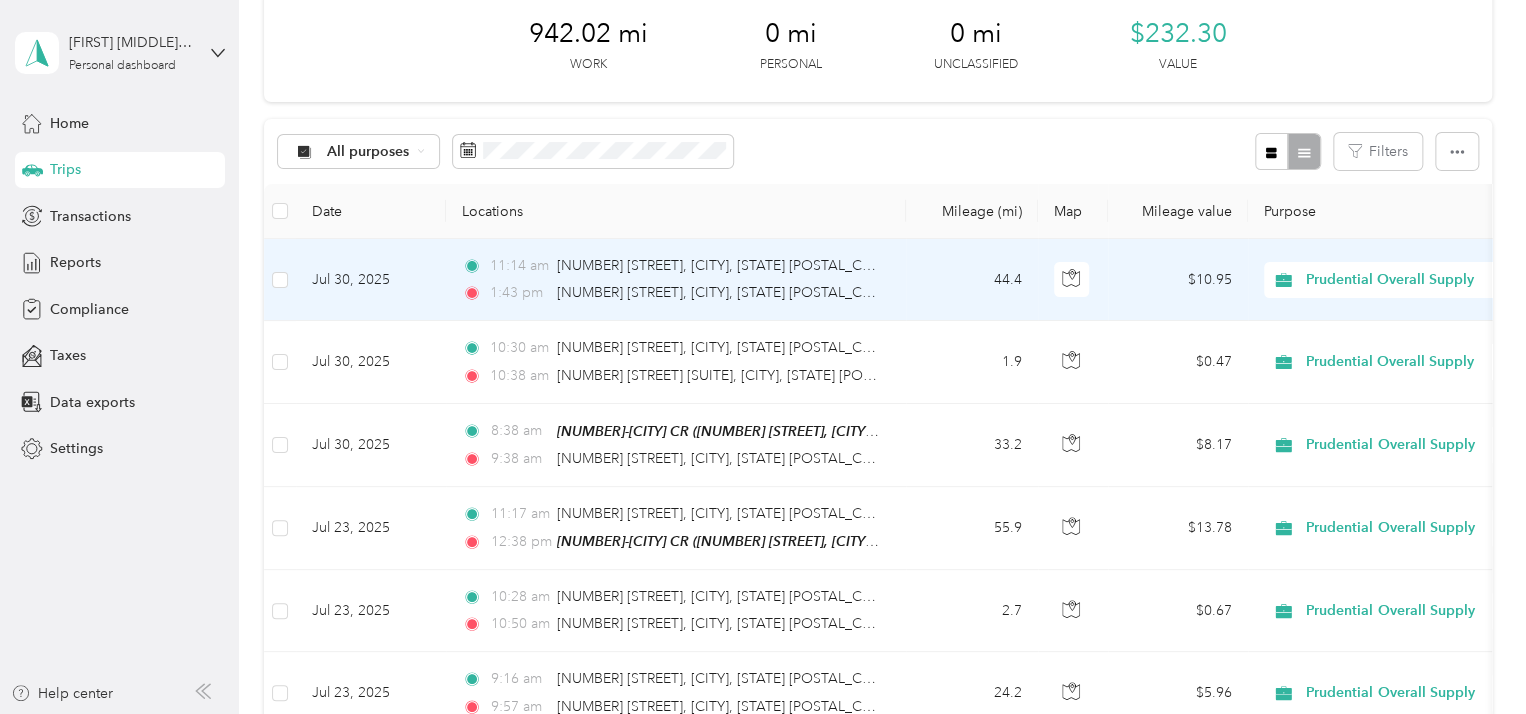 click on "[TIME] [NUMBER] [STREET], [CITY], [STATE] [POSTAL_CODE], [COUNTRY]" at bounding box center (672, 266) 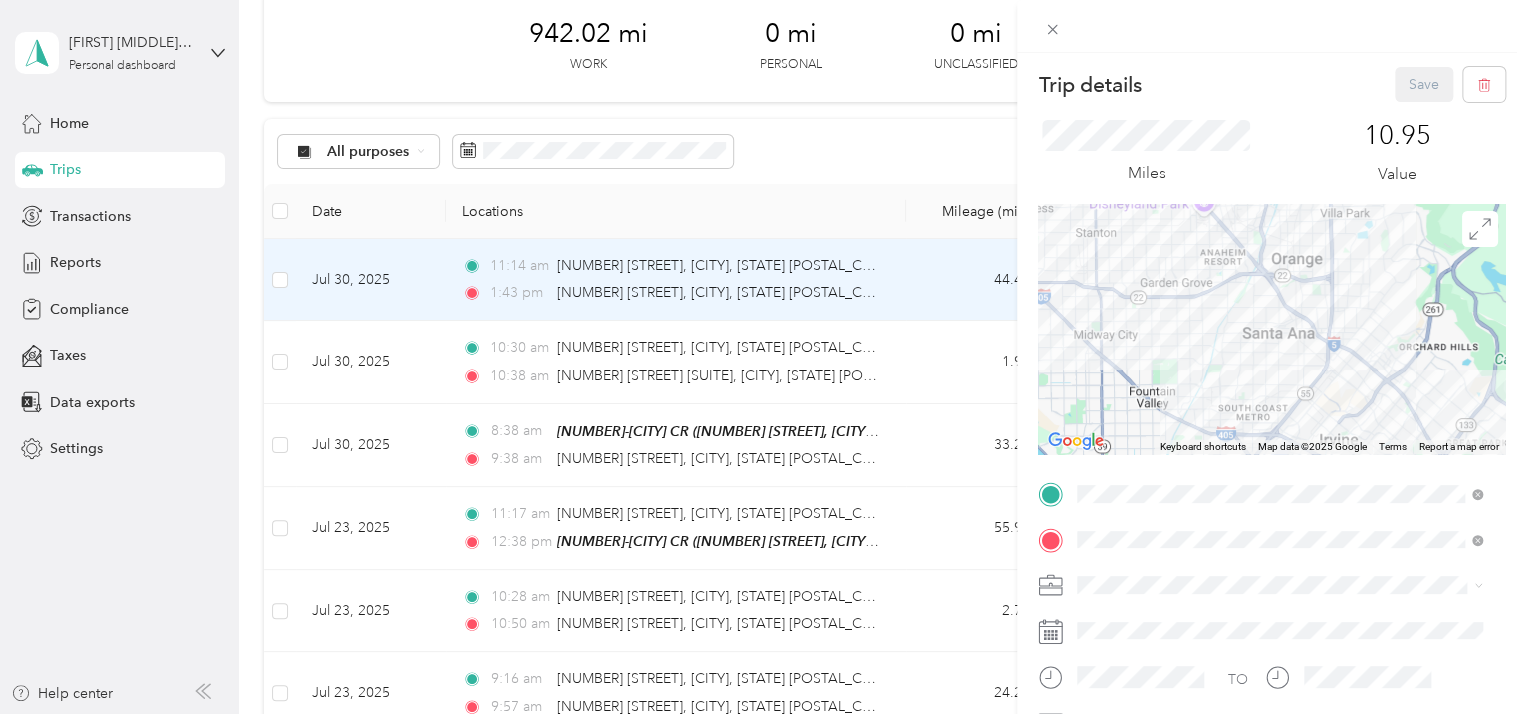 drag, startPoint x: 1452, startPoint y: 401, endPoint x: 1262, endPoint y: 259, distance: 237.20033 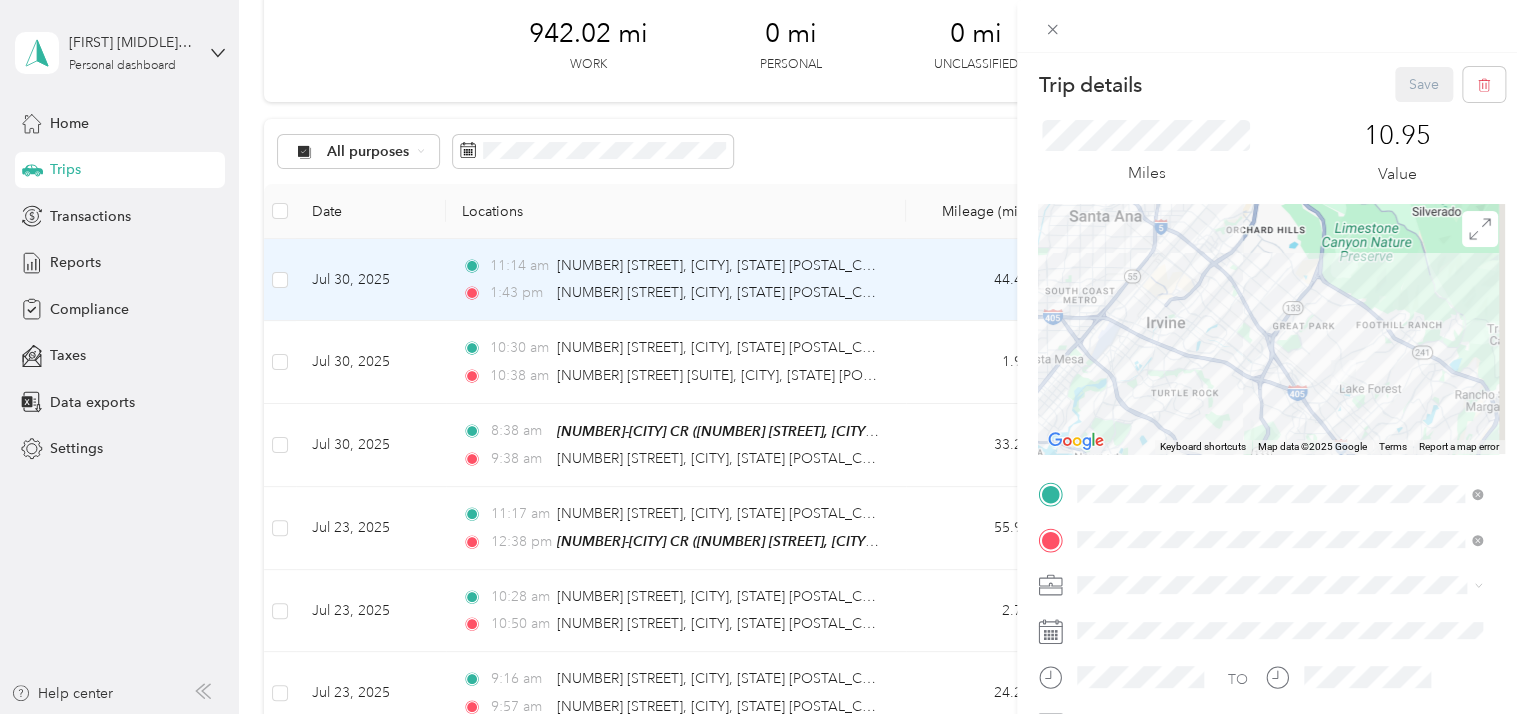 drag, startPoint x: 1448, startPoint y: 356, endPoint x: 1272, endPoint y: 239, distance: 211.34096 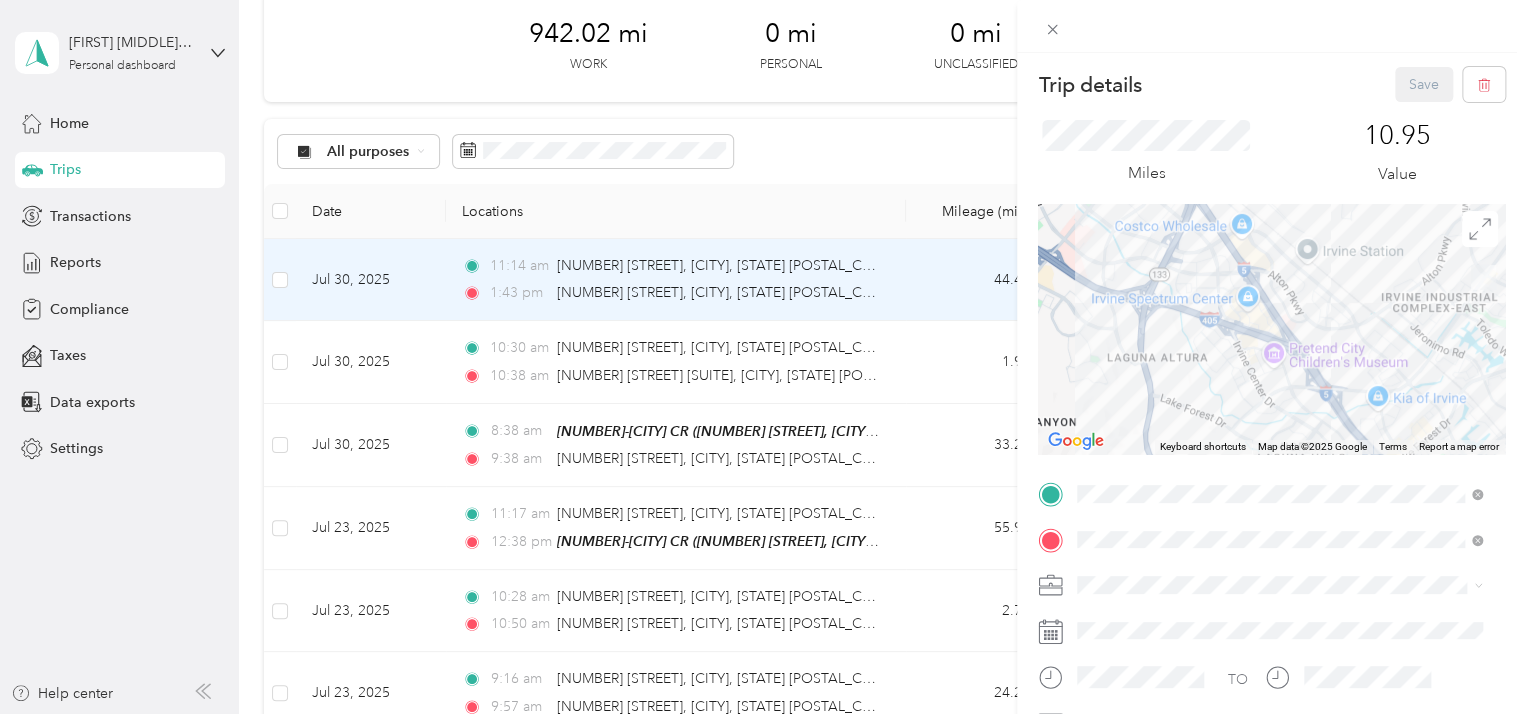 drag, startPoint x: 1352, startPoint y: 423, endPoint x: 1324, endPoint y: 263, distance: 162.43152 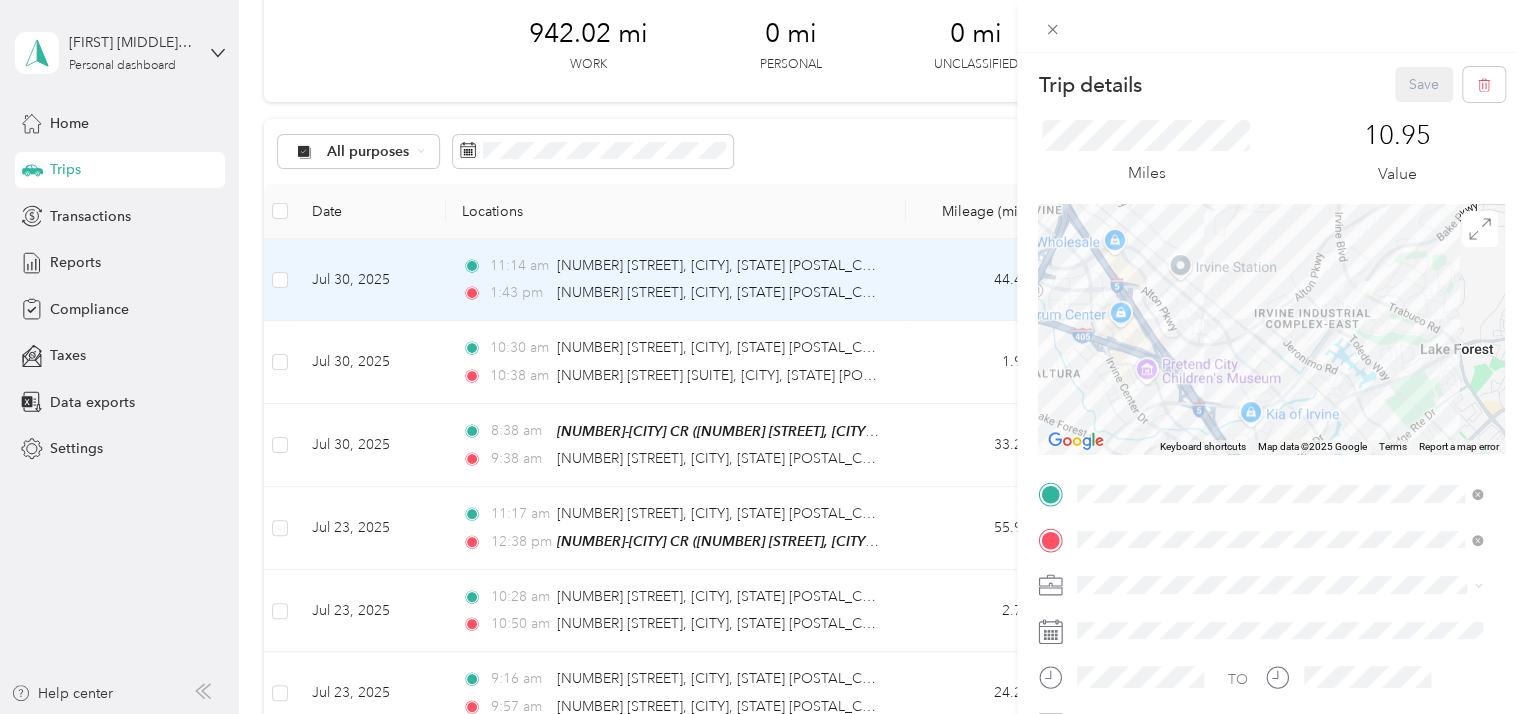 drag, startPoint x: 1440, startPoint y: 319, endPoint x: 1314, endPoint y: 358, distance: 131.89769 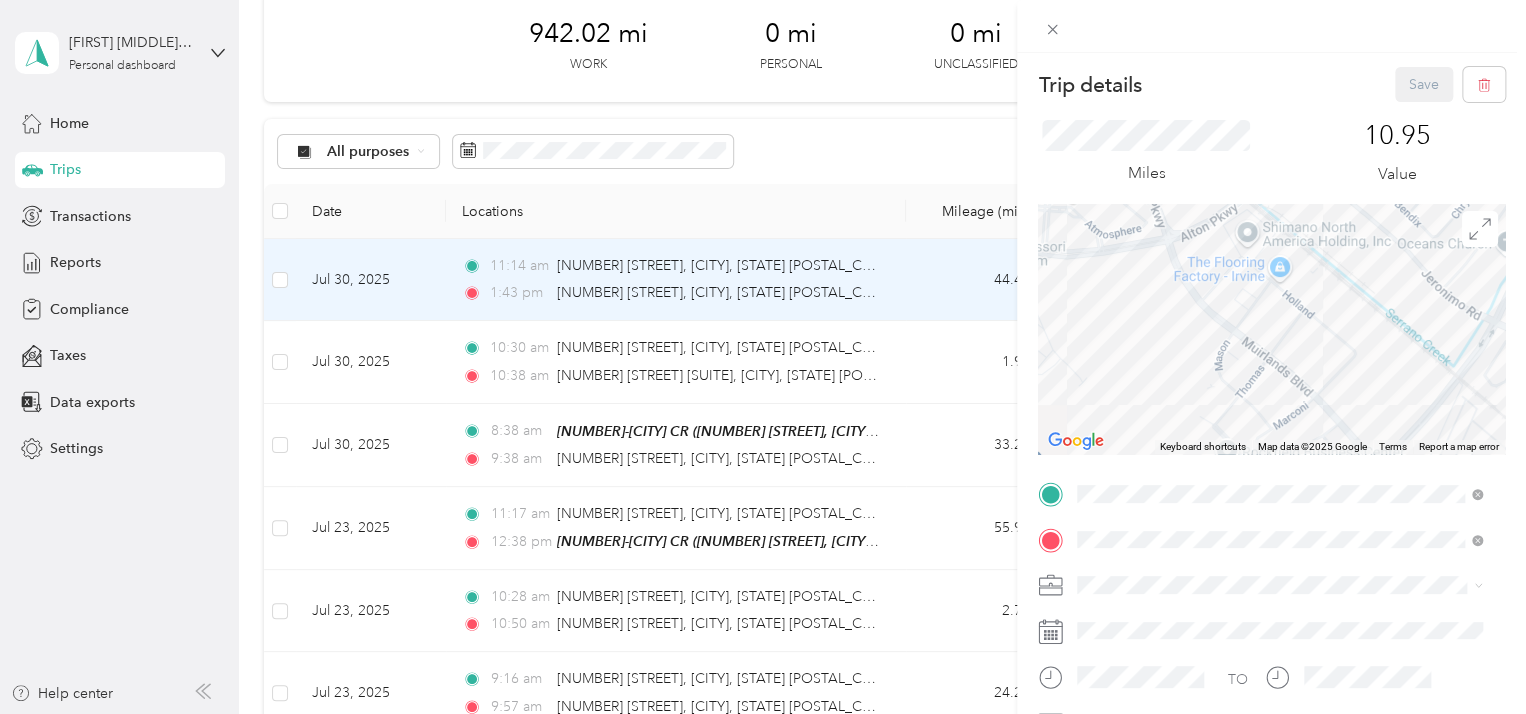 drag, startPoint x: 1363, startPoint y: 395, endPoint x: 1220, endPoint y: 199, distance: 242.62111 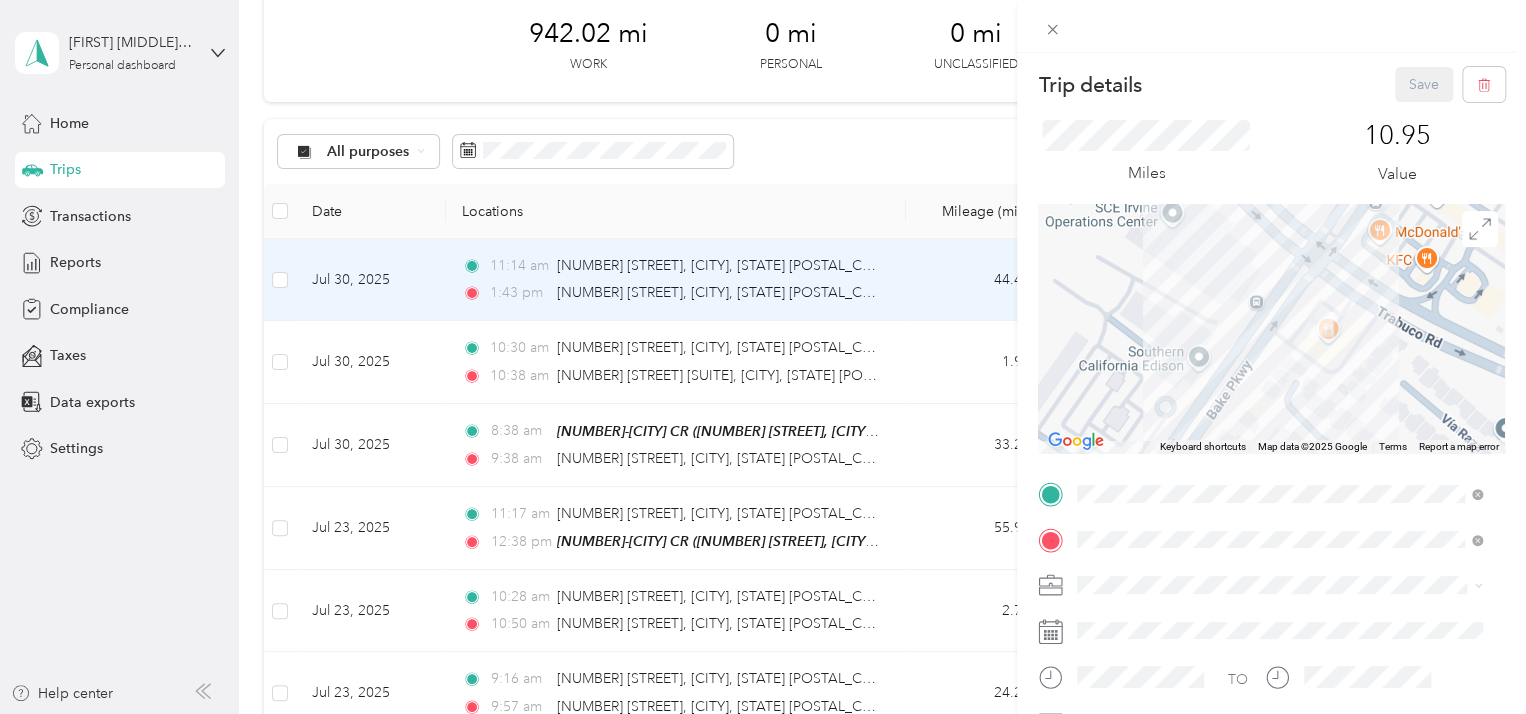 drag, startPoint x: 1342, startPoint y: 243, endPoint x: 1328, endPoint y: 447, distance: 204.47983 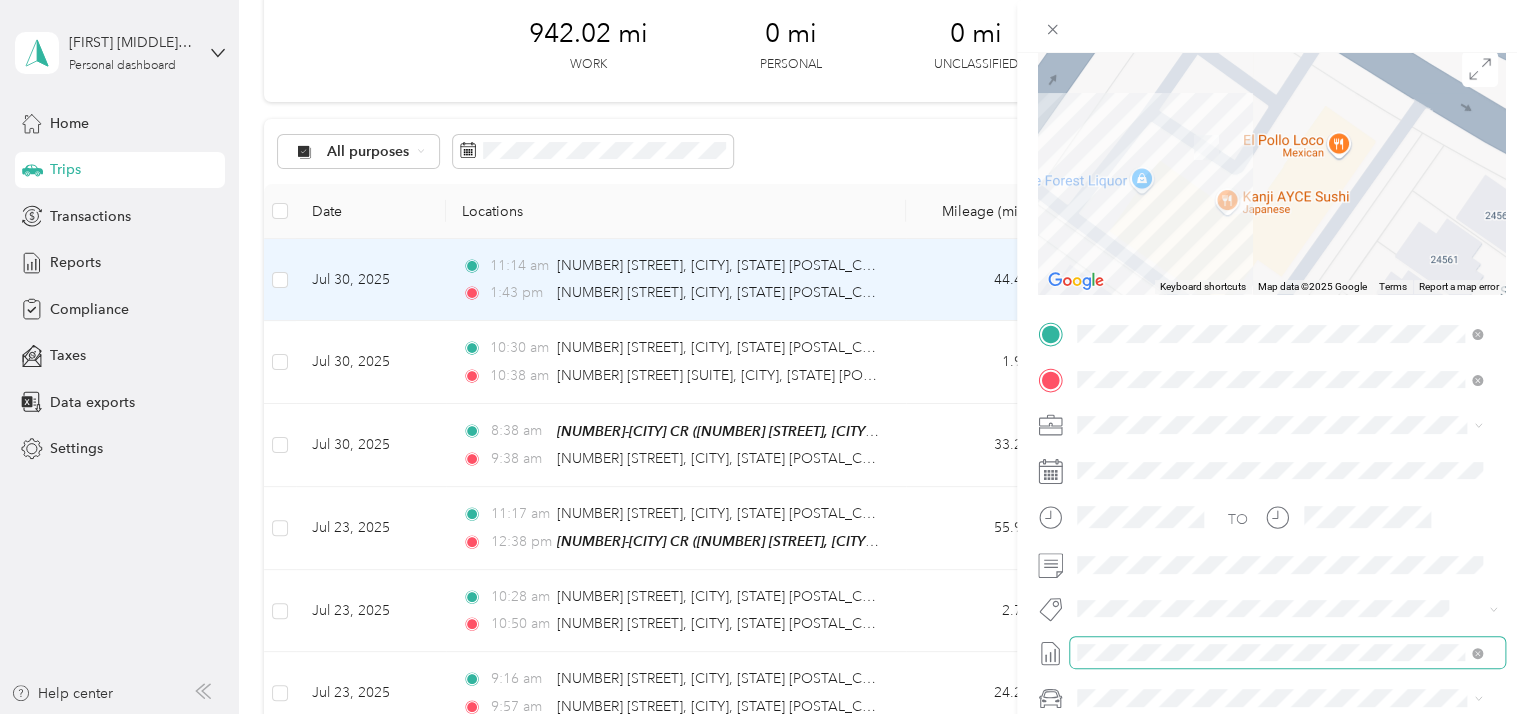 scroll, scrollTop: 0, scrollLeft: 0, axis: both 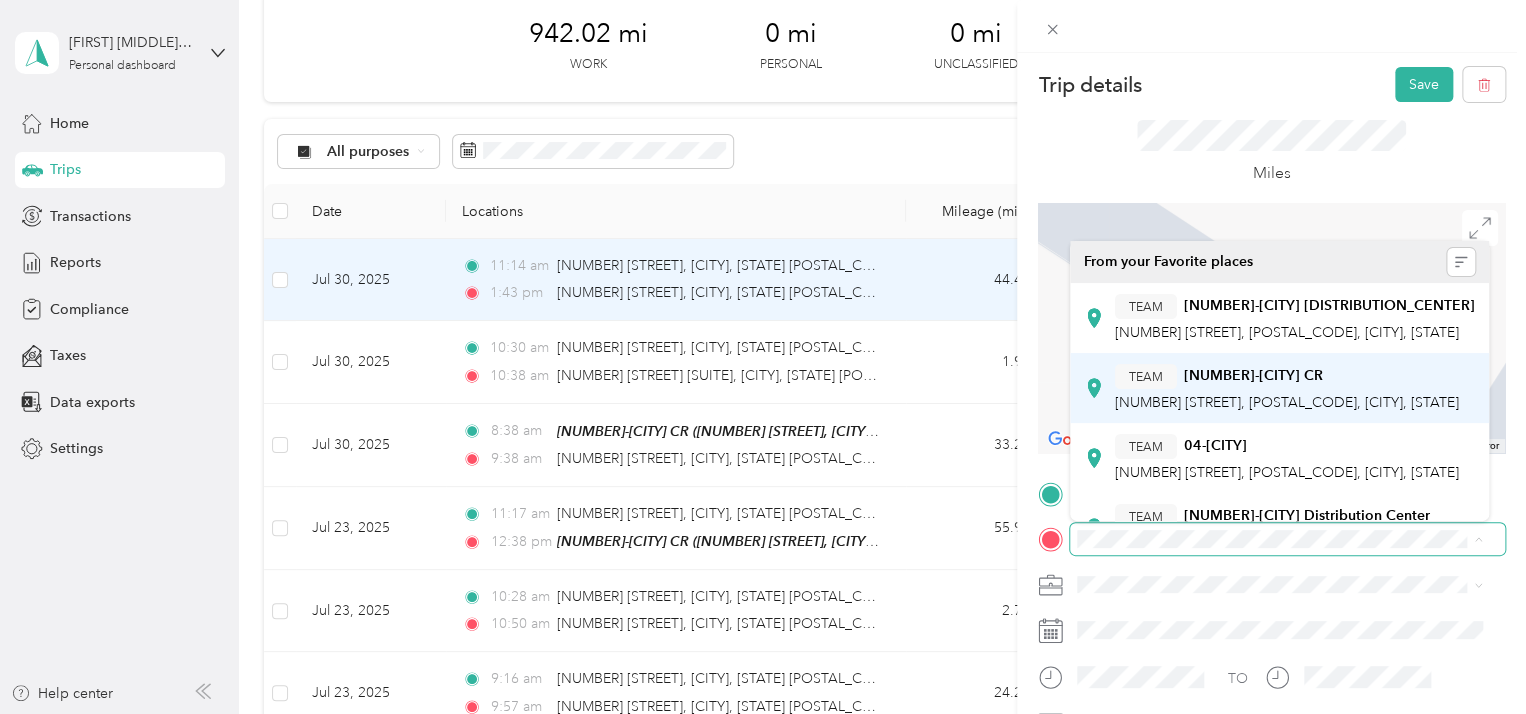 click on "[NUMBER]-[CITY] CR" at bounding box center [1253, 376] 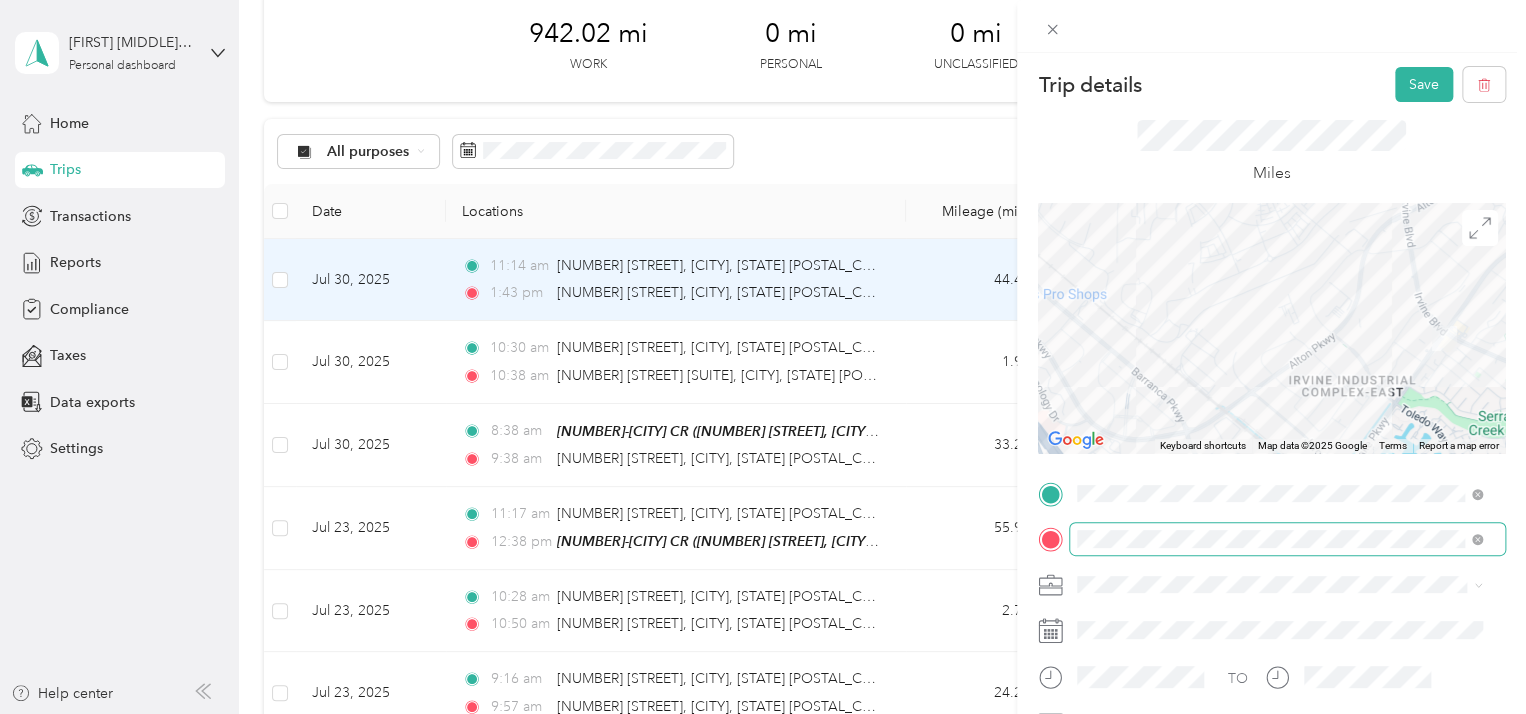 drag, startPoint x: 1398, startPoint y: 350, endPoint x: 1055, endPoint y: 335, distance: 343.32782 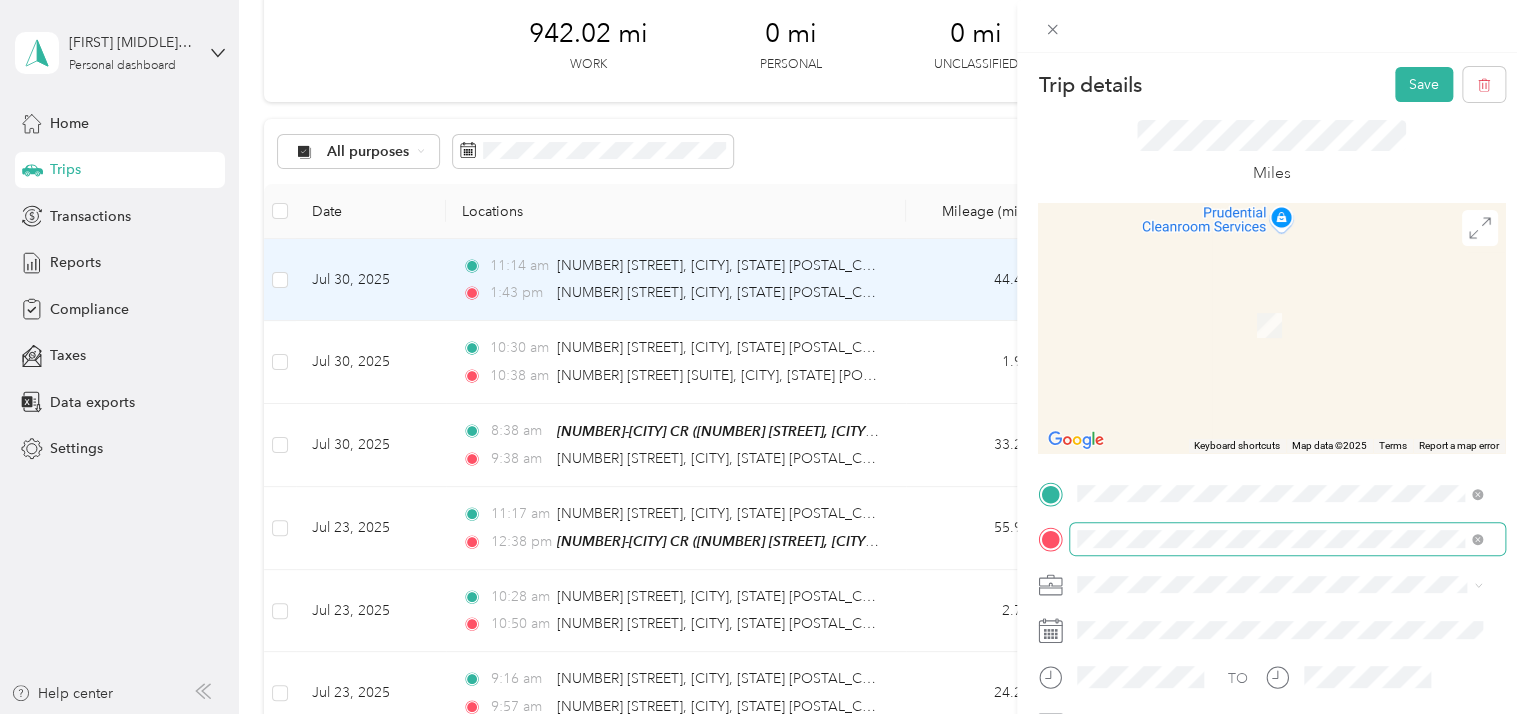 click on "[NUMBER] [STREET]
[CITY], [STATE] [POSTAL_CODE], [COUNTRY]" at bounding box center [1259, 258] 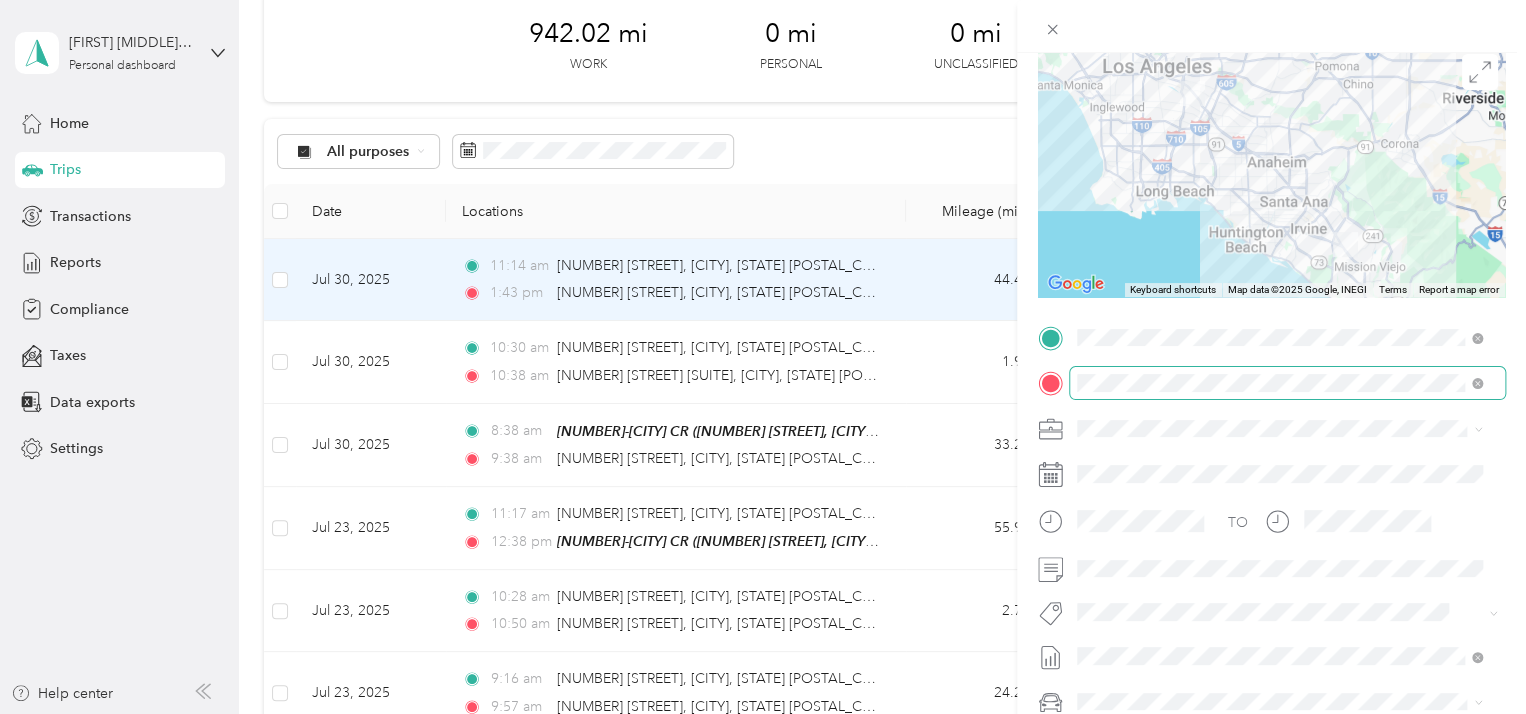 scroll, scrollTop: 200, scrollLeft: 0, axis: vertical 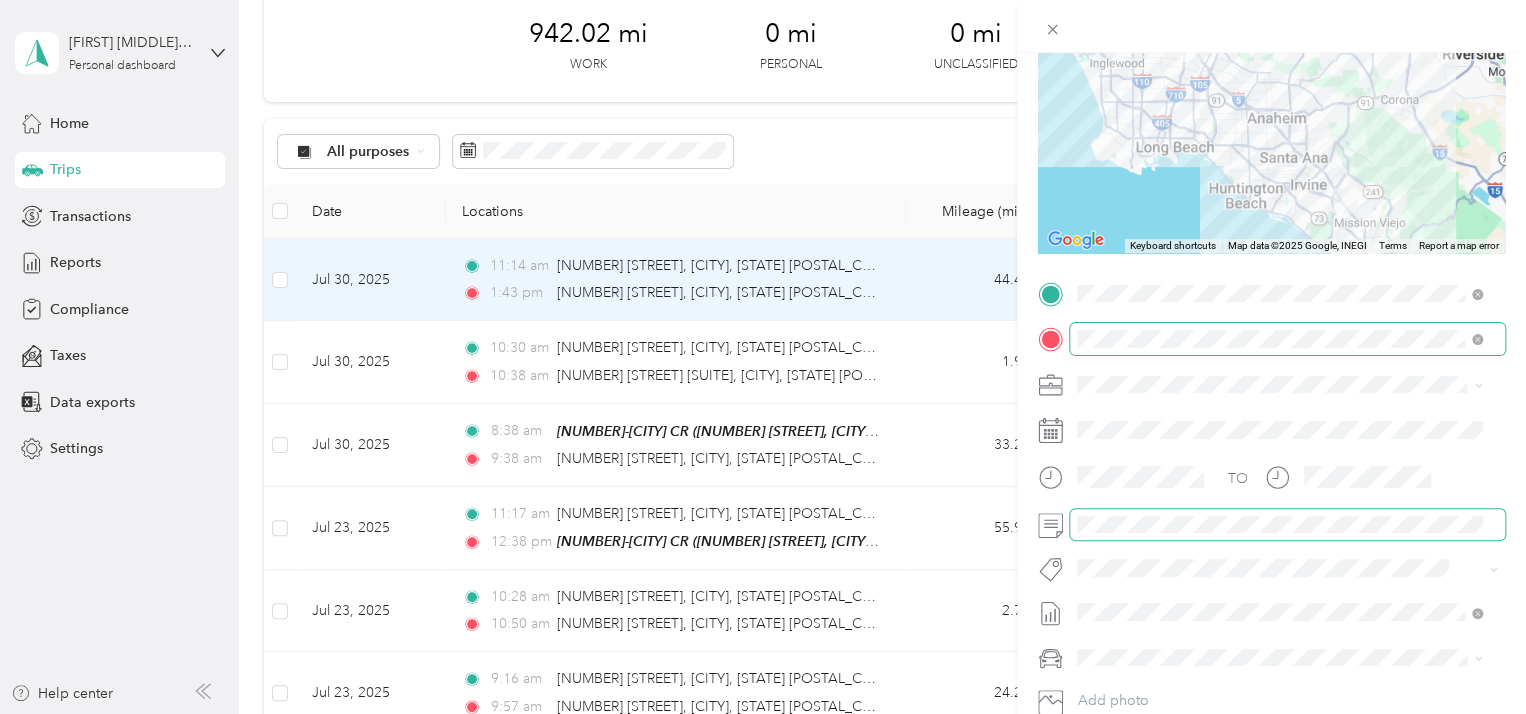 click at bounding box center (1287, 525) 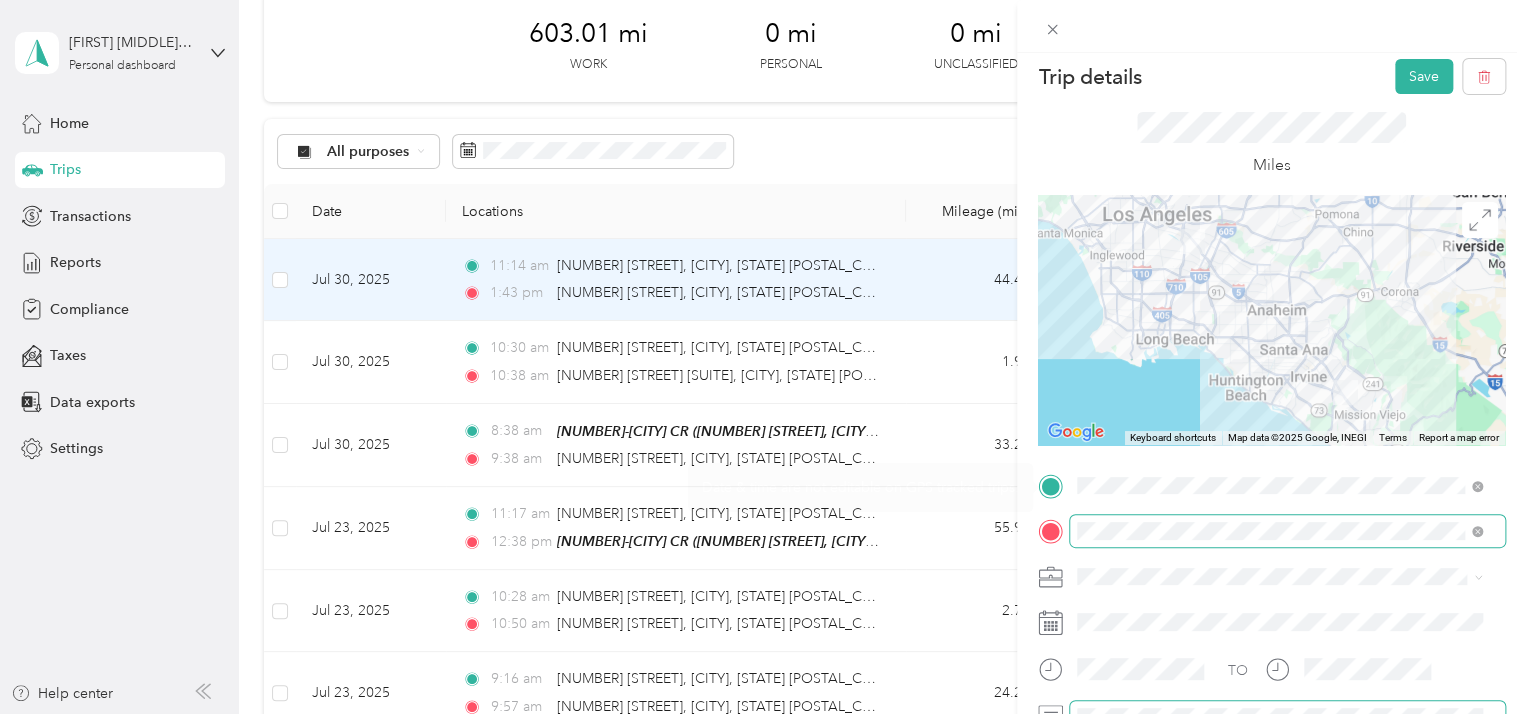 scroll, scrollTop: 0, scrollLeft: 0, axis: both 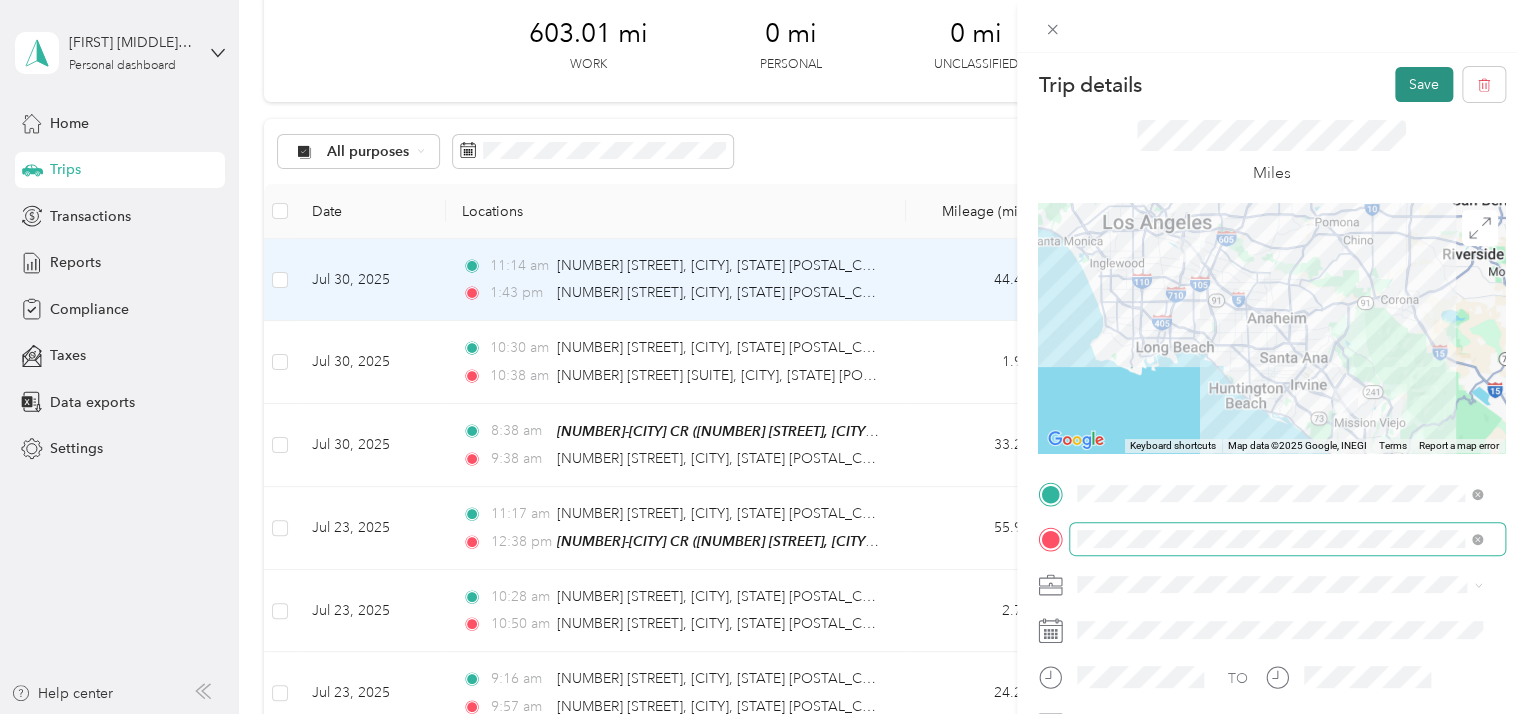 click on "Save" at bounding box center (1424, 84) 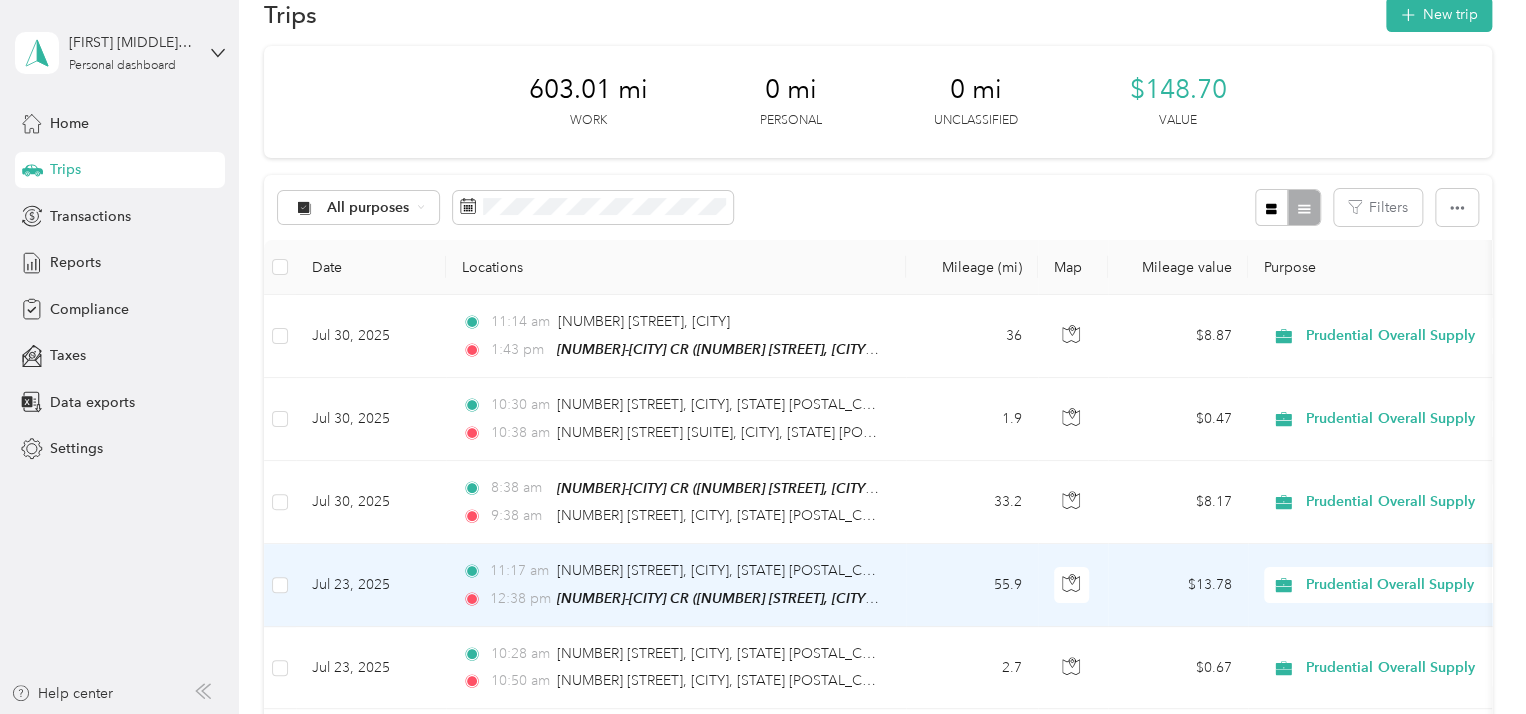 scroll, scrollTop: 0, scrollLeft: 0, axis: both 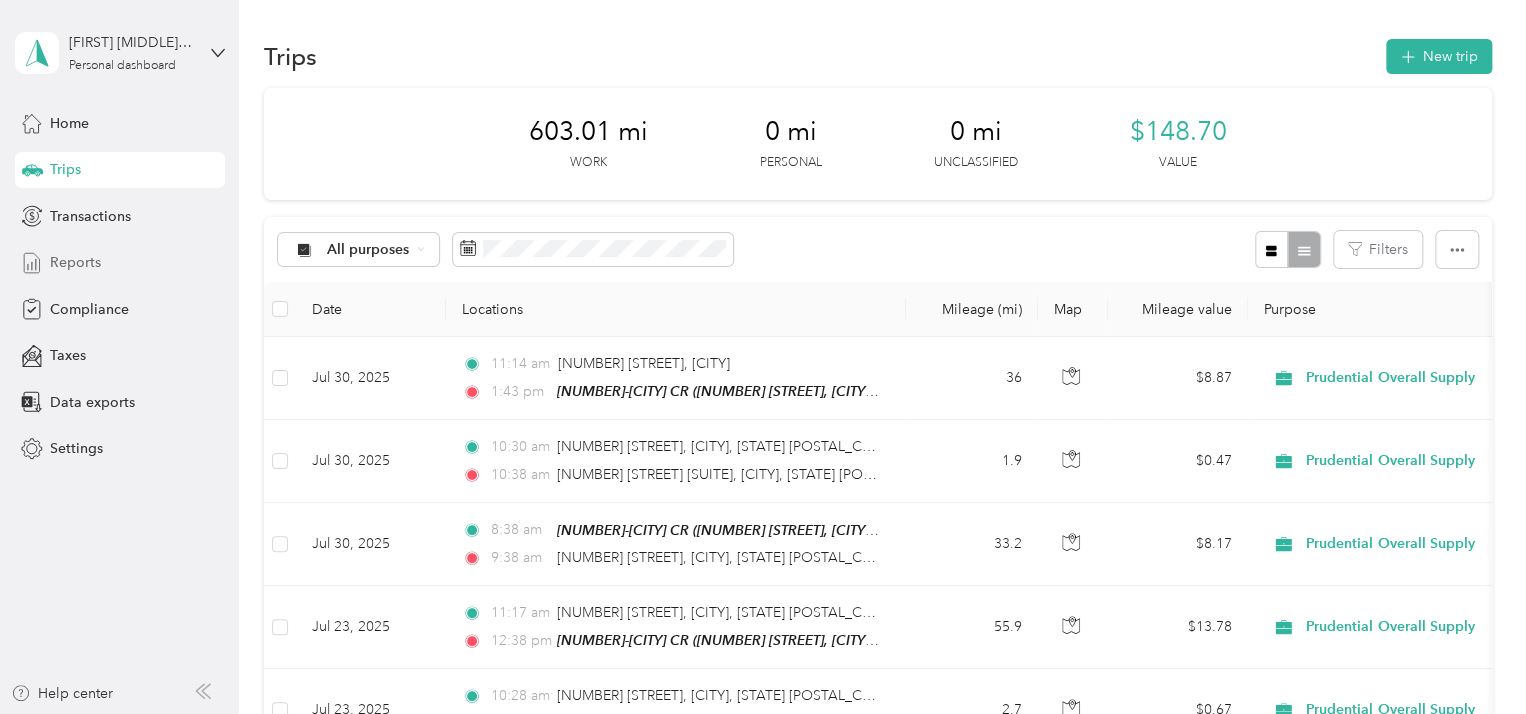 click on "Reports" at bounding box center (75, 262) 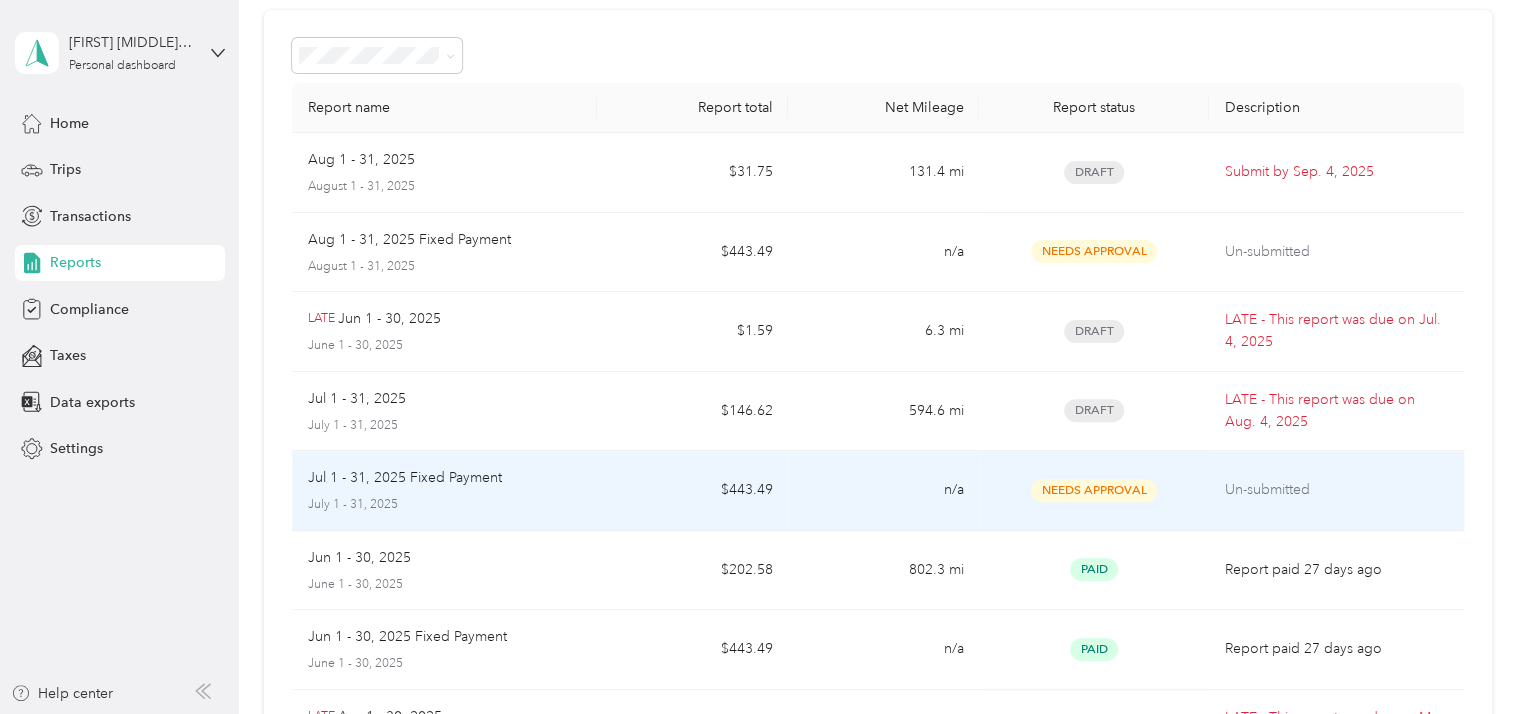 scroll, scrollTop: 100, scrollLeft: 0, axis: vertical 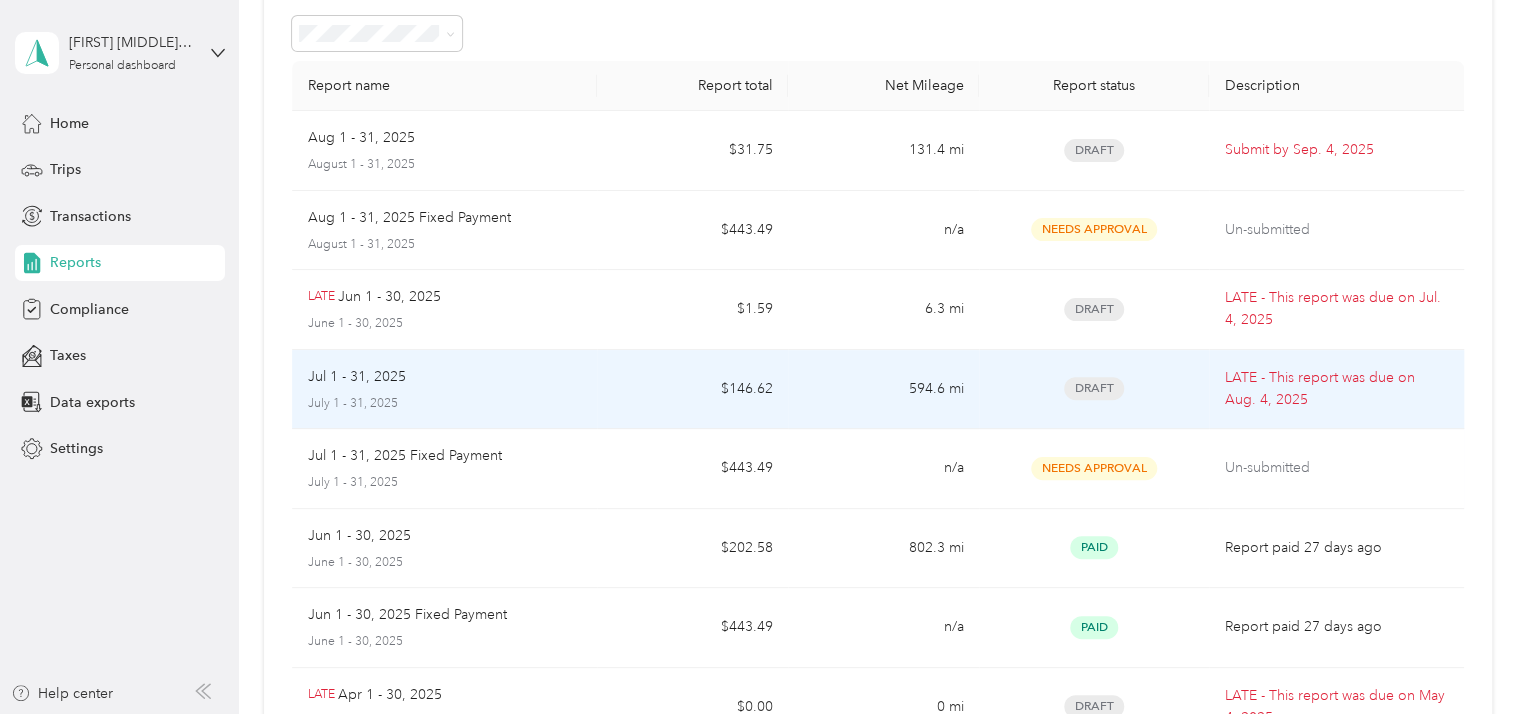 click on "$146.62" at bounding box center [692, 390] 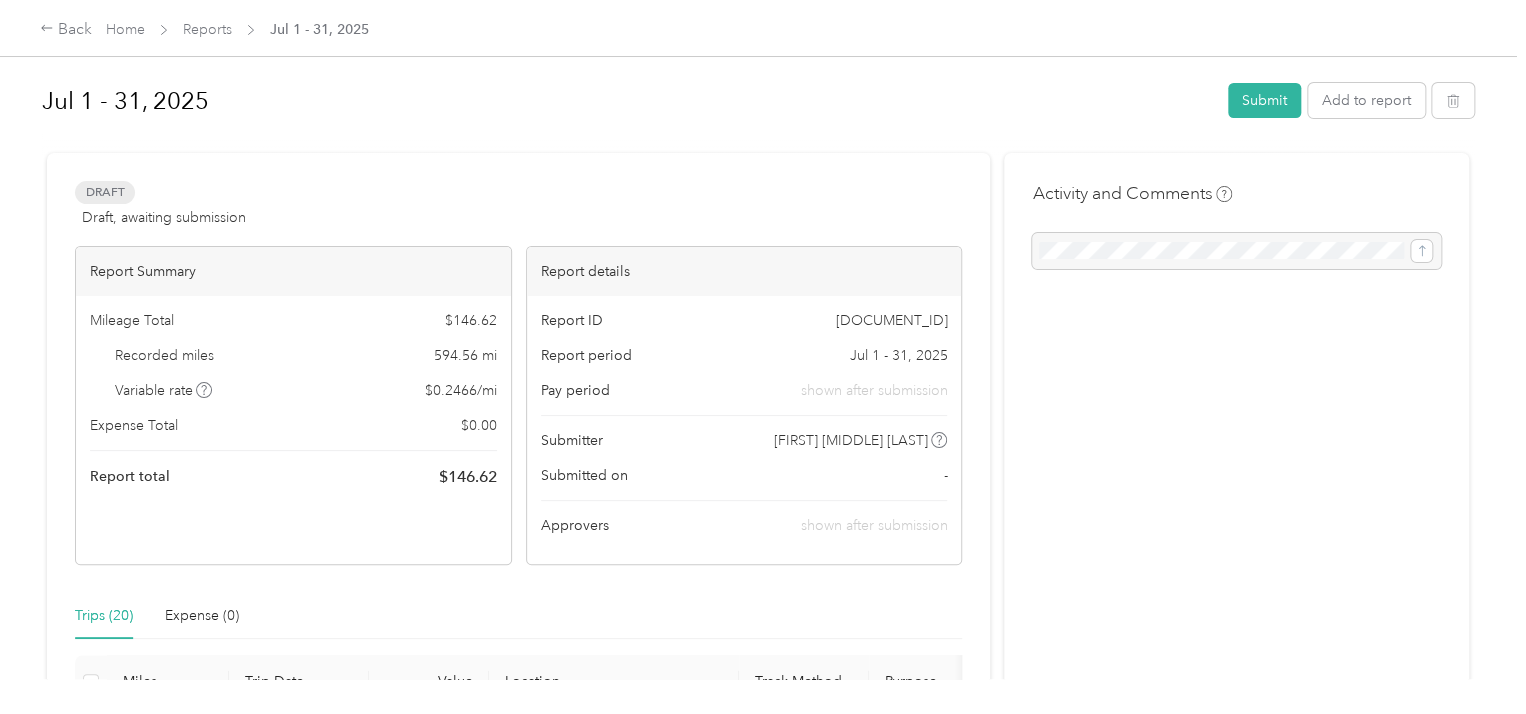 drag, startPoint x: 1256, startPoint y: 95, endPoint x: 761, endPoint y: 172, distance: 500.9531 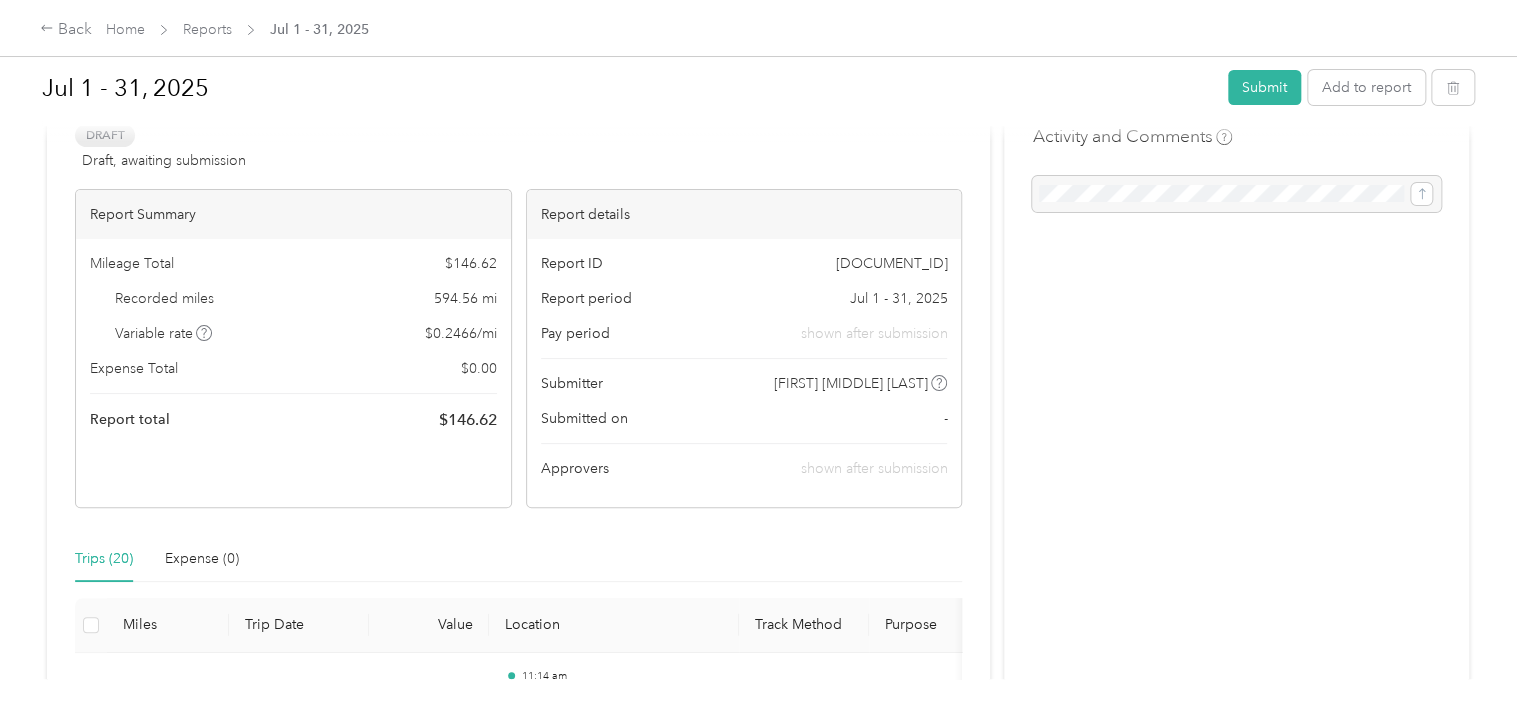 scroll, scrollTop: 0, scrollLeft: 0, axis: both 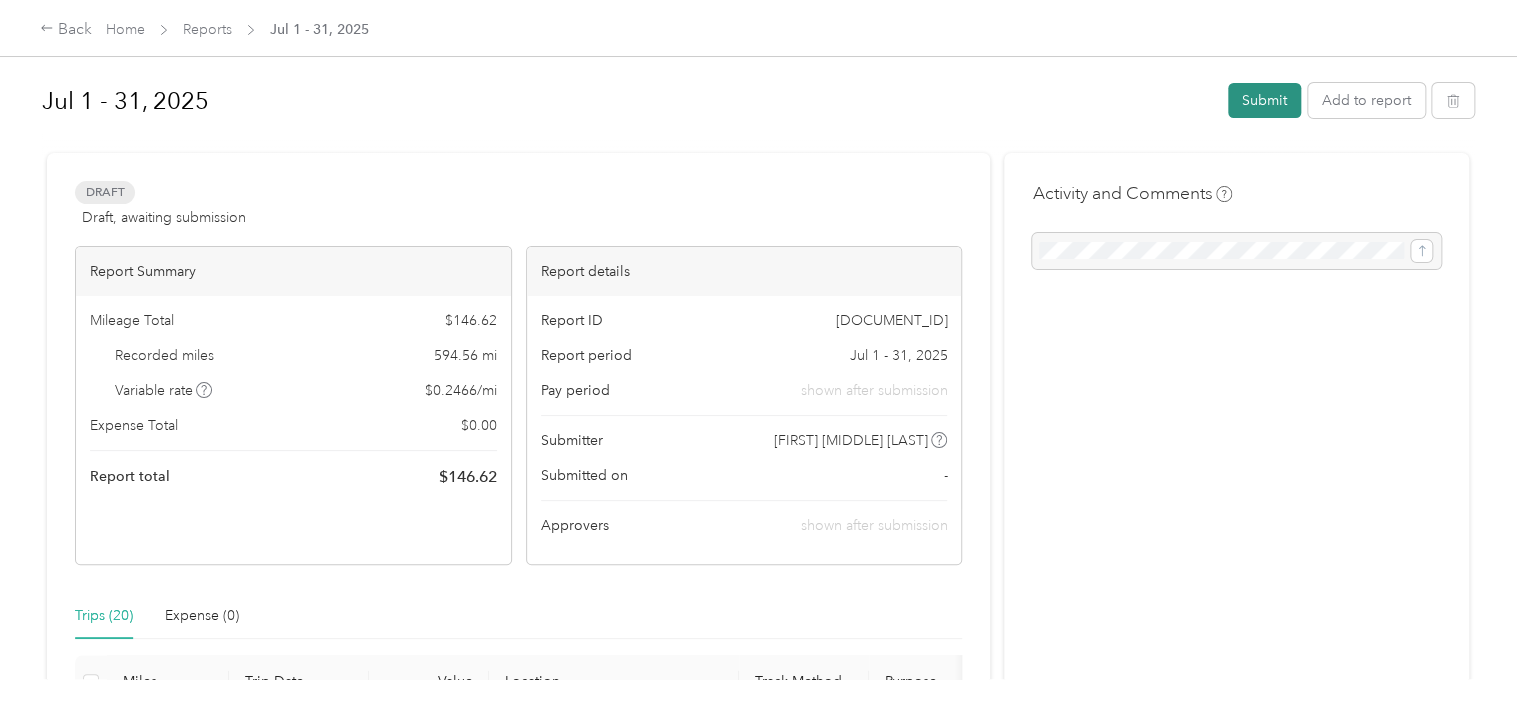 click on "Submit" at bounding box center [1264, 100] 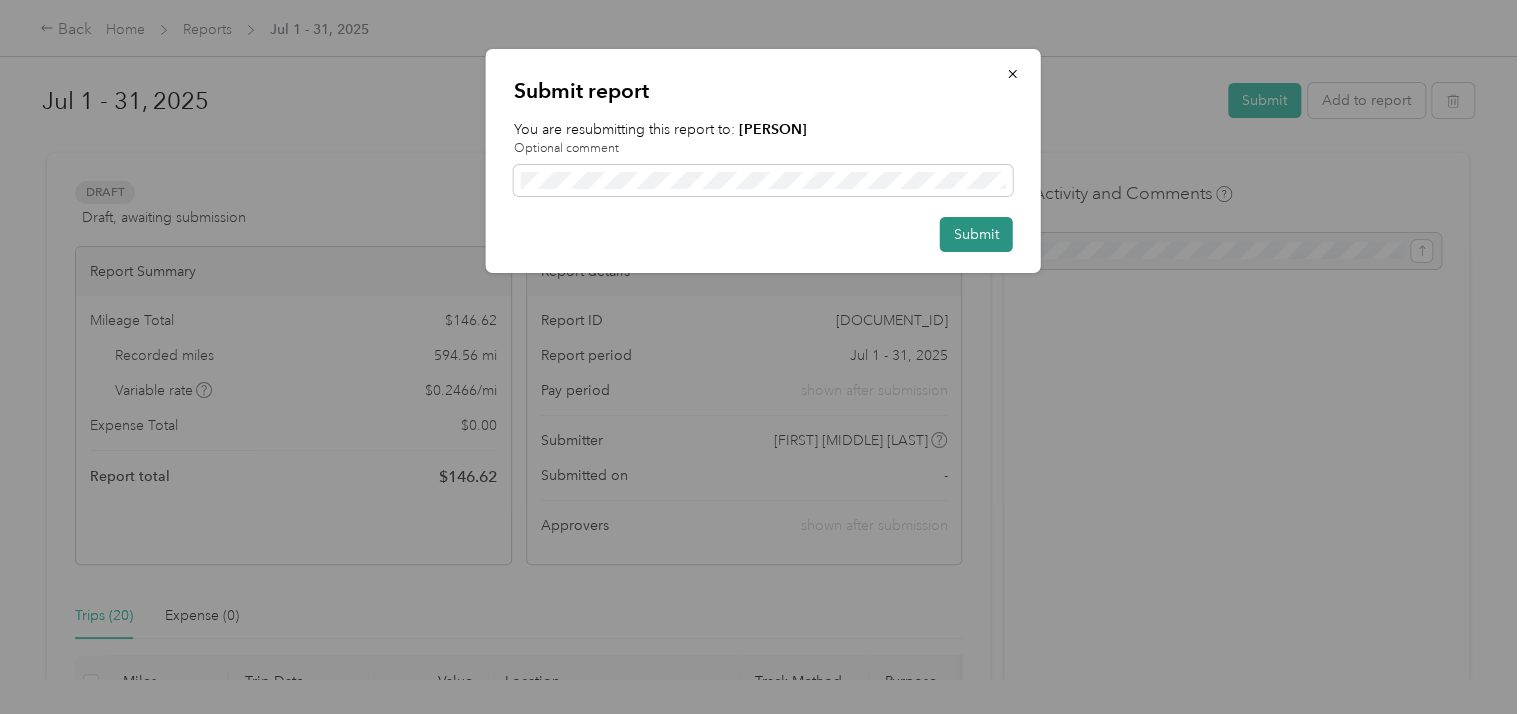 click on "Submit" at bounding box center (976, 234) 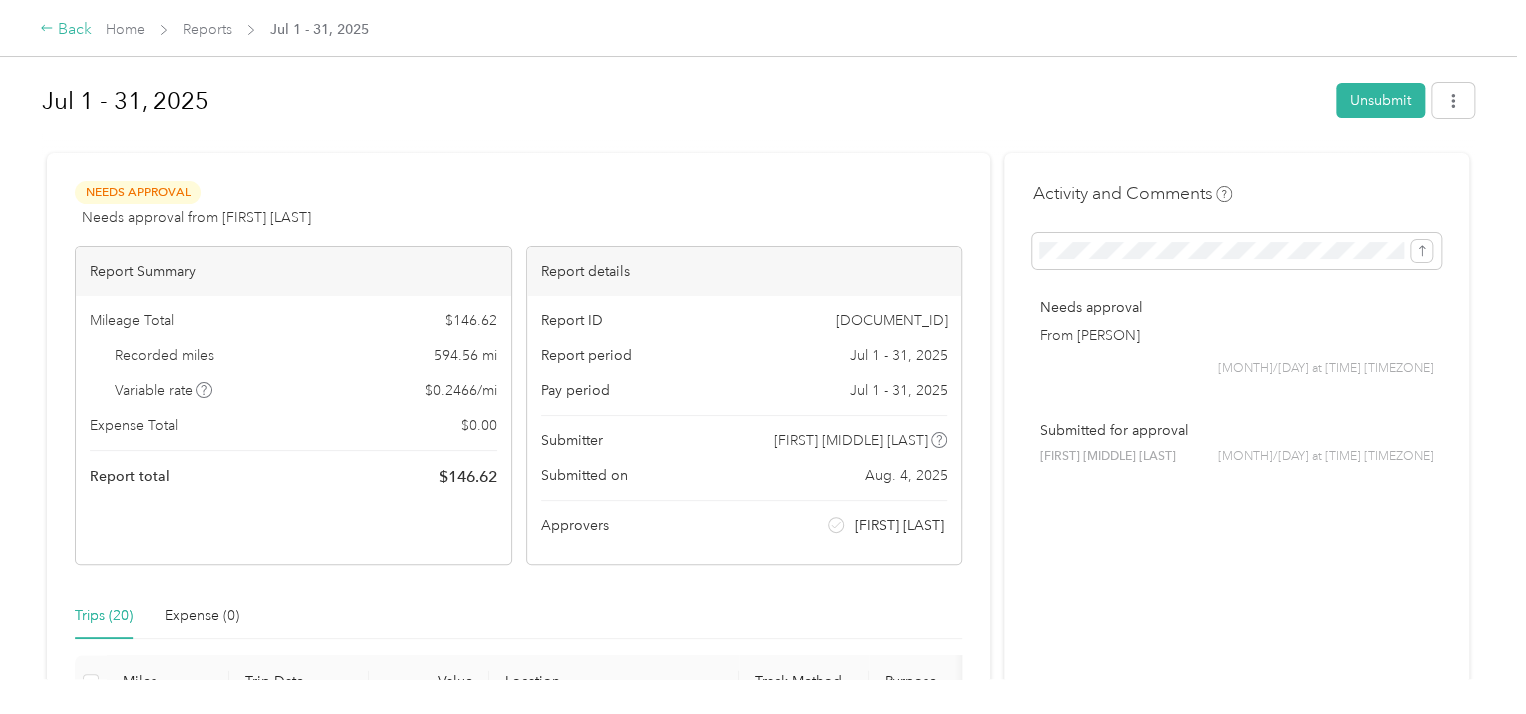 click on "Back" at bounding box center [66, 30] 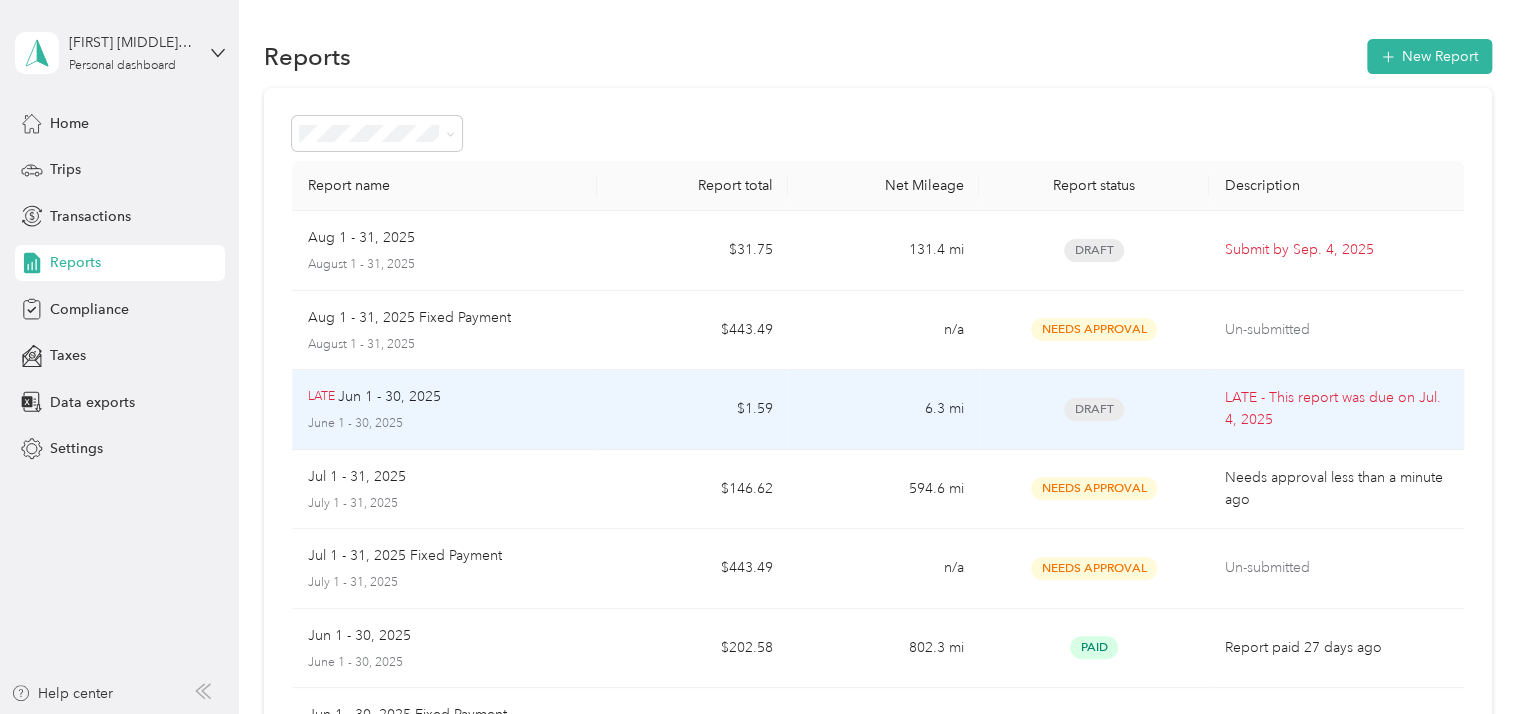 drag, startPoint x: 475, startPoint y: 401, endPoint x: 451, endPoint y: 412, distance: 26.400757 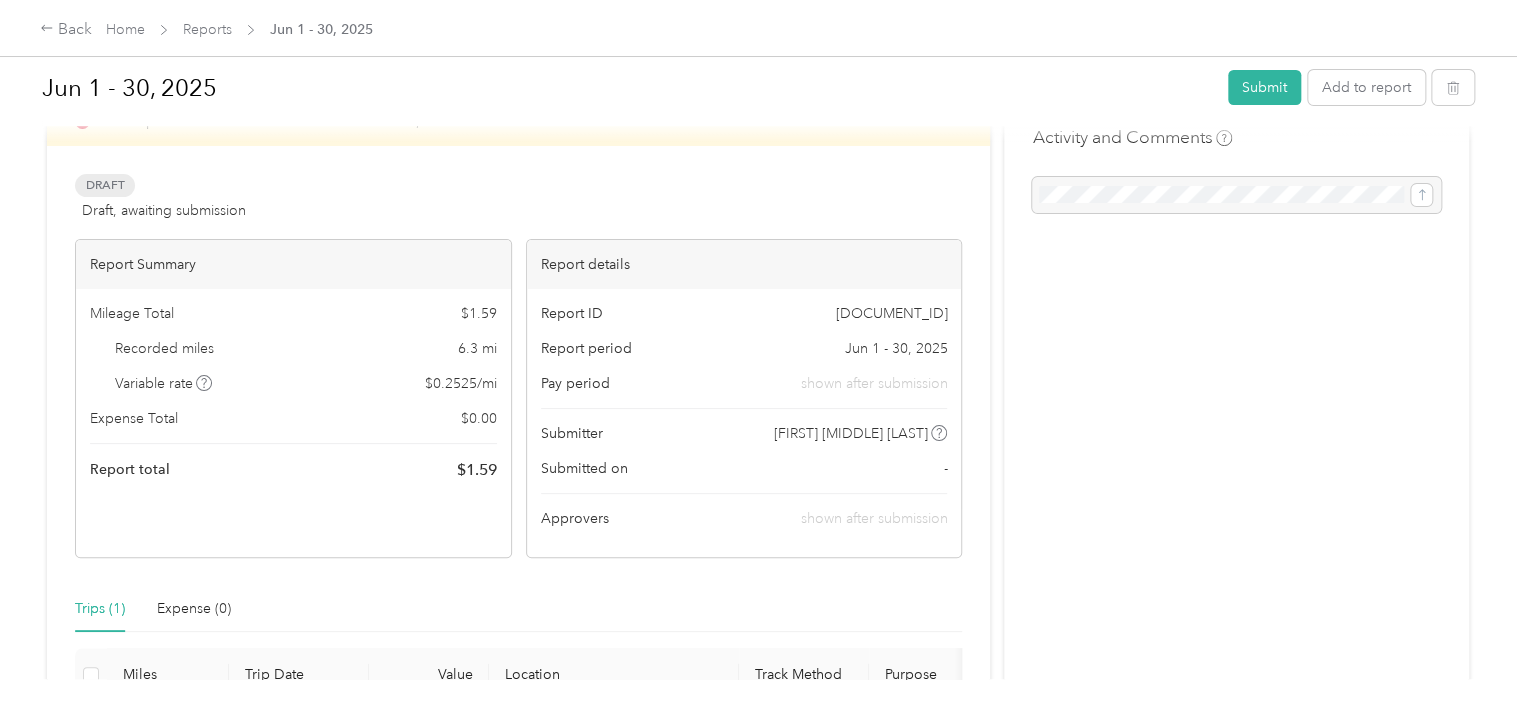 scroll, scrollTop: 0, scrollLeft: 0, axis: both 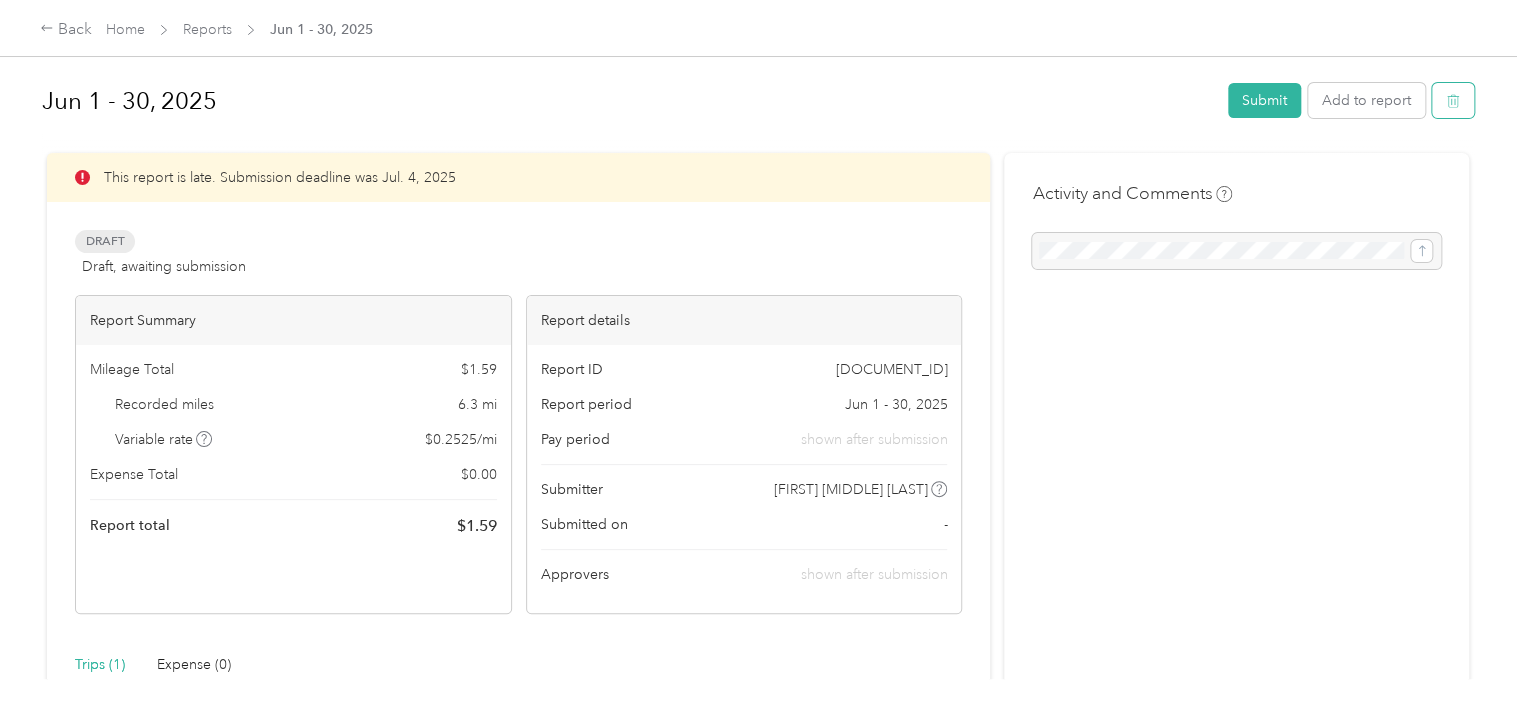 click at bounding box center (1453, 100) 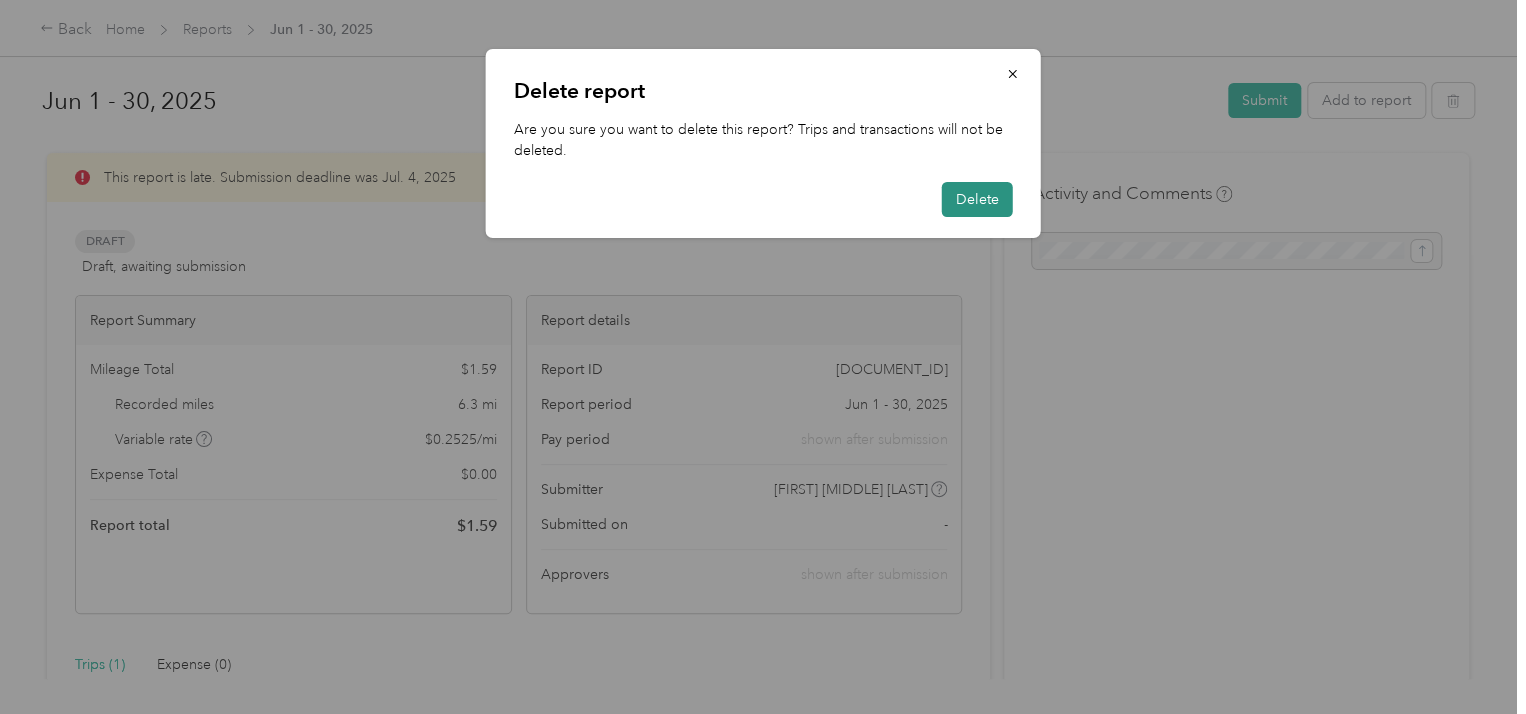 click on "Delete" at bounding box center (977, 199) 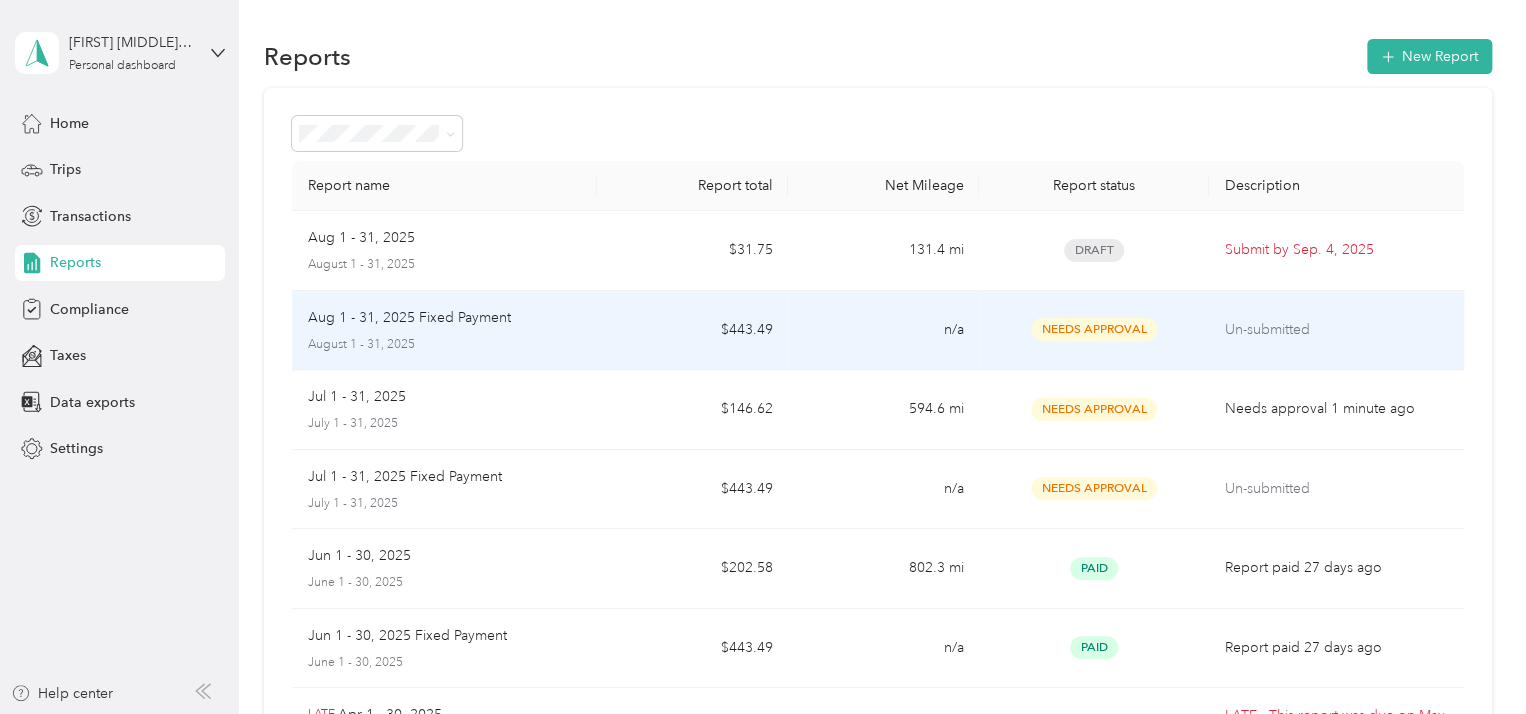 click on "Aug 1 - 31, 2025 Fixed Payment" at bounding box center (445, 318) 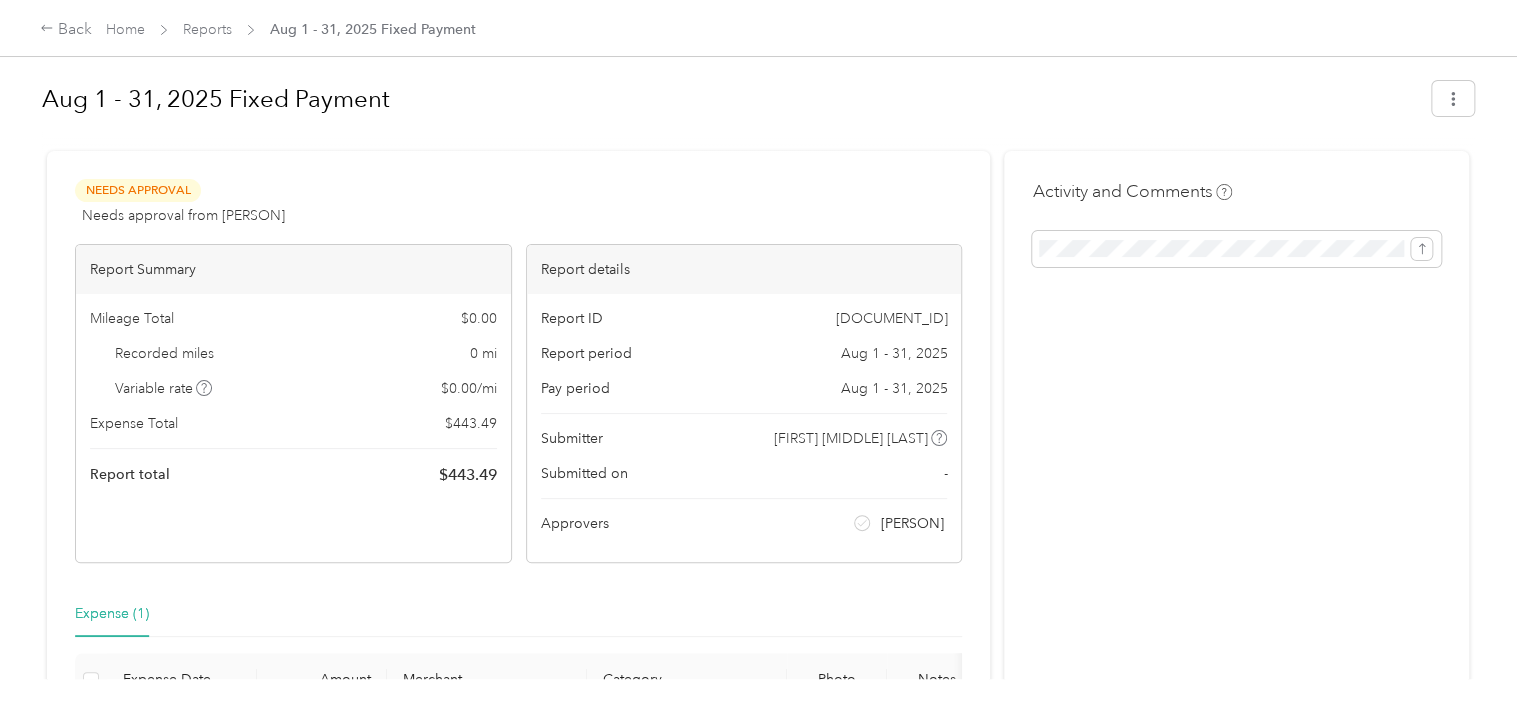 scroll, scrollTop: 0, scrollLeft: 0, axis: both 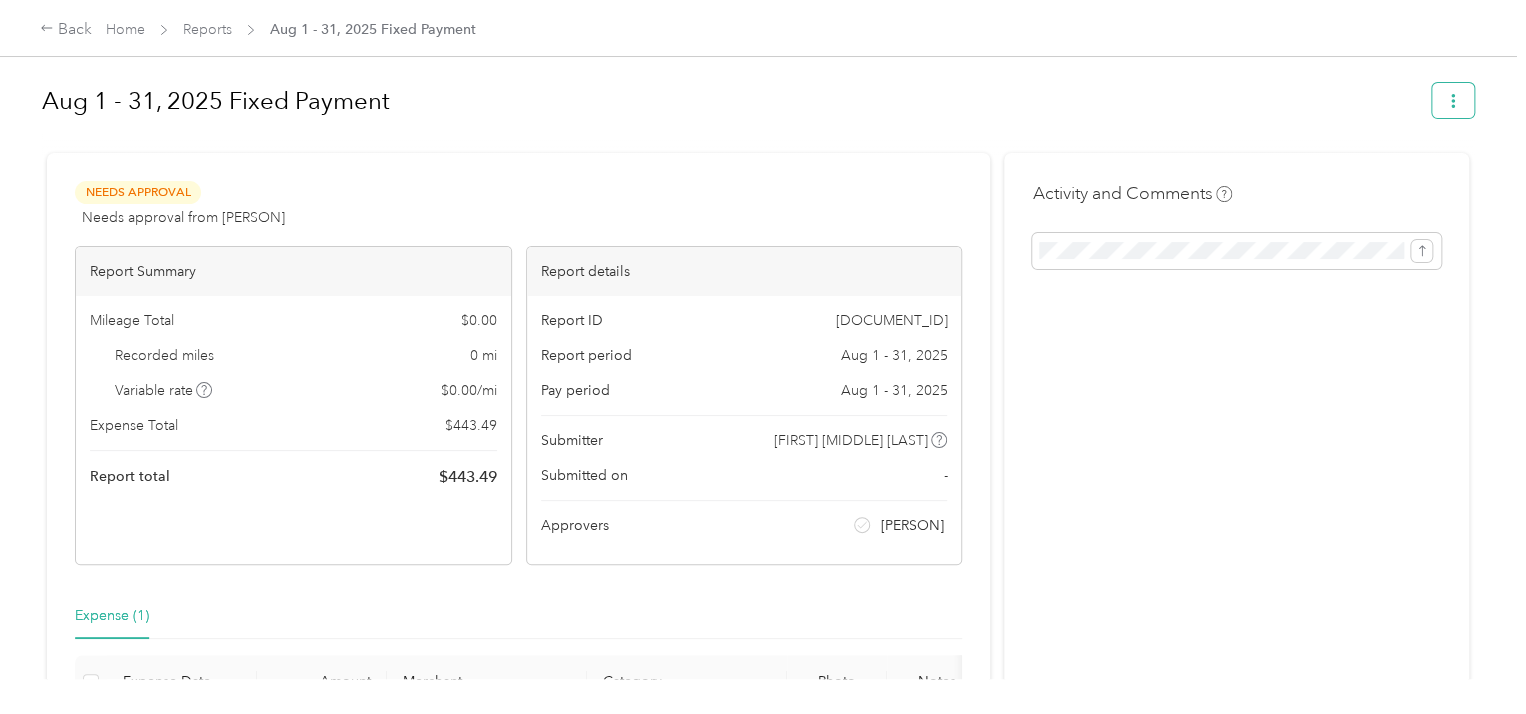 click 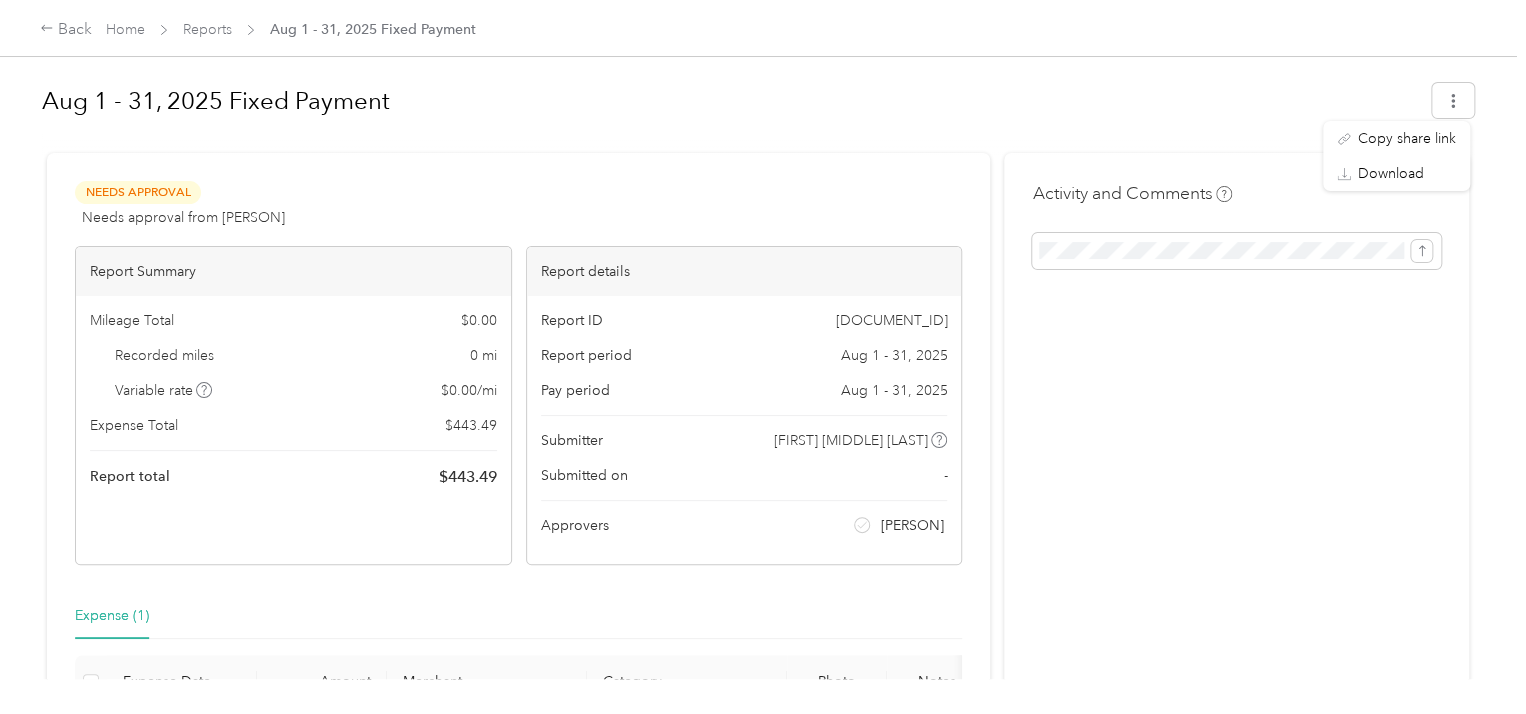 click on "Aug 1 - 31, 2025 Fixed Payment" at bounding box center (730, 101) 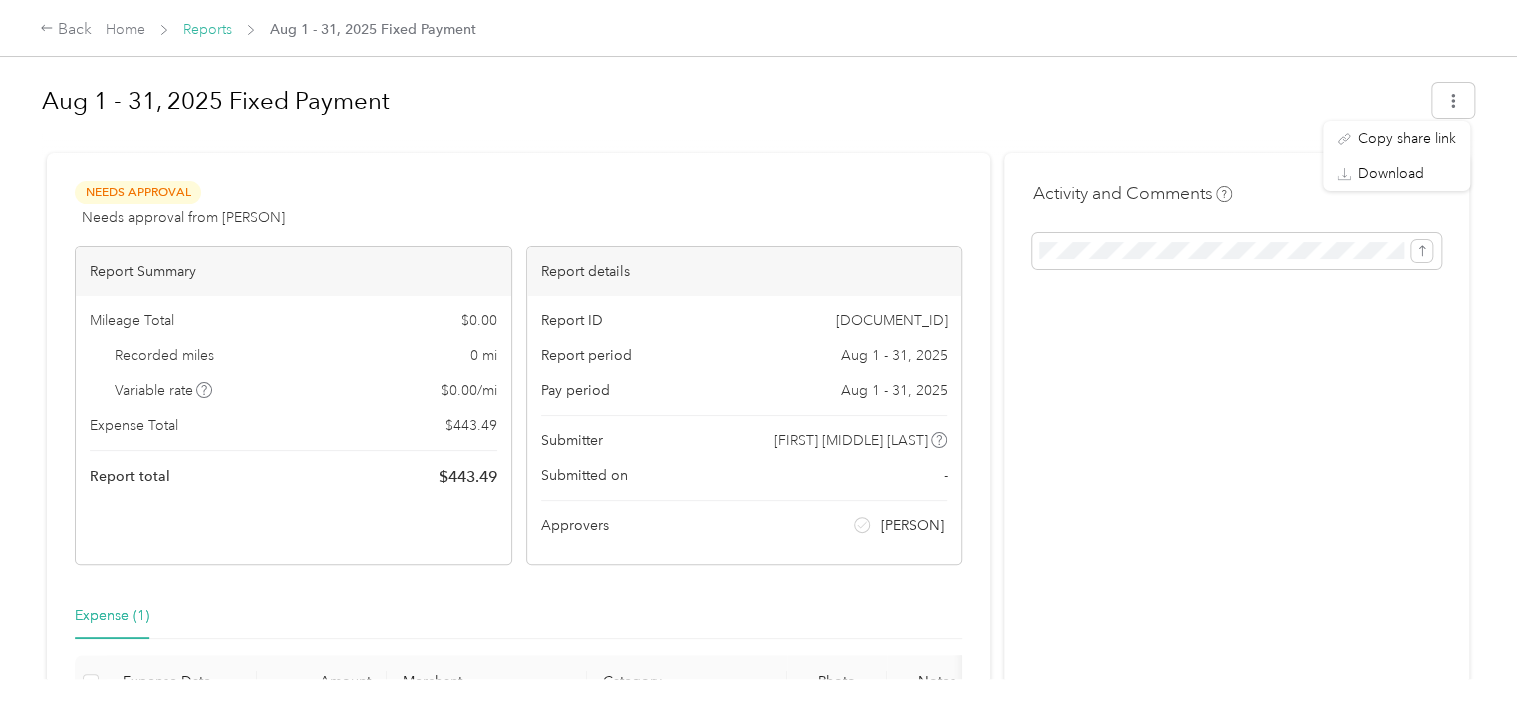 click on "Reports" at bounding box center [207, 29] 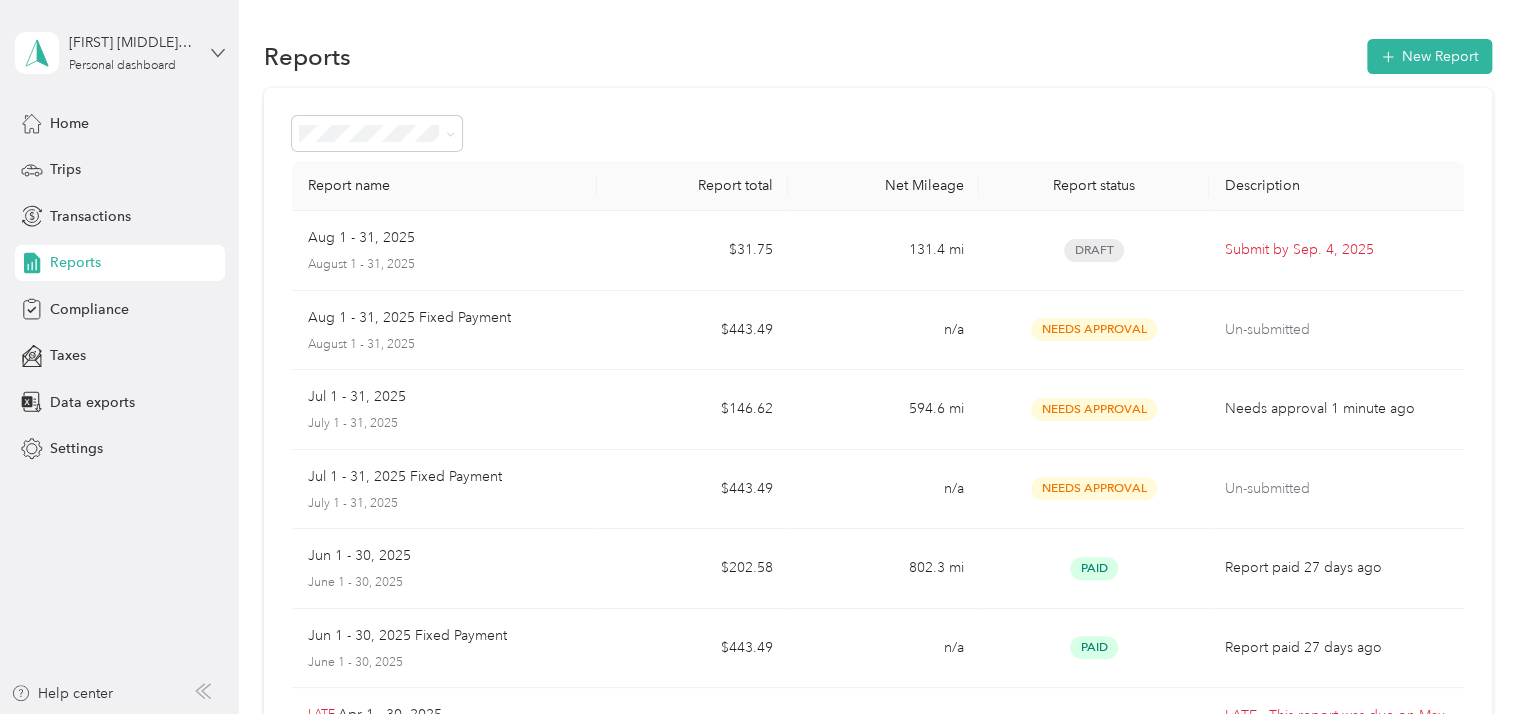 click 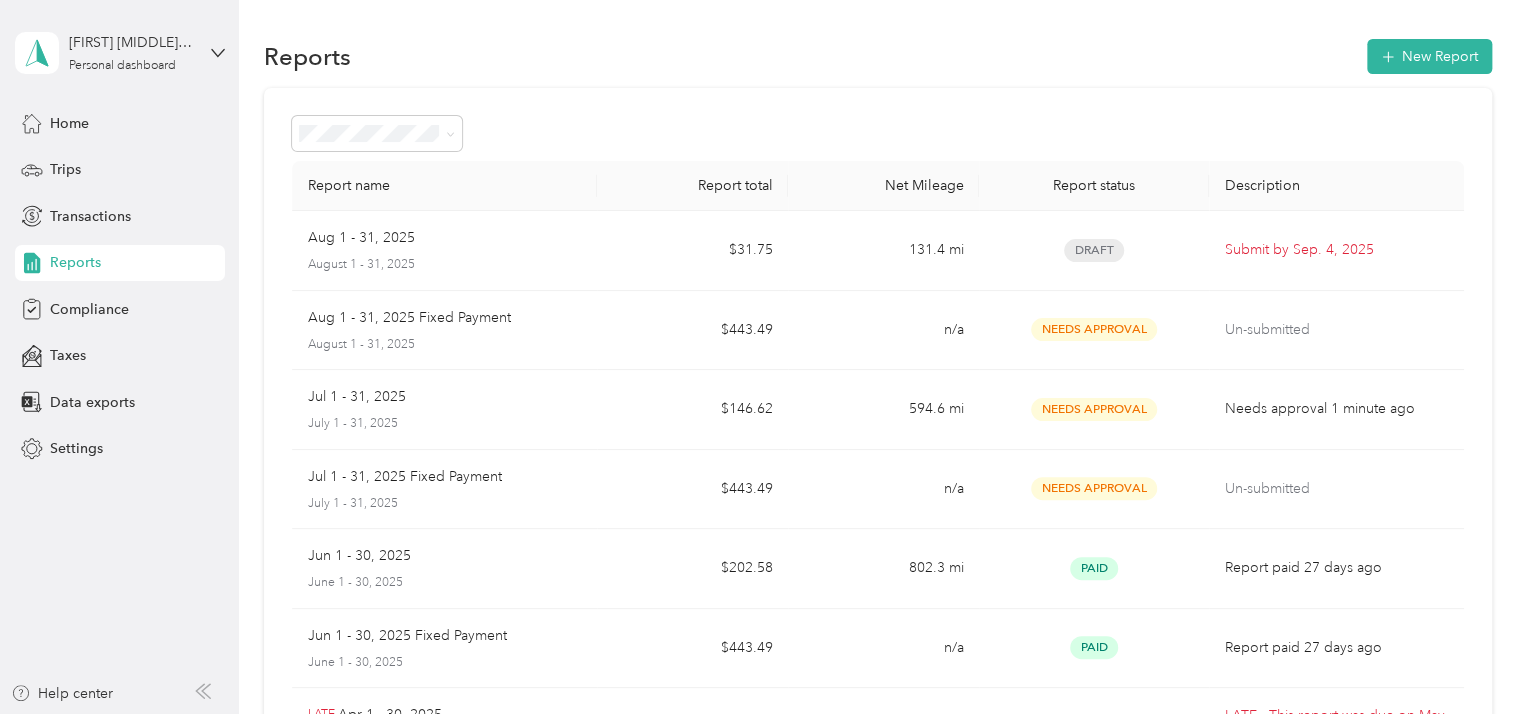 click on "You’re signed in as  [EMAIL]   Log out" at bounding box center (167, 139) 